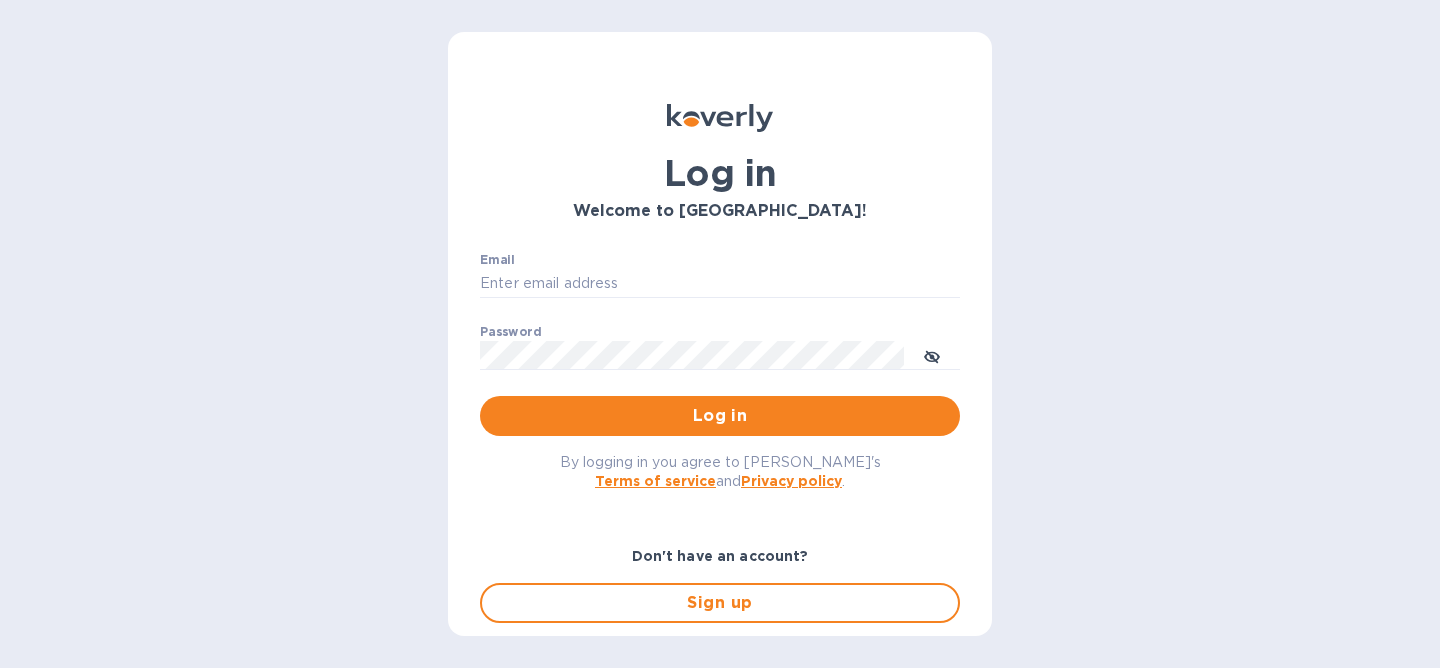 scroll, scrollTop: 0, scrollLeft: 0, axis: both 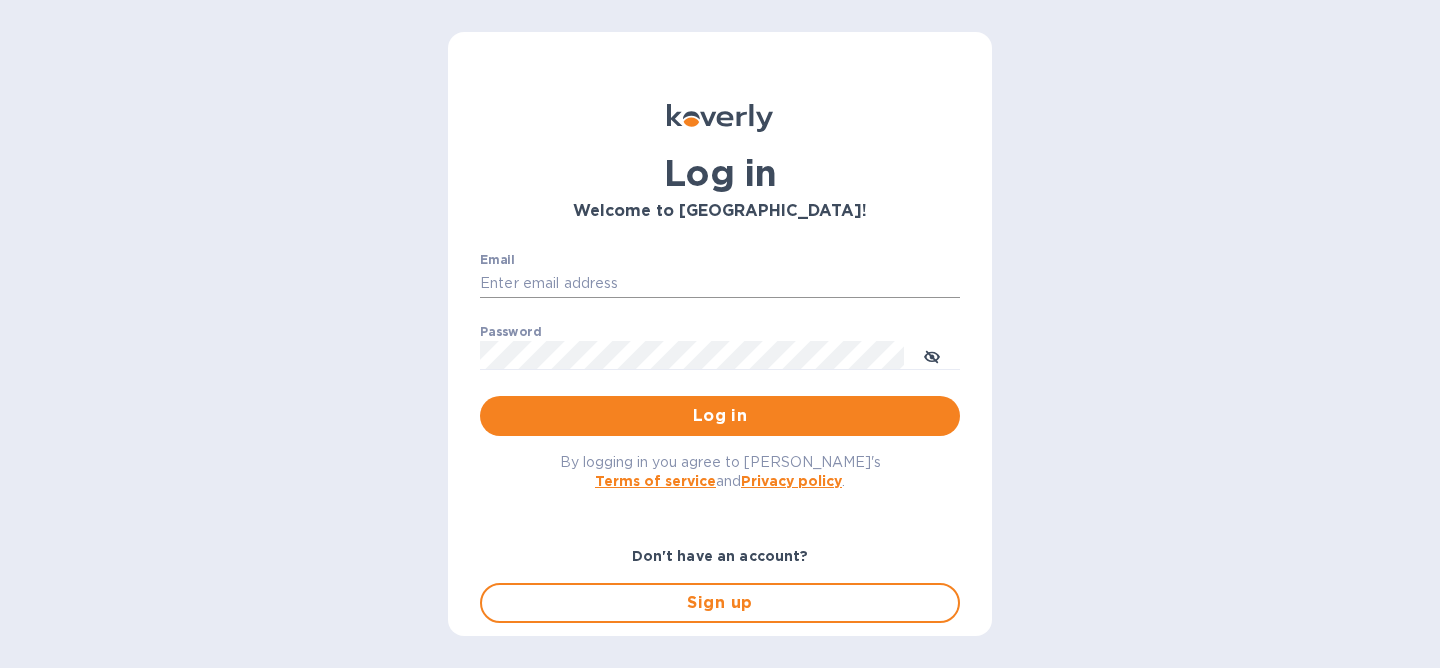 click on "Email" at bounding box center [720, 284] 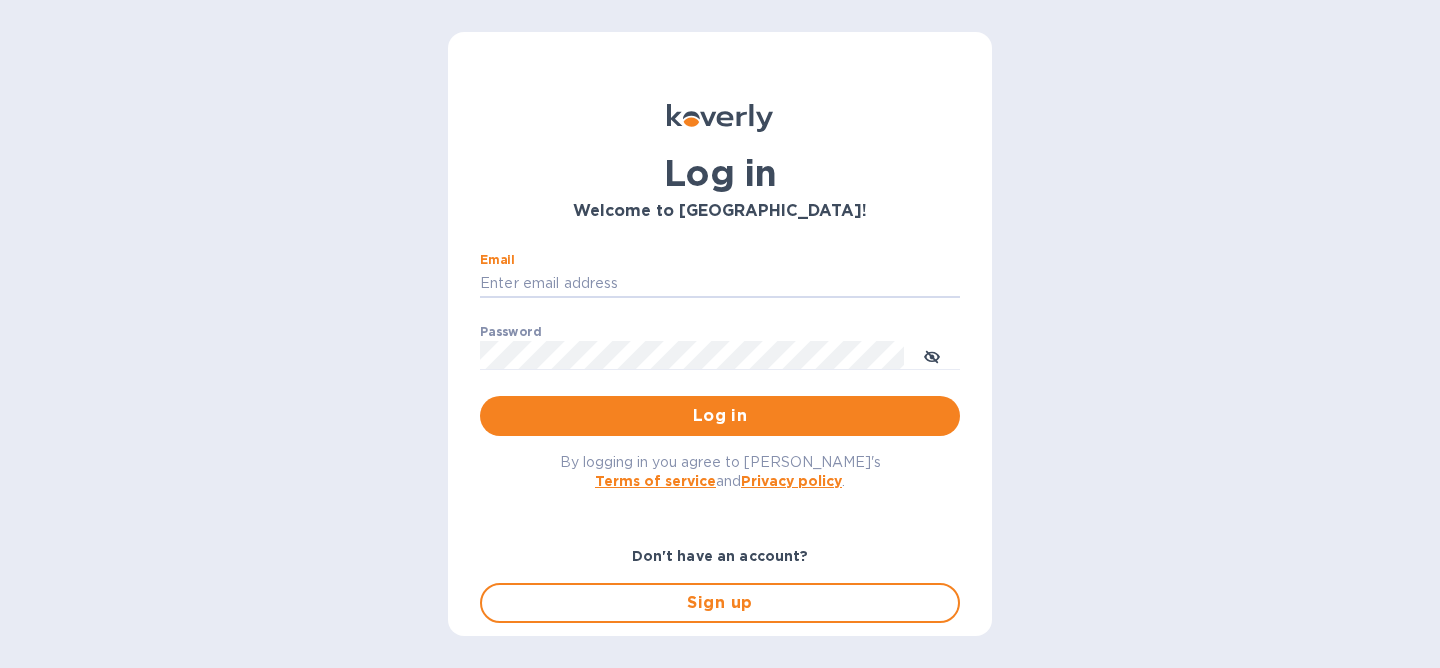type on "[PERSON_NAME][EMAIL_ADDRESS][DOMAIN_NAME]" 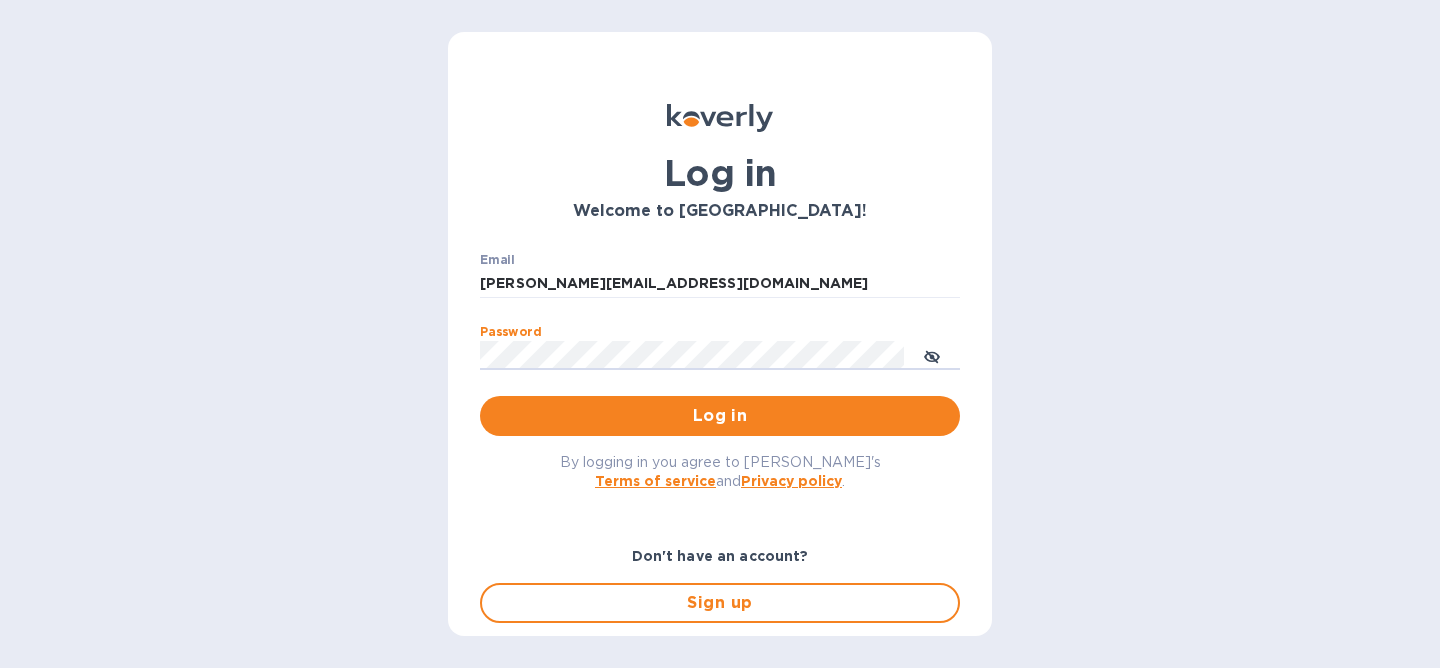 click on "Log in" at bounding box center [720, 416] 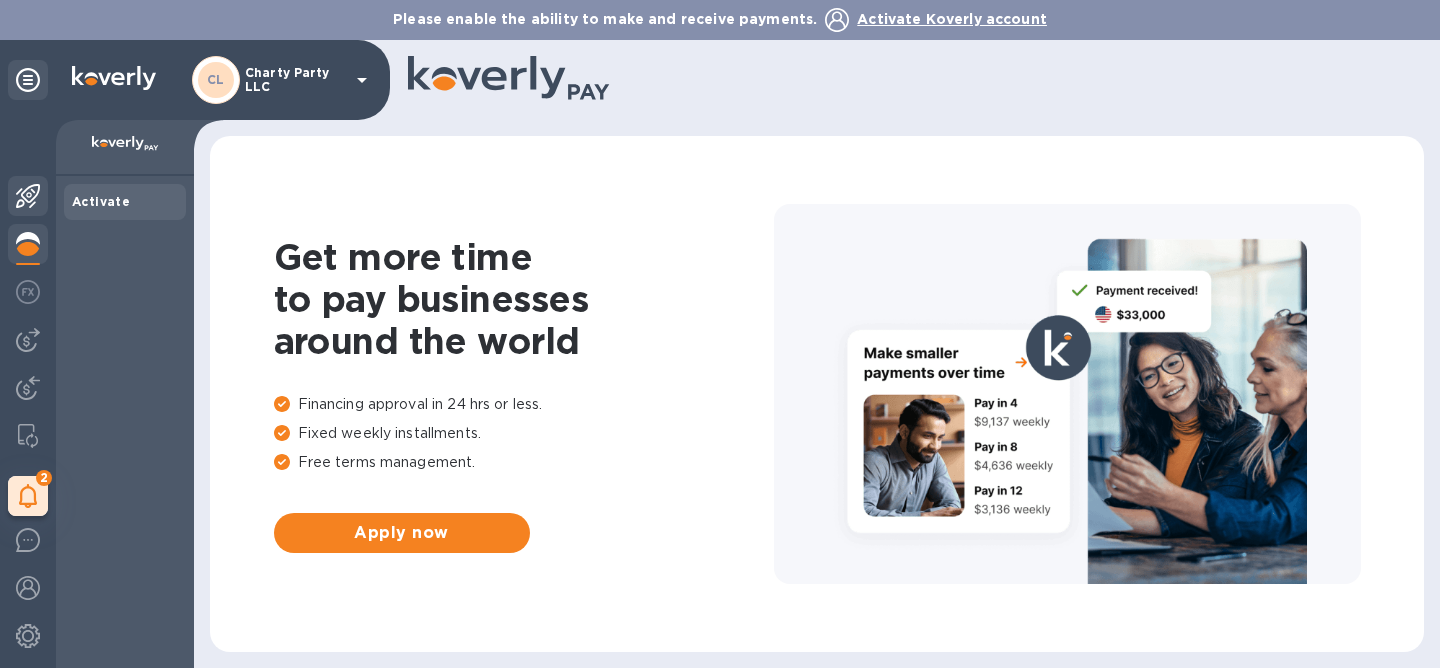 click at bounding box center (28, 198) 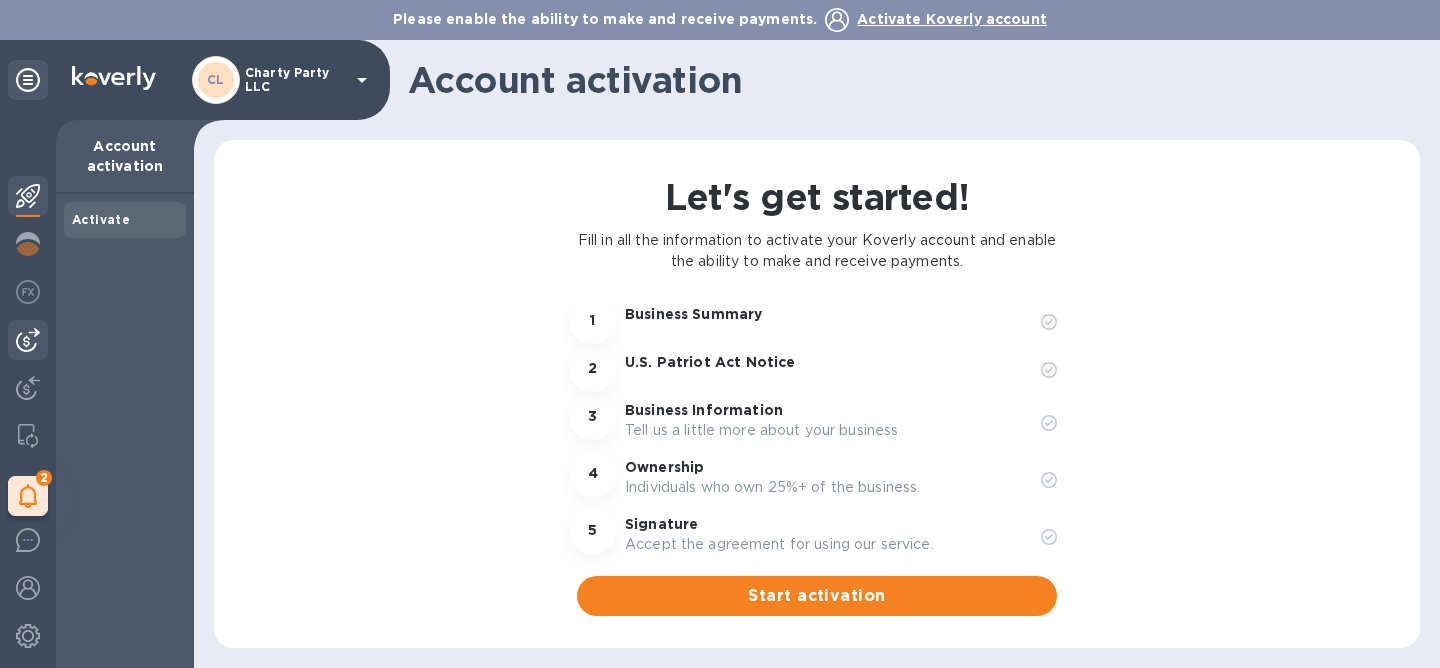 click at bounding box center (28, 340) 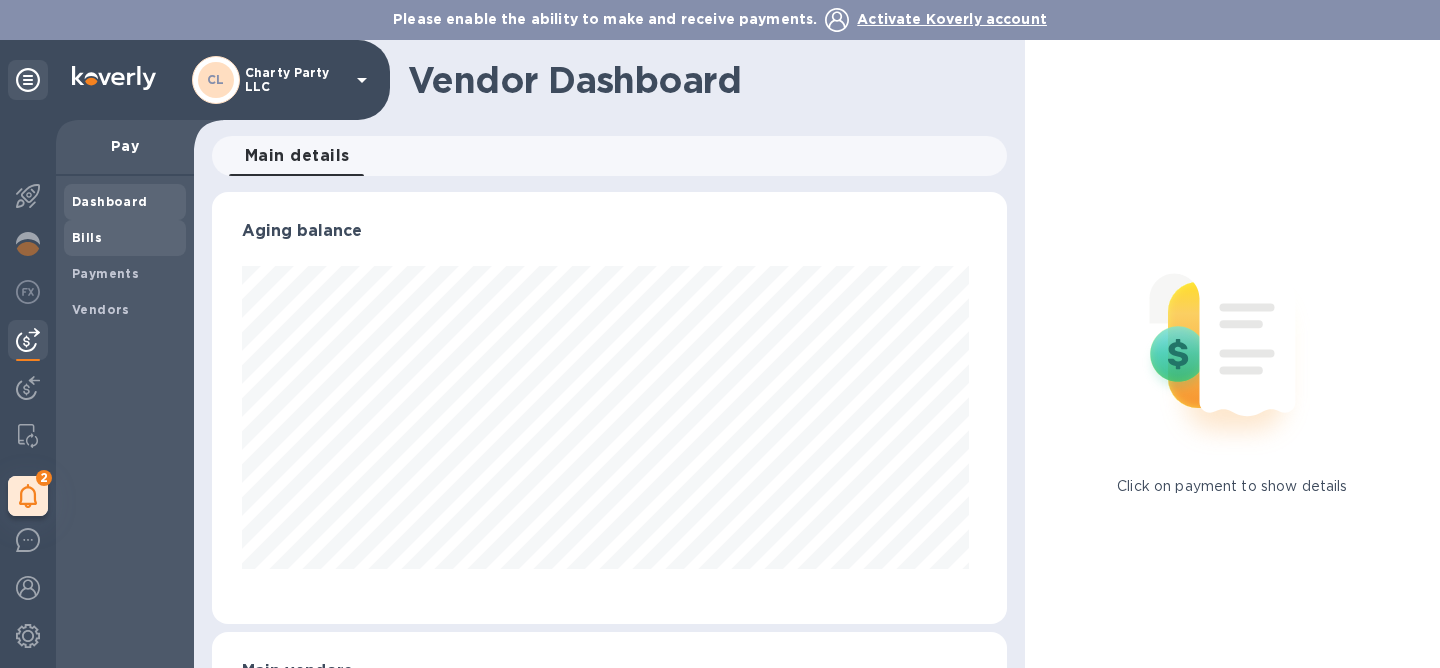 scroll, scrollTop: 999568, scrollLeft: 999213, axis: both 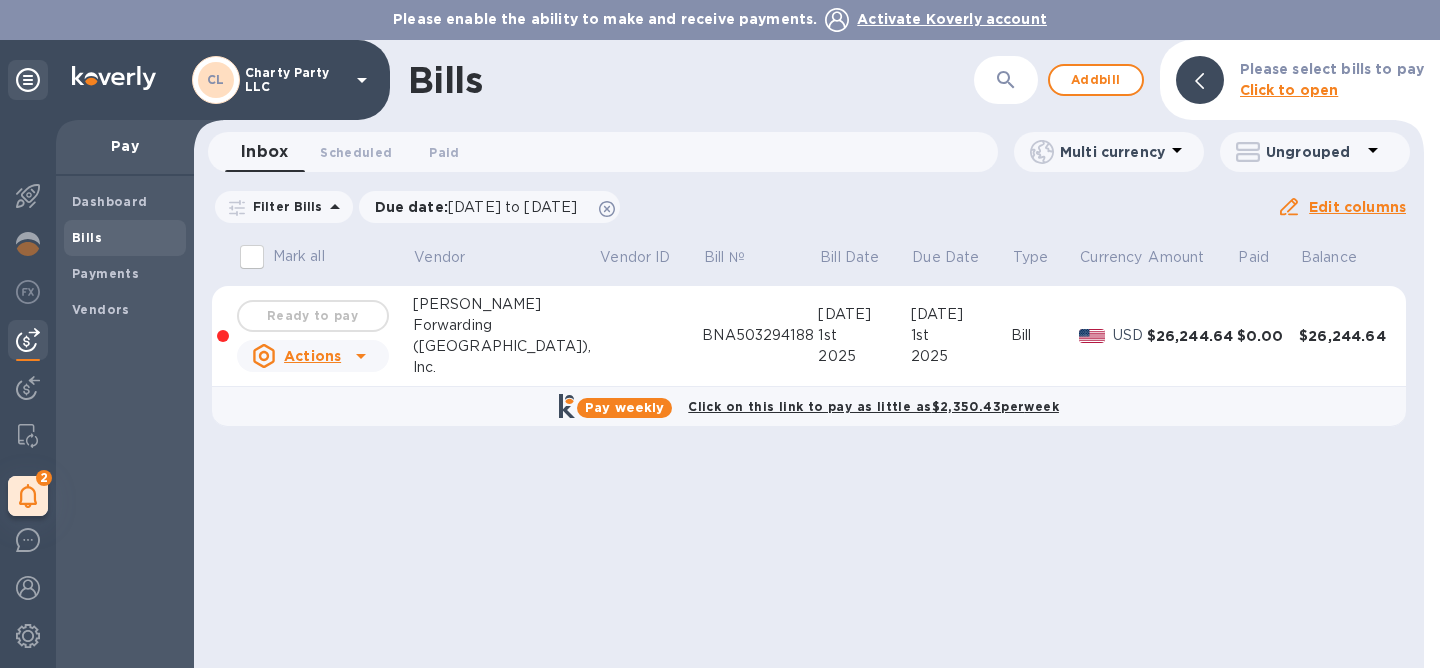 click 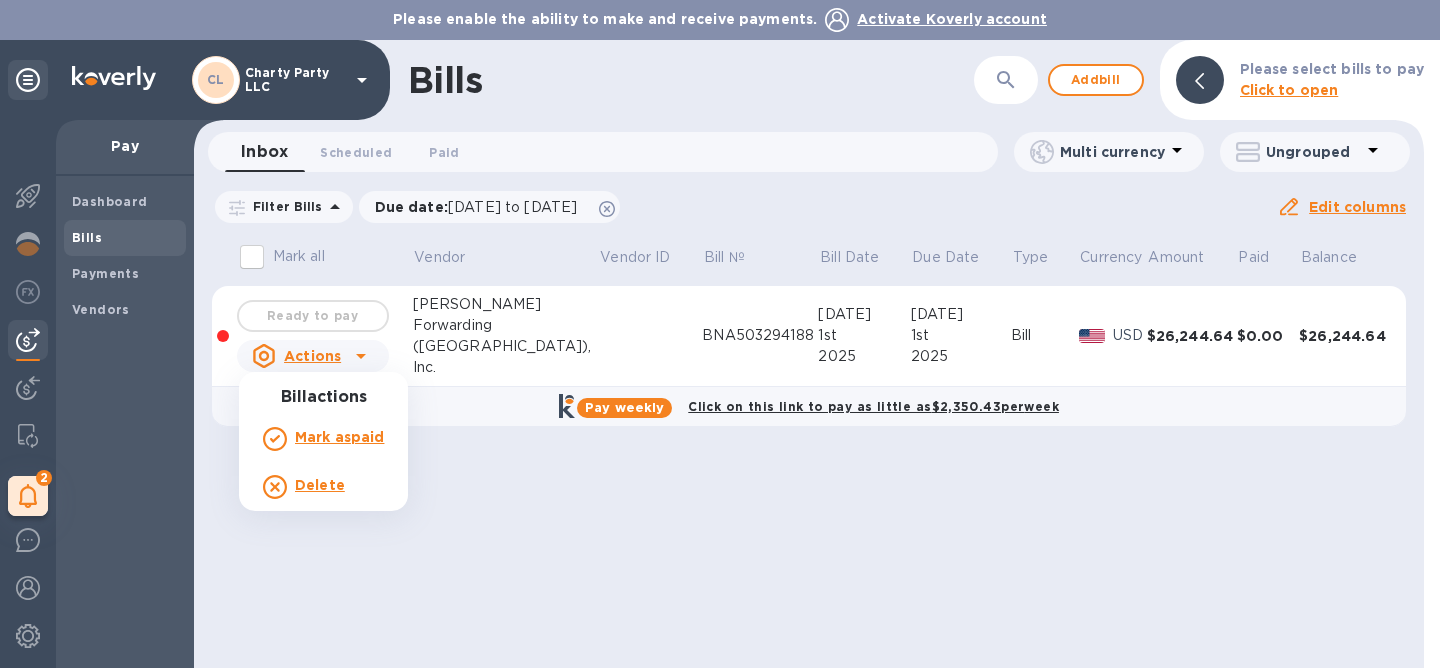 click at bounding box center (720, 334) 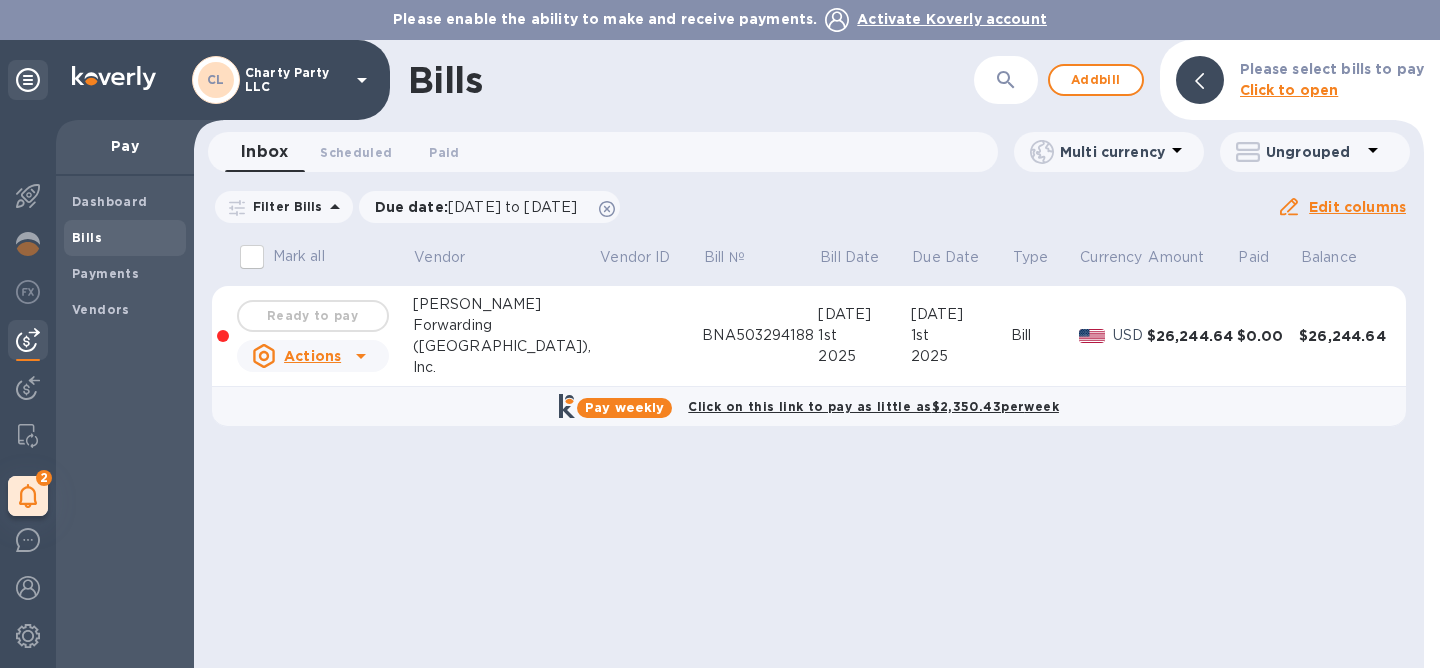 click on "BNA503294188" at bounding box center (760, 335) 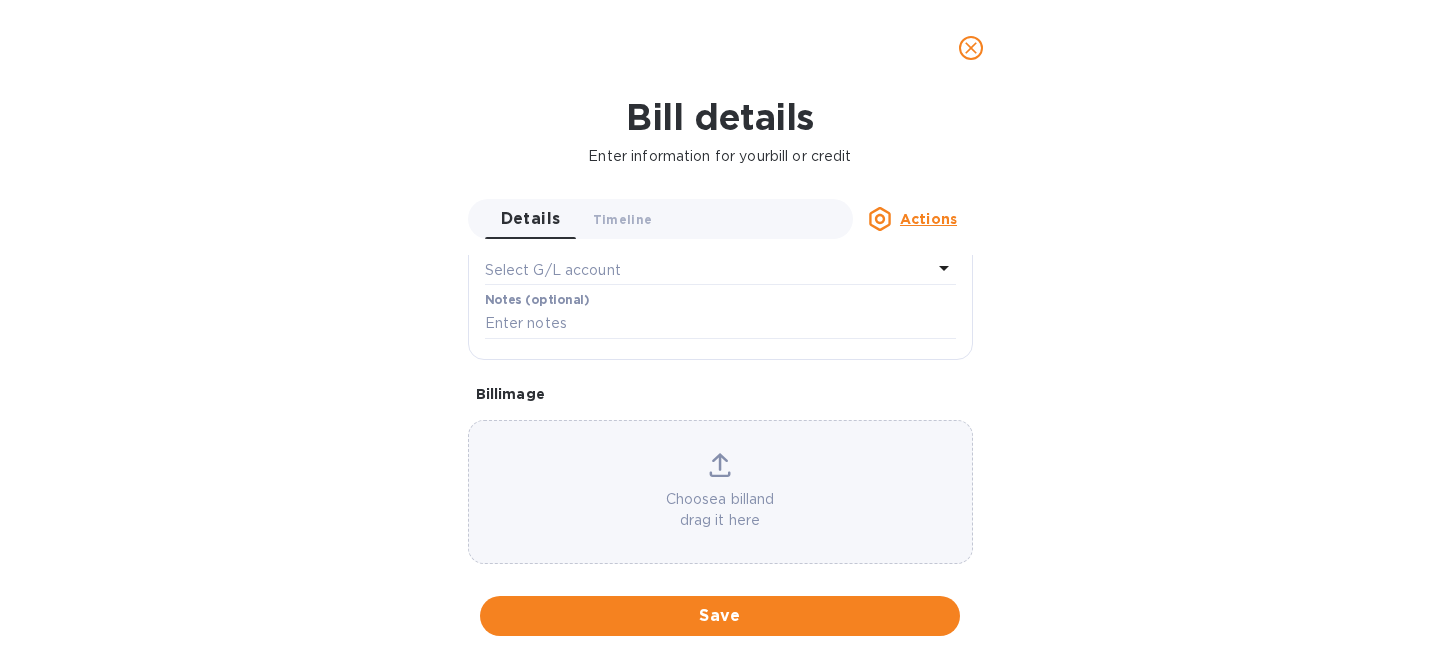 scroll, scrollTop: 0, scrollLeft: 0, axis: both 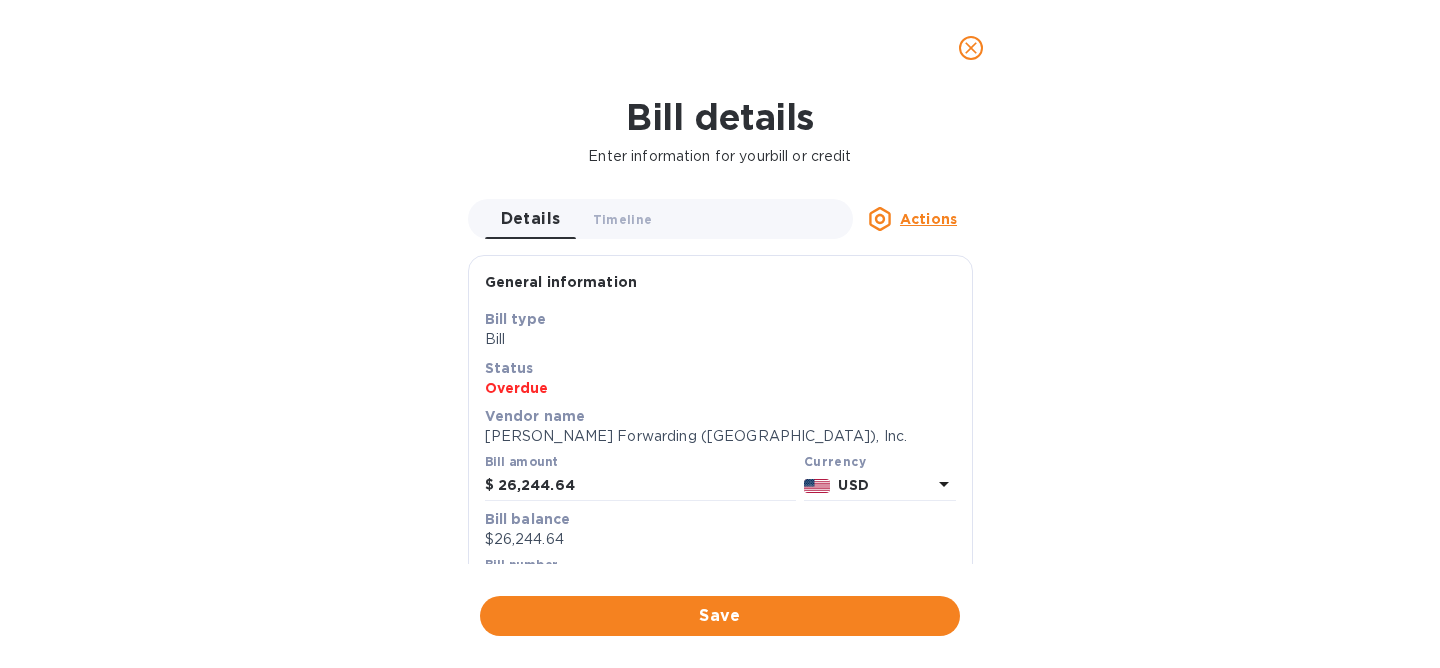 click on "Actions" at bounding box center (928, 219) 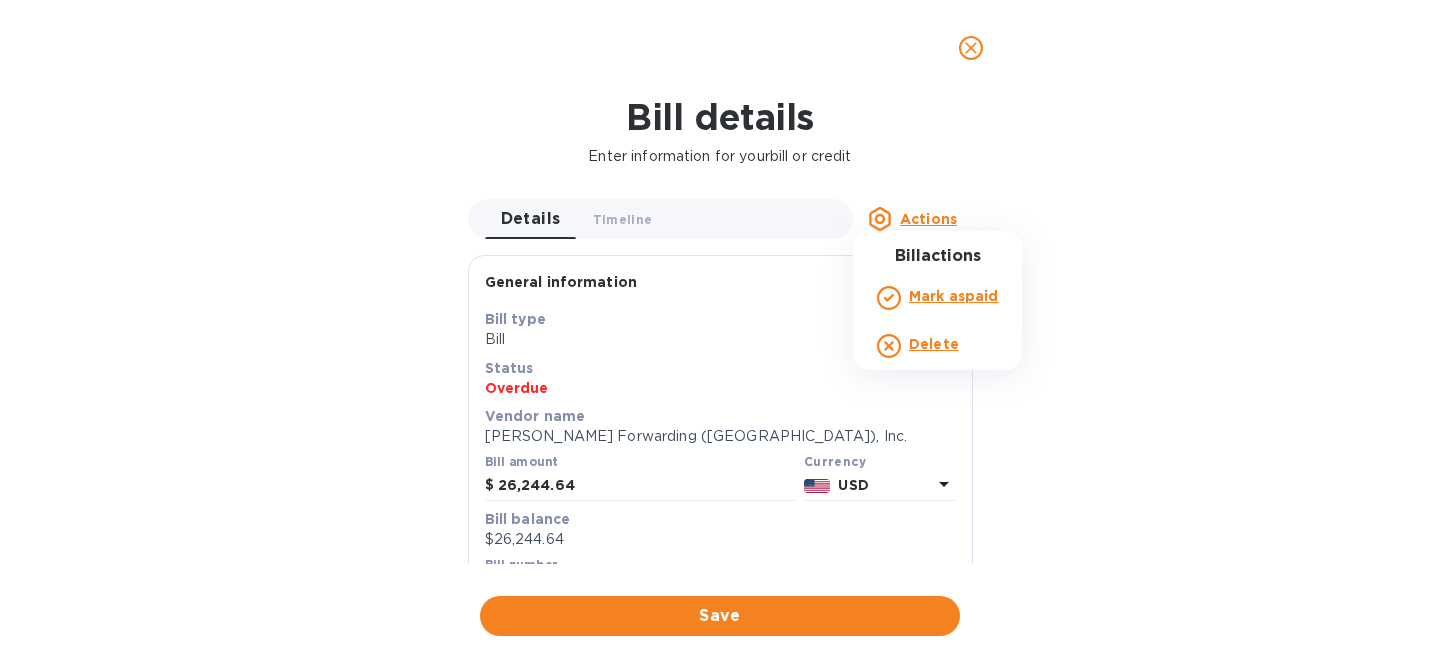 click at bounding box center [720, 334] 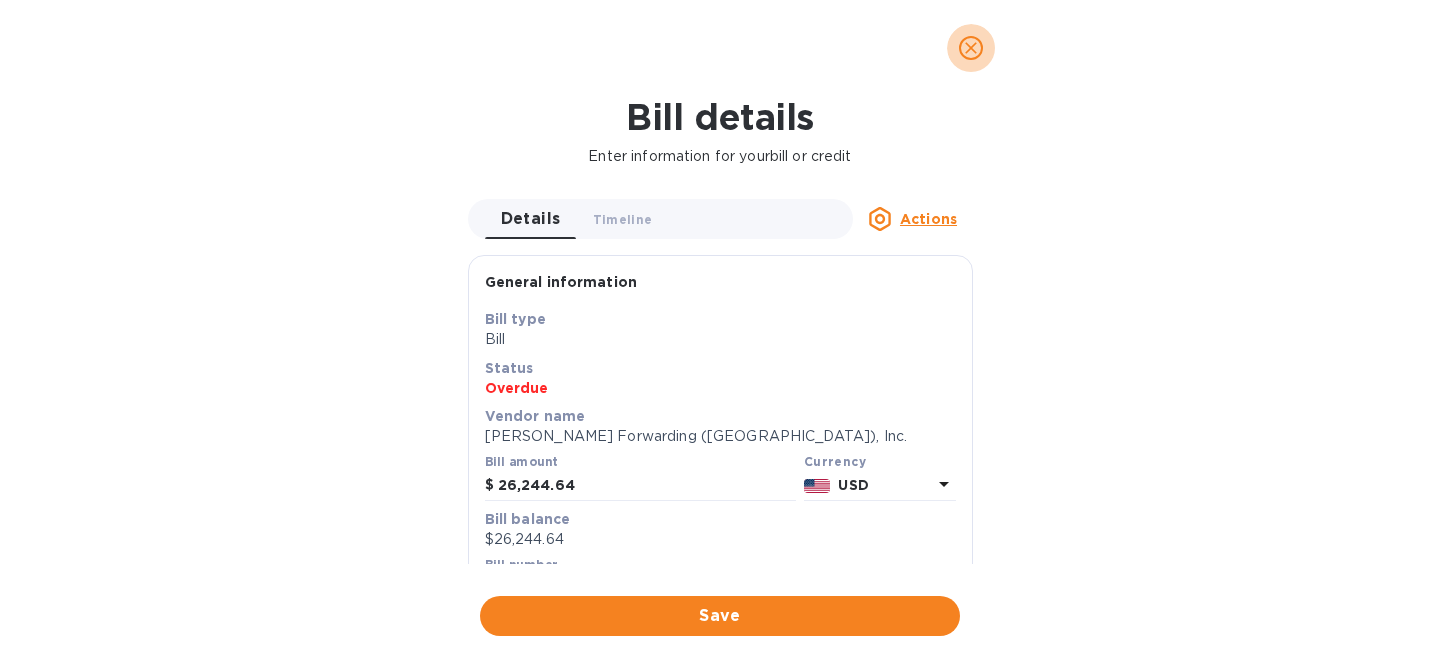 click 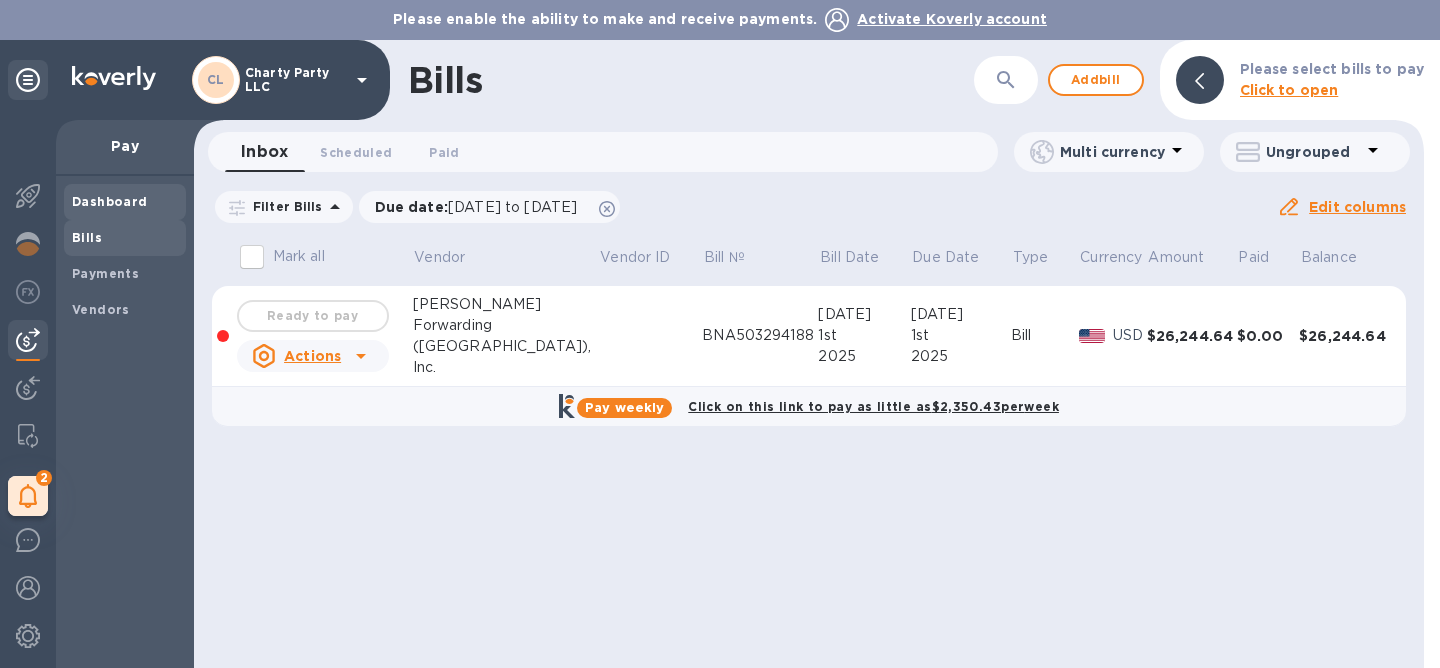 click on "Dashboard" at bounding box center [125, 202] 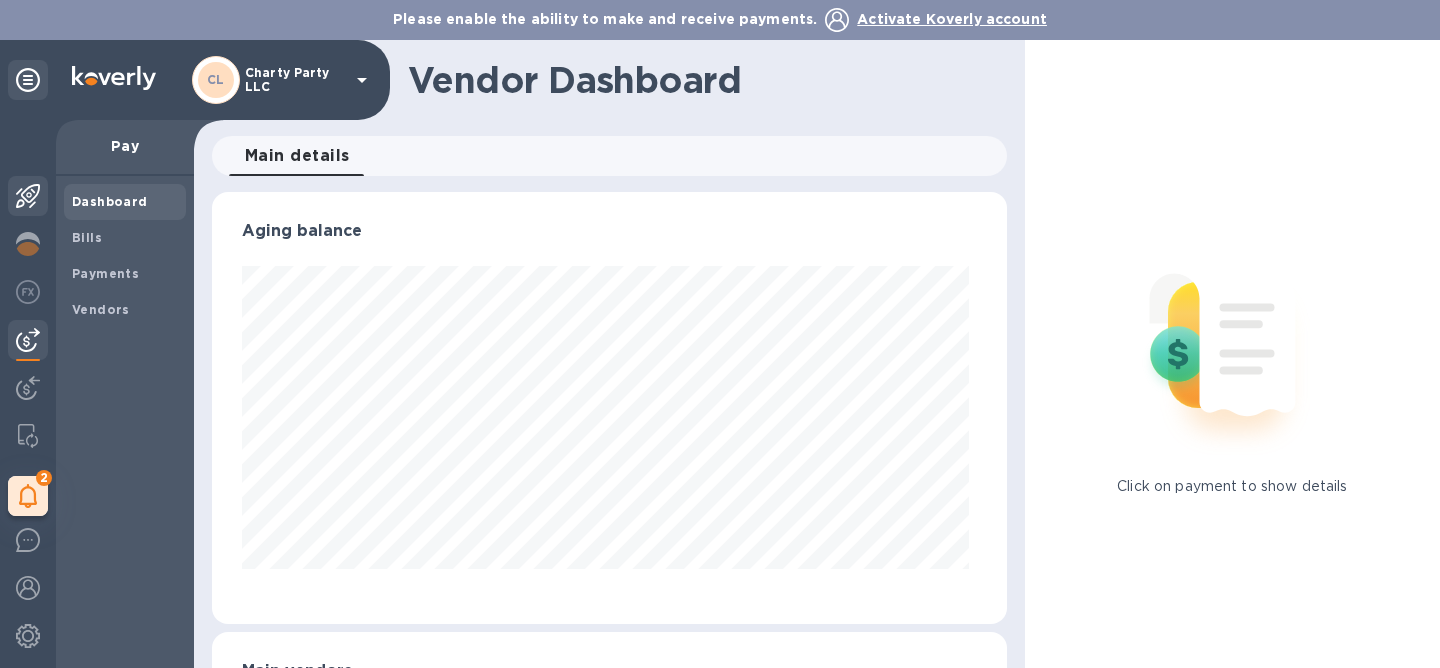 scroll, scrollTop: 999568, scrollLeft: 999213, axis: both 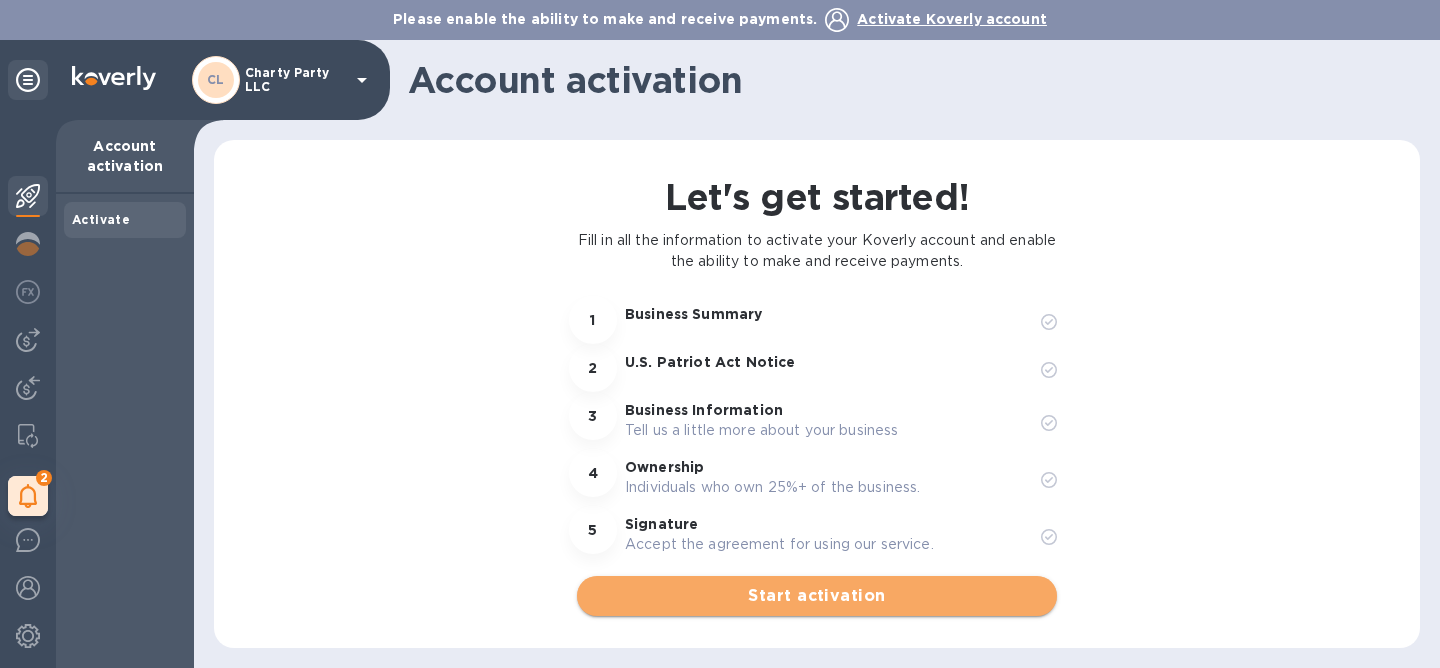 click on "Start activation" at bounding box center [817, 596] 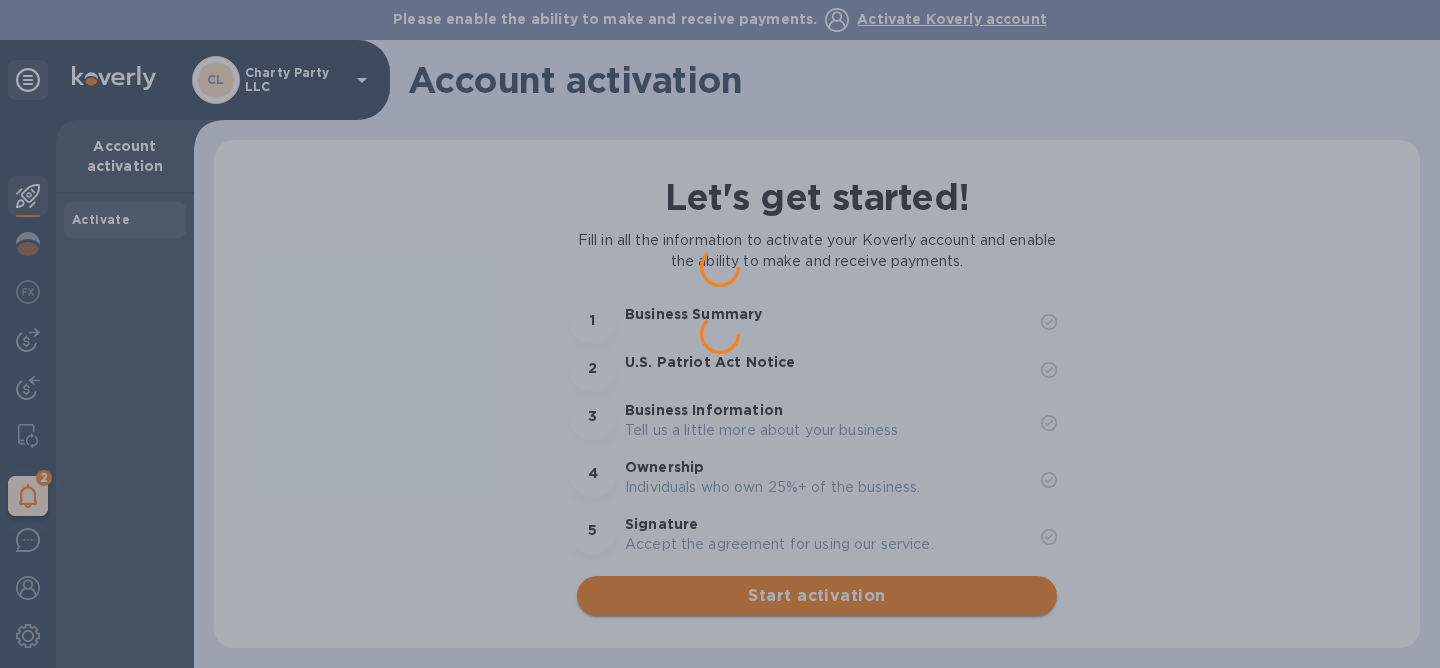 scroll, scrollTop: 0, scrollLeft: 0, axis: both 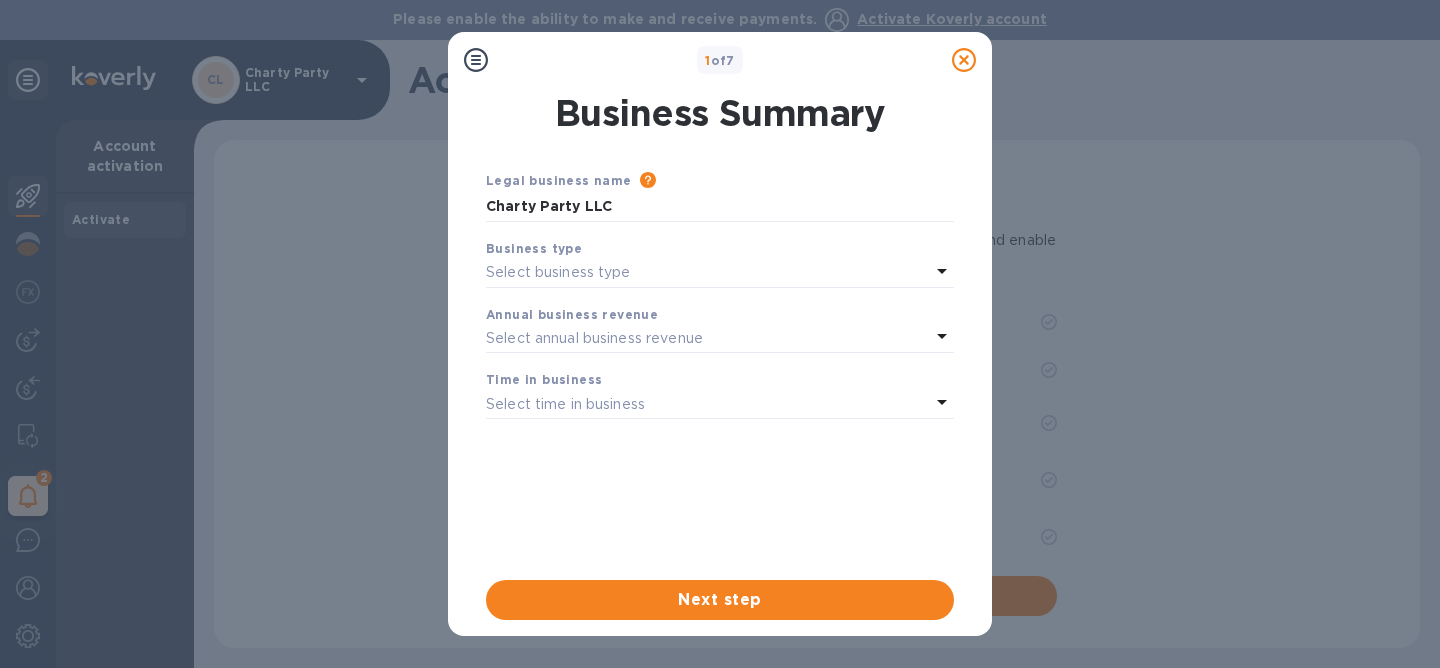 click on "Select business type" at bounding box center [708, 273] 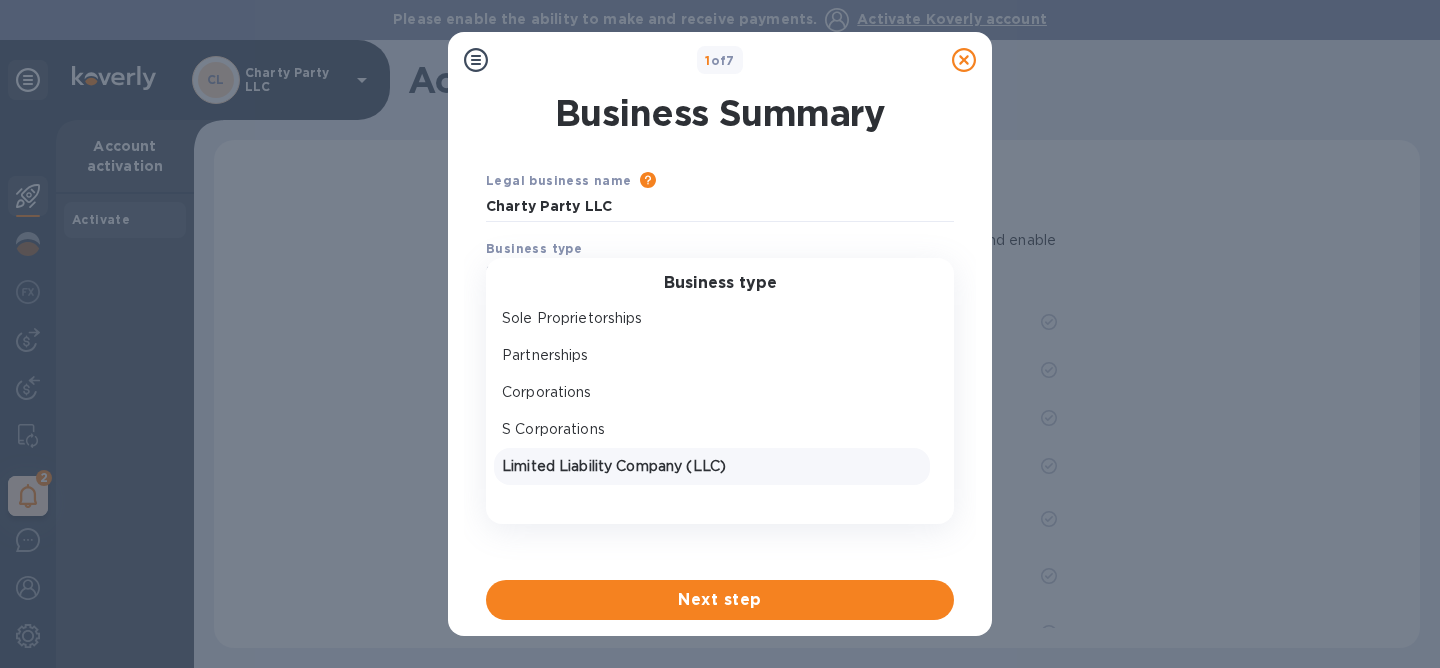 click on "Limited Liability Company (LLC)" at bounding box center [712, 466] 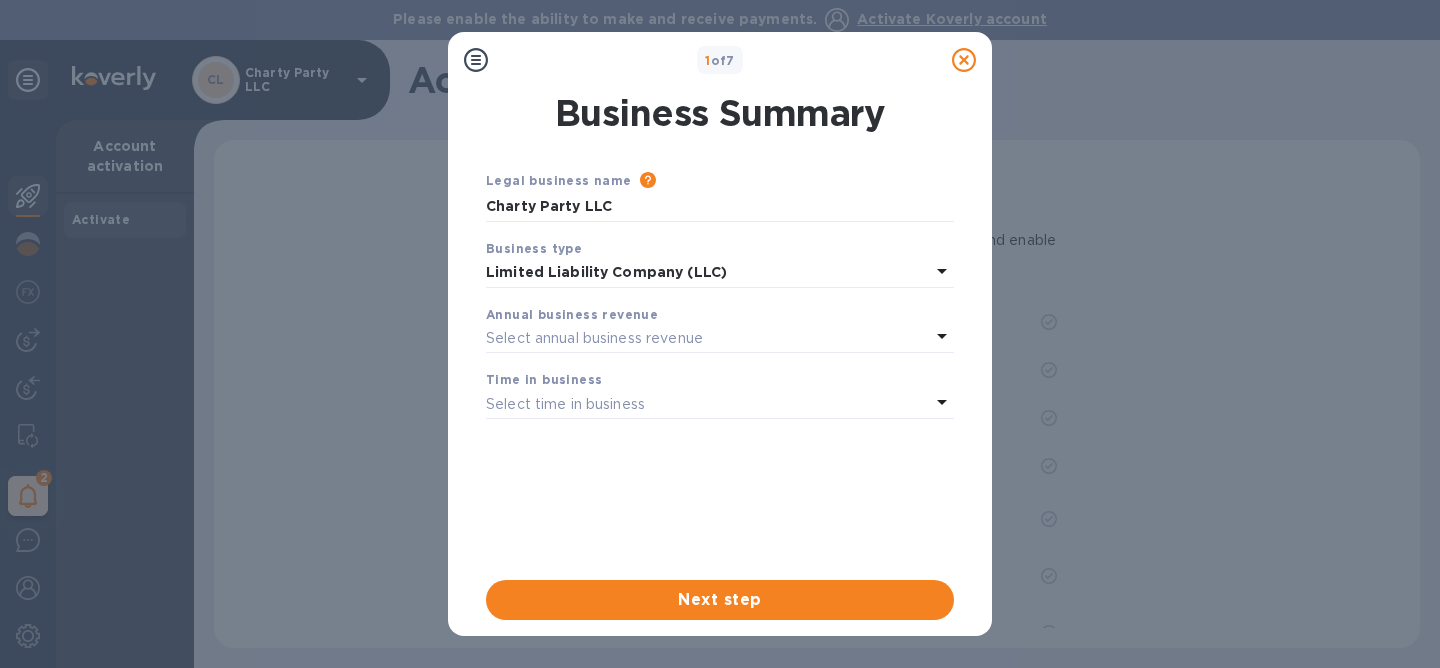 click on "Annual business revenue" at bounding box center [572, 314] 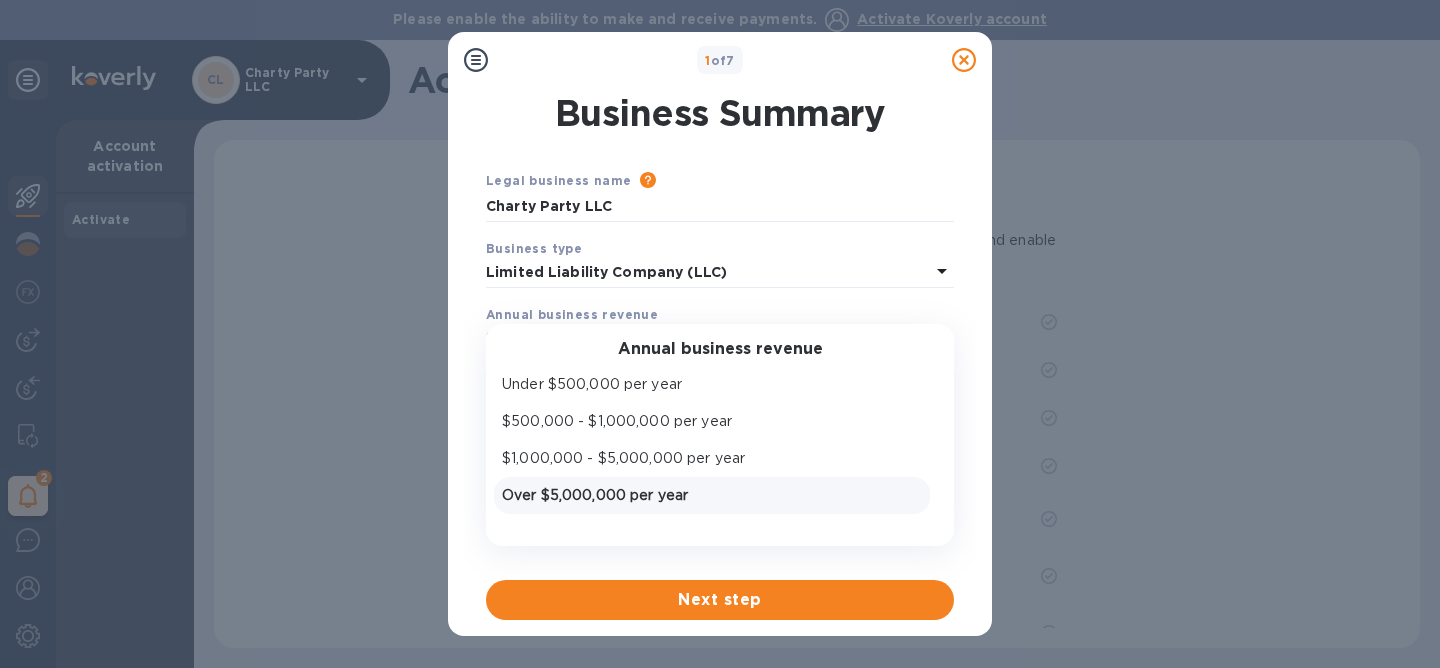 click on "Over $5,000,000 per year" at bounding box center (712, 495) 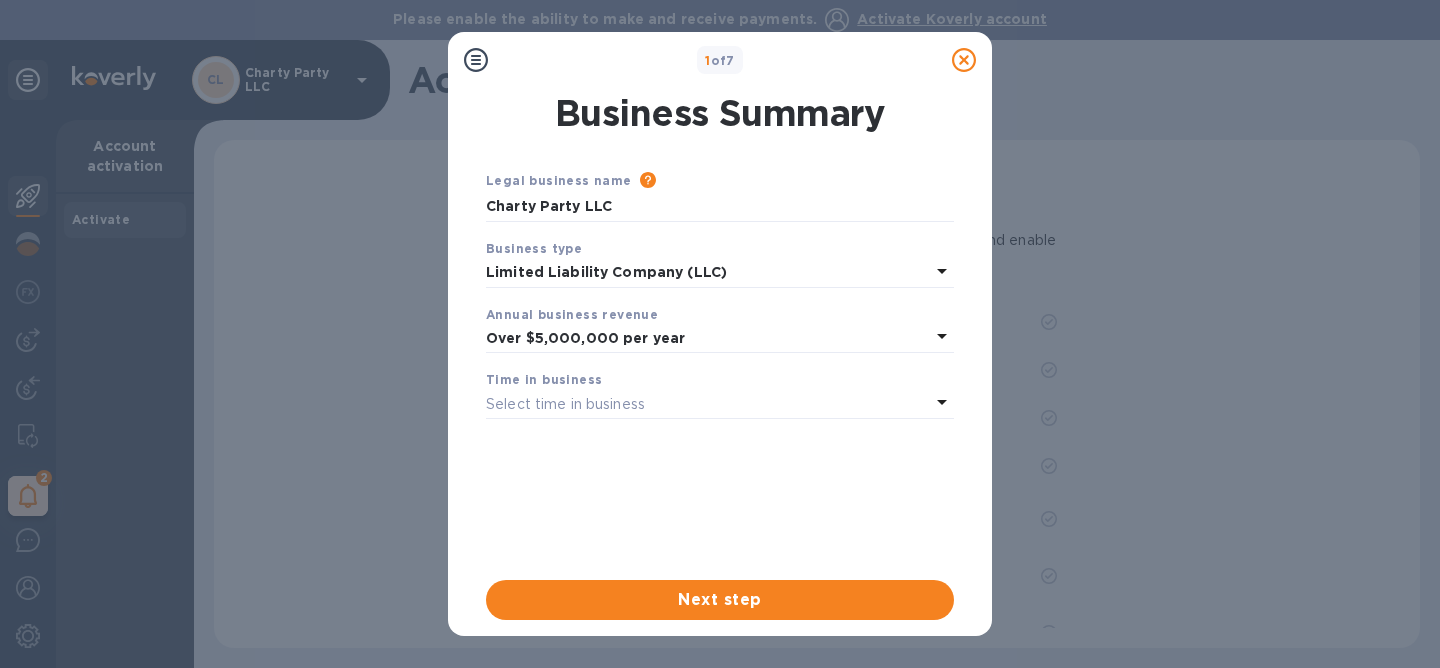 click on "Select time in business" at bounding box center [565, 404] 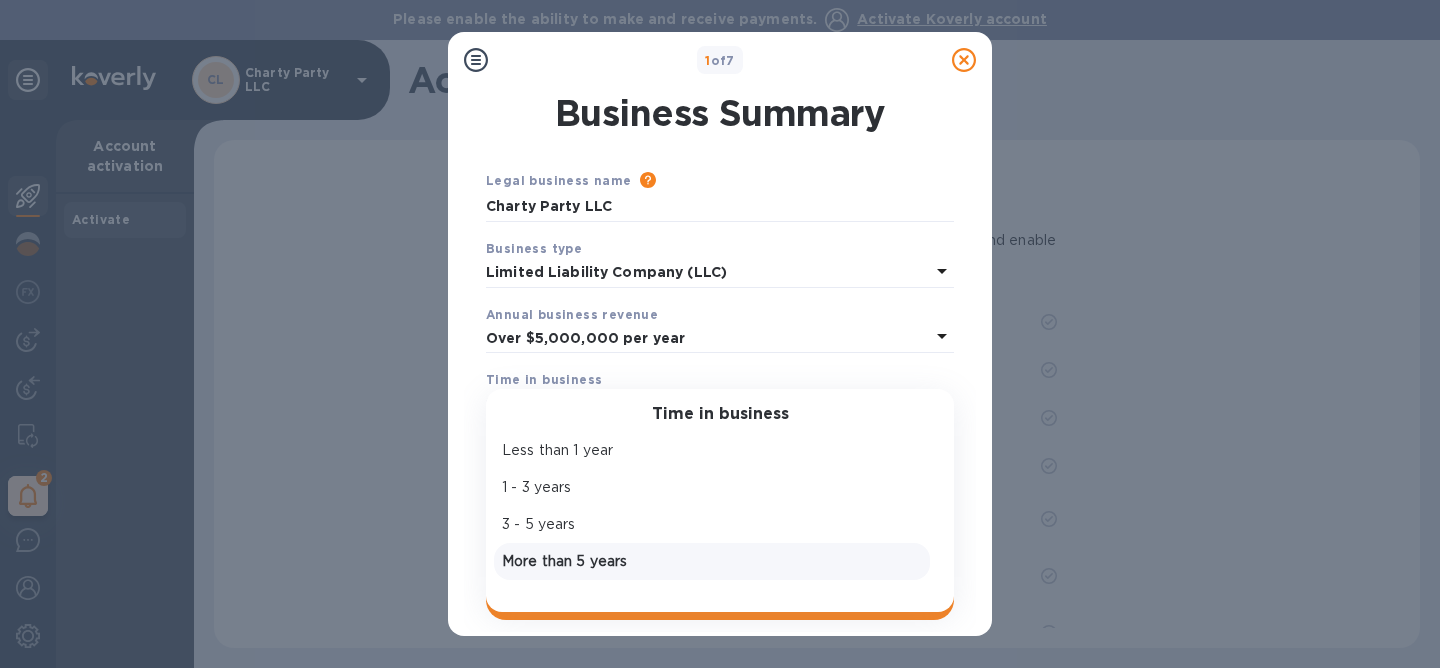 click on "More than 5 years" at bounding box center [712, 561] 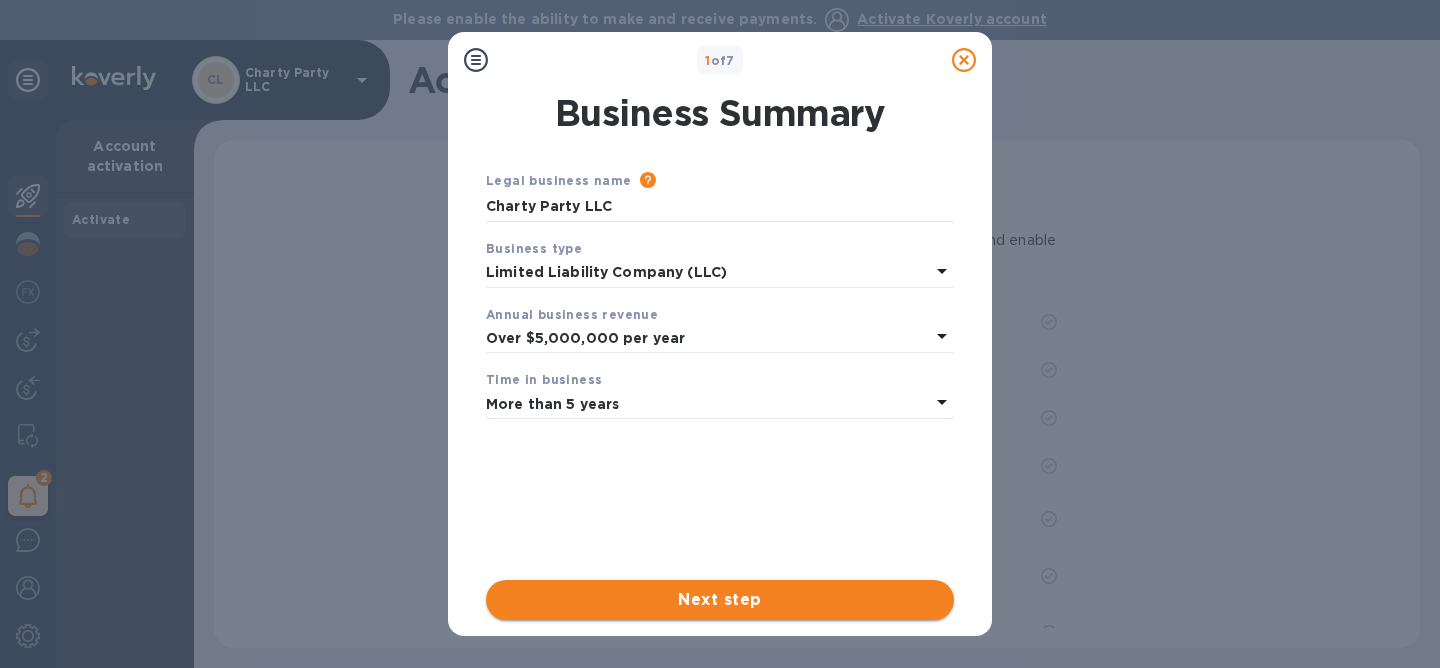 click on "Next step" at bounding box center [720, 600] 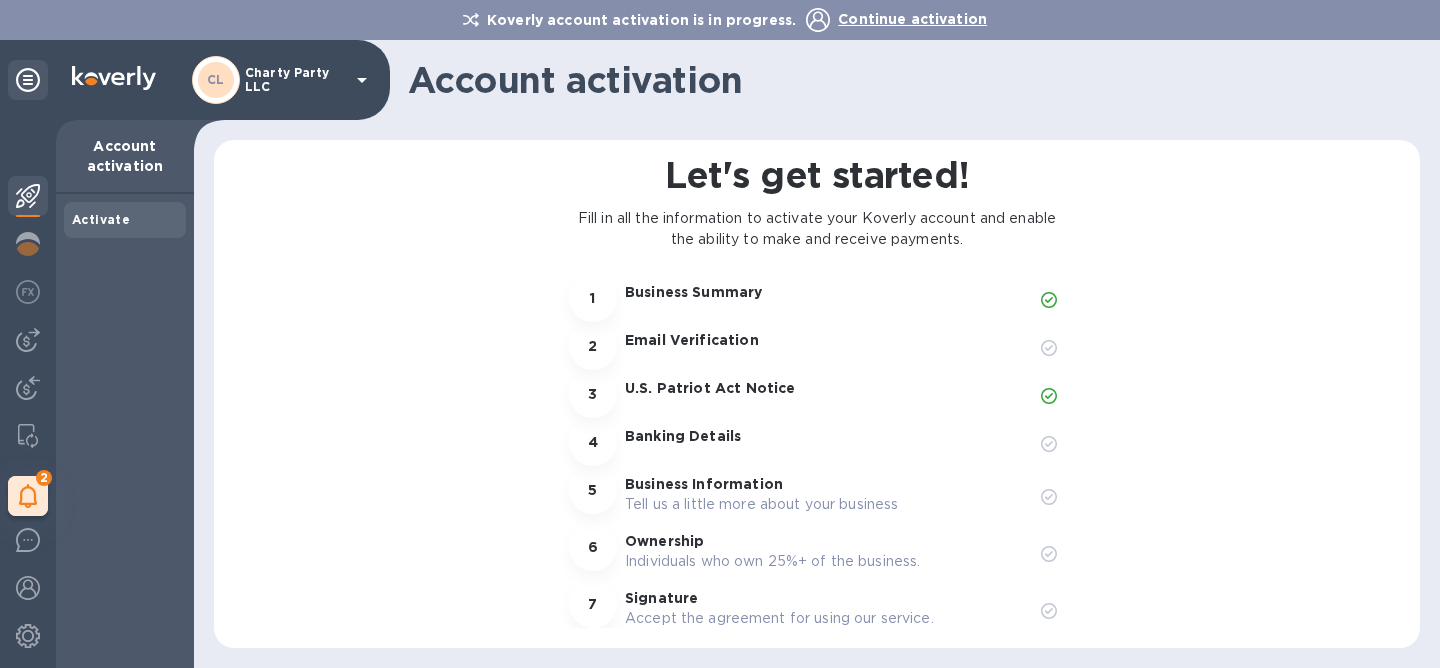 scroll, scrollTop: 19, scrollLeft: 0, axis: vertical 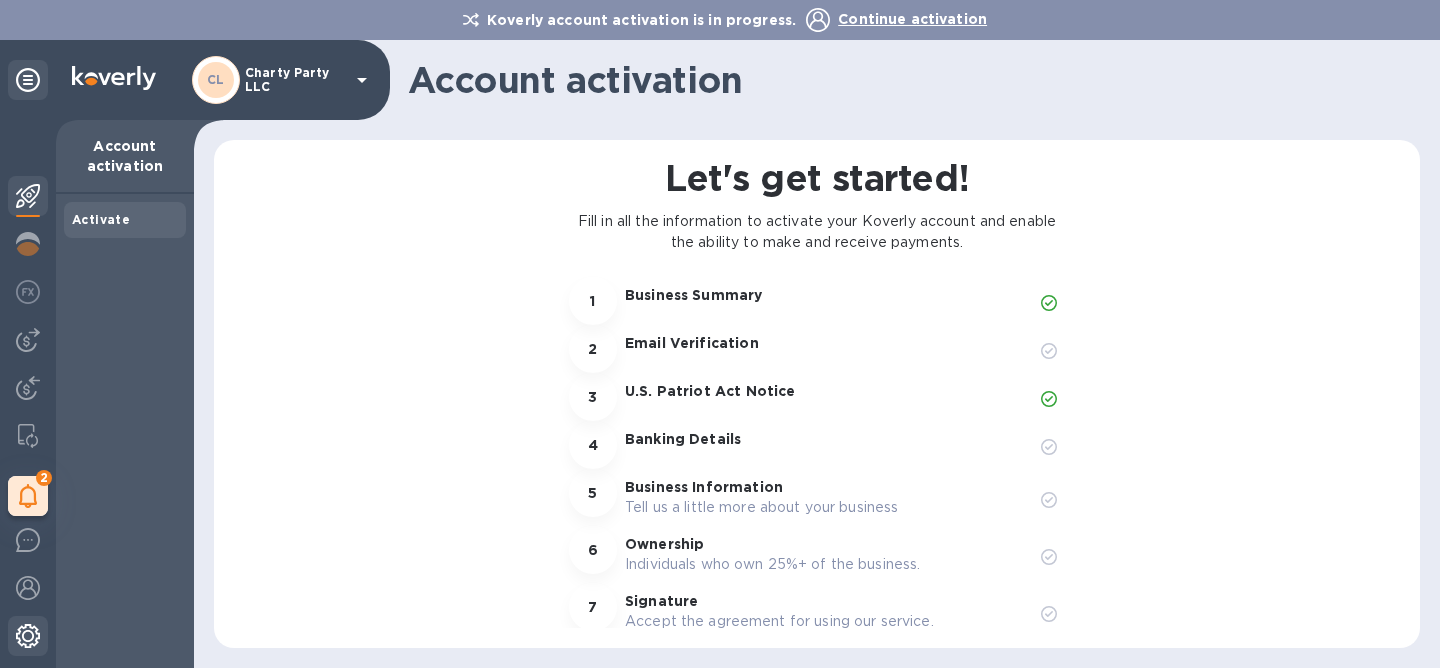 click at bounding box center (28, 636) 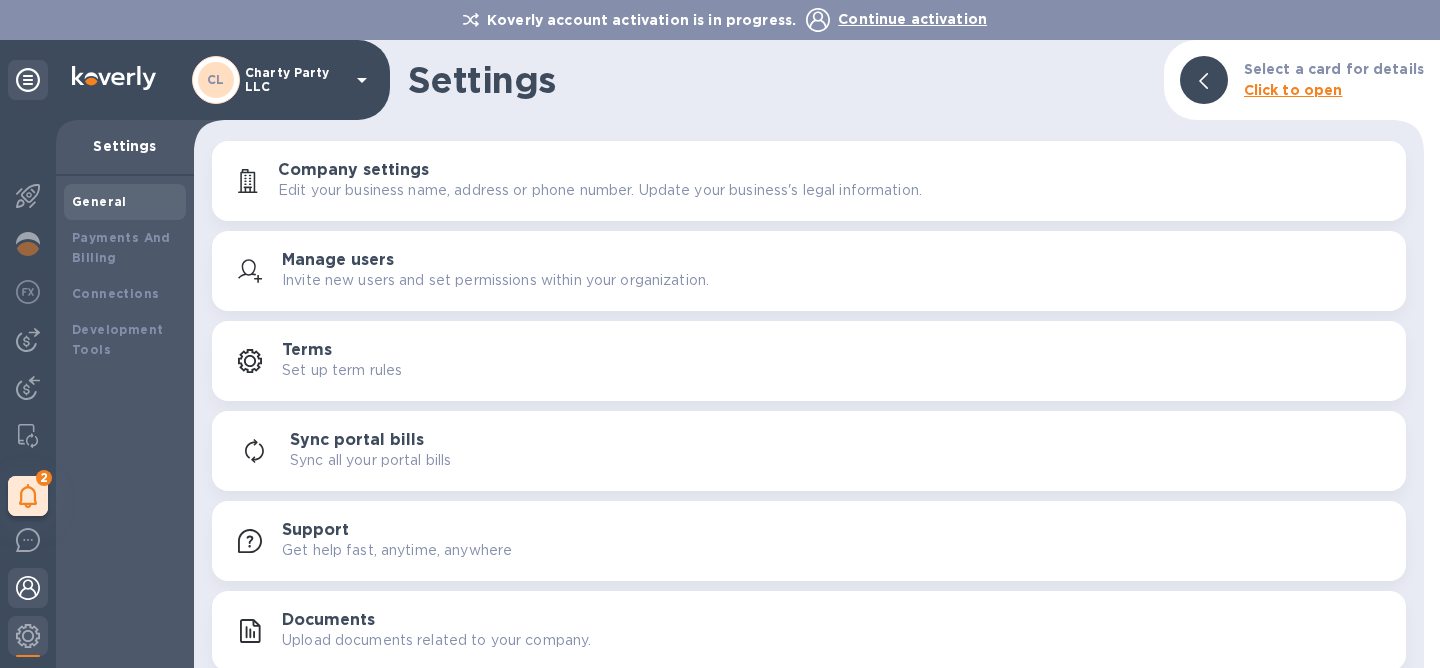 click at bounding box center [28, 588] 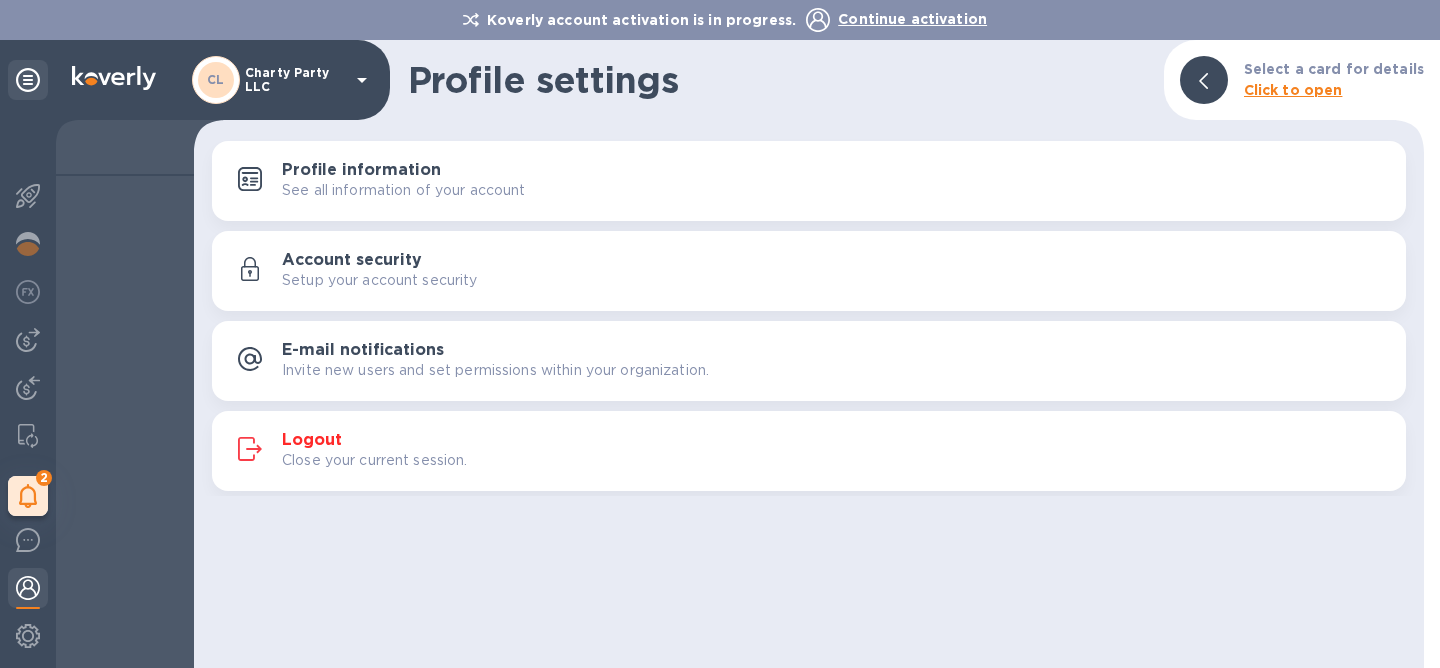 click on "Close your current session." at bounding box center (375, 460) 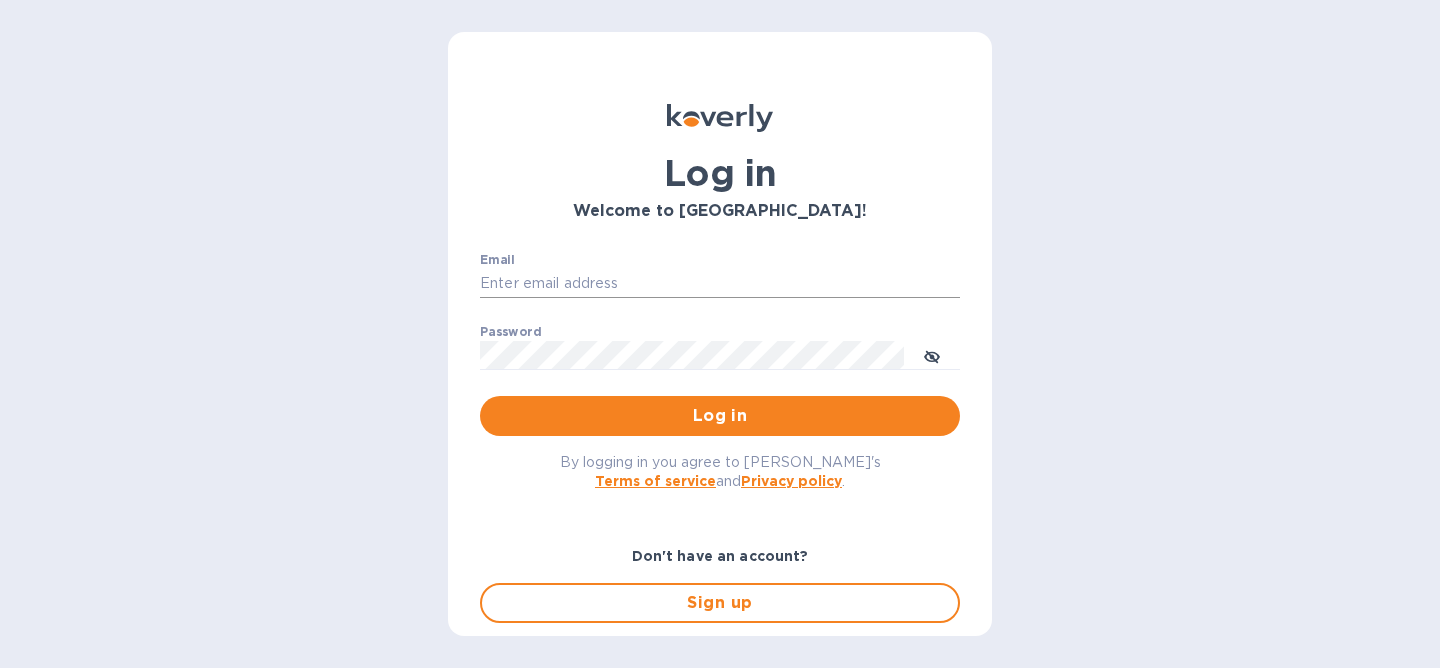 click on "Email" at bounding box center [720, 284] 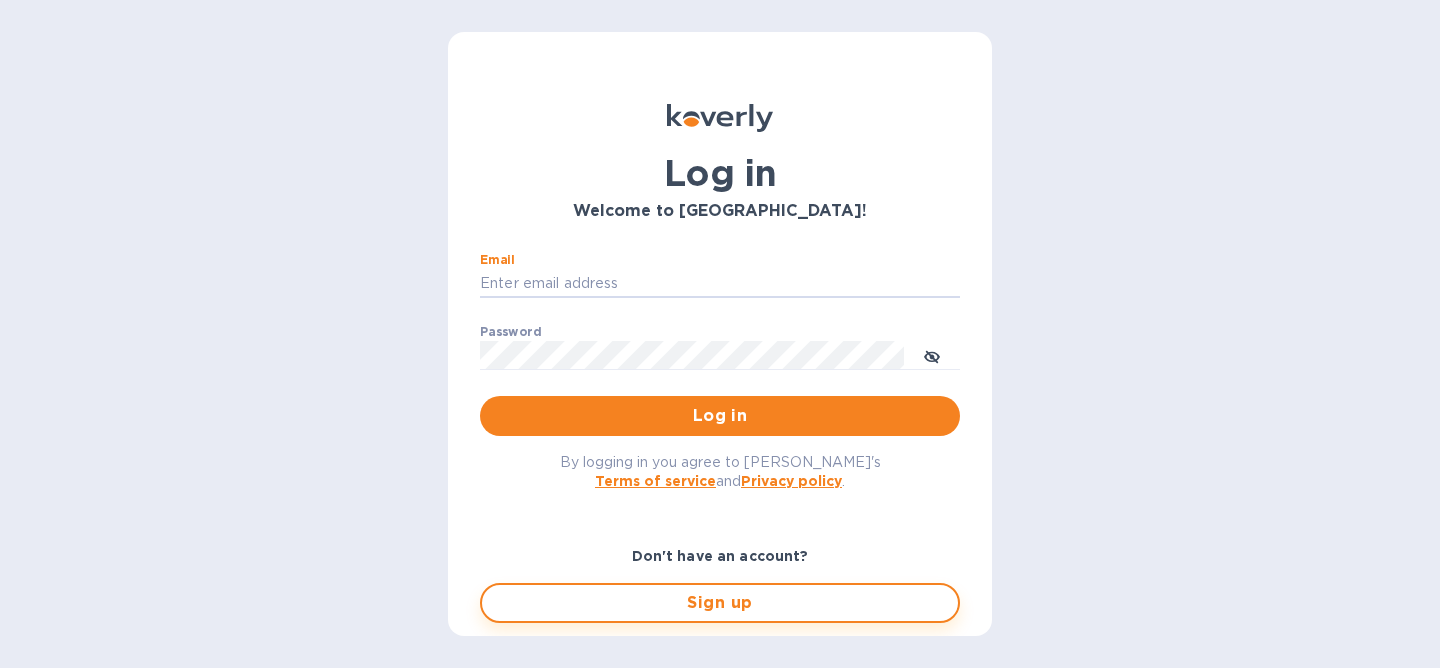 click on "Sign up" at bounding box center (720, 603) 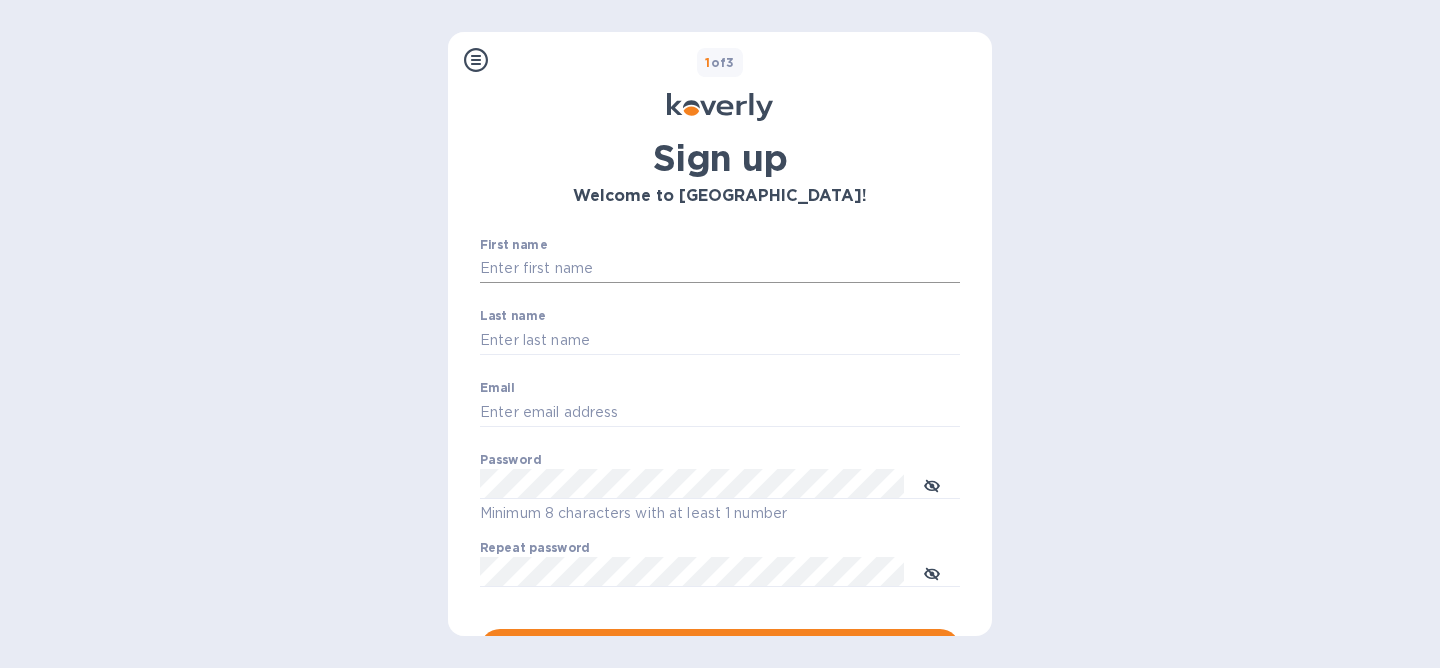 click on "First name" at bounding box center [720, 269] 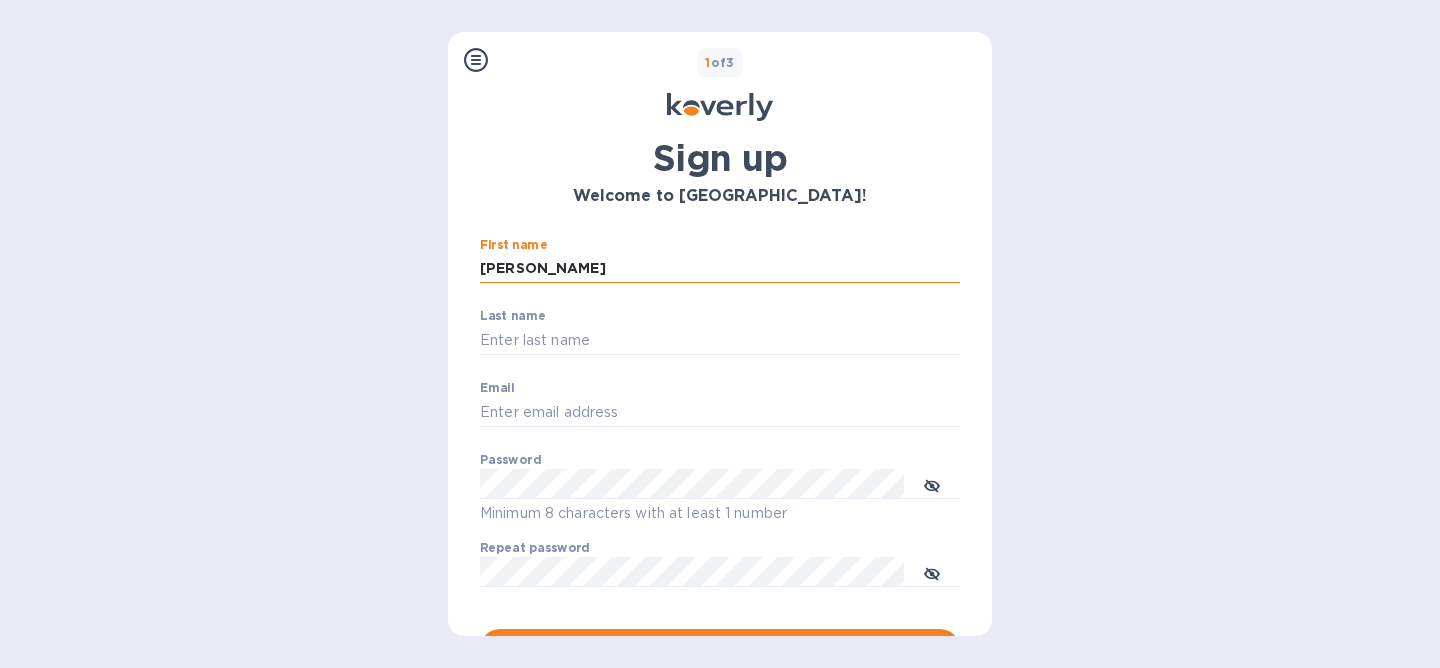 type on "Blake" 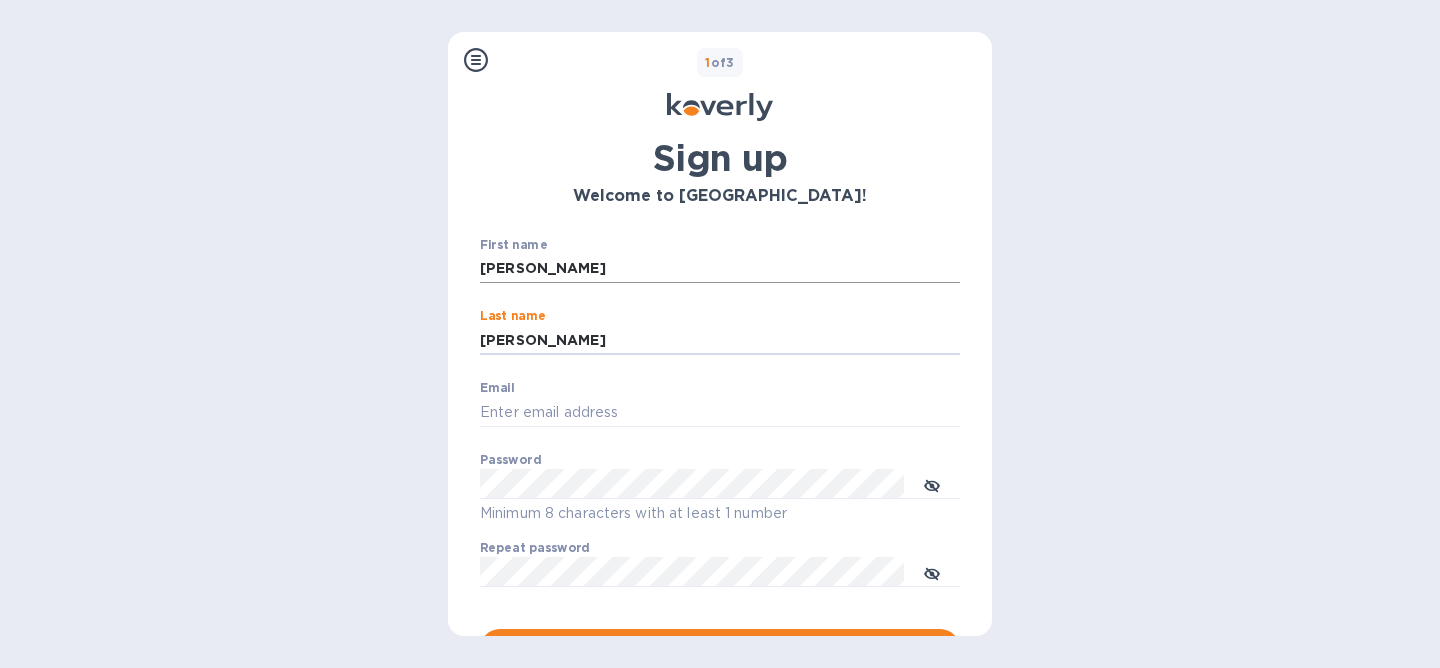 type on "McKenzie" 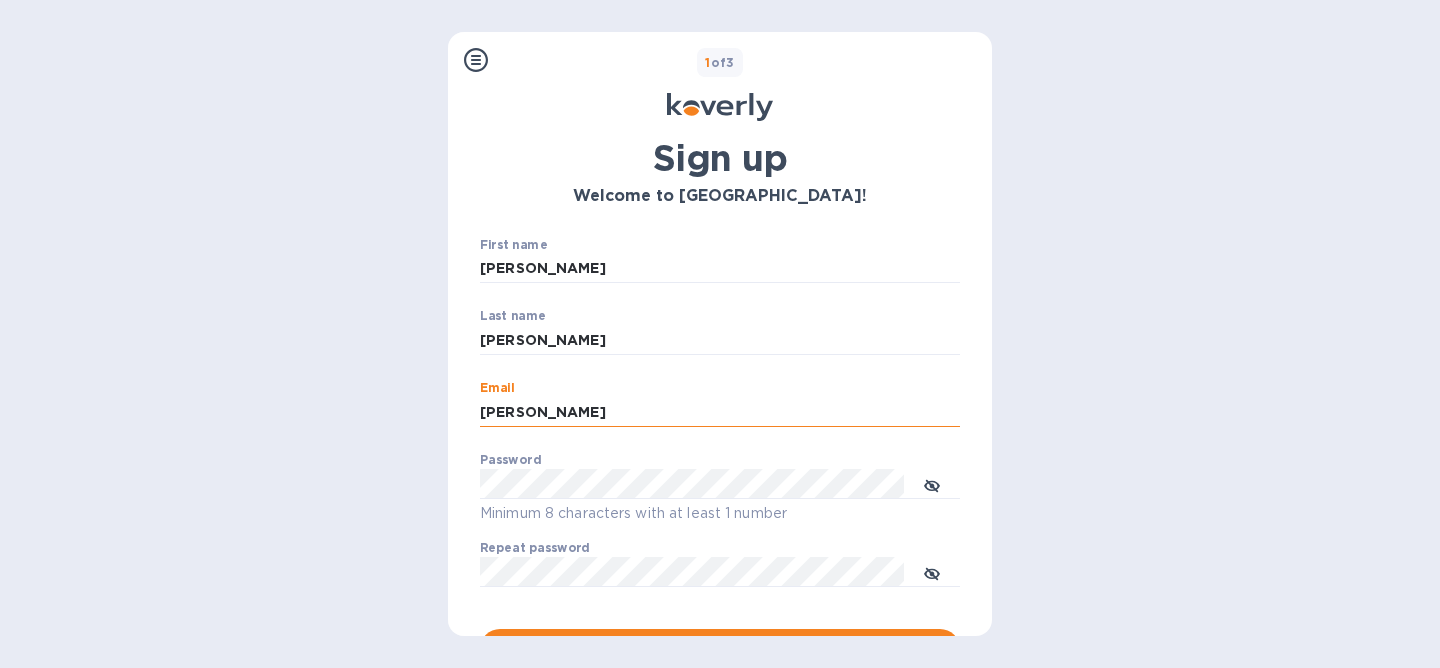 type on "[PERSON_NAME][EMAIL_ADDRESS][DOMAIN_NAME]" 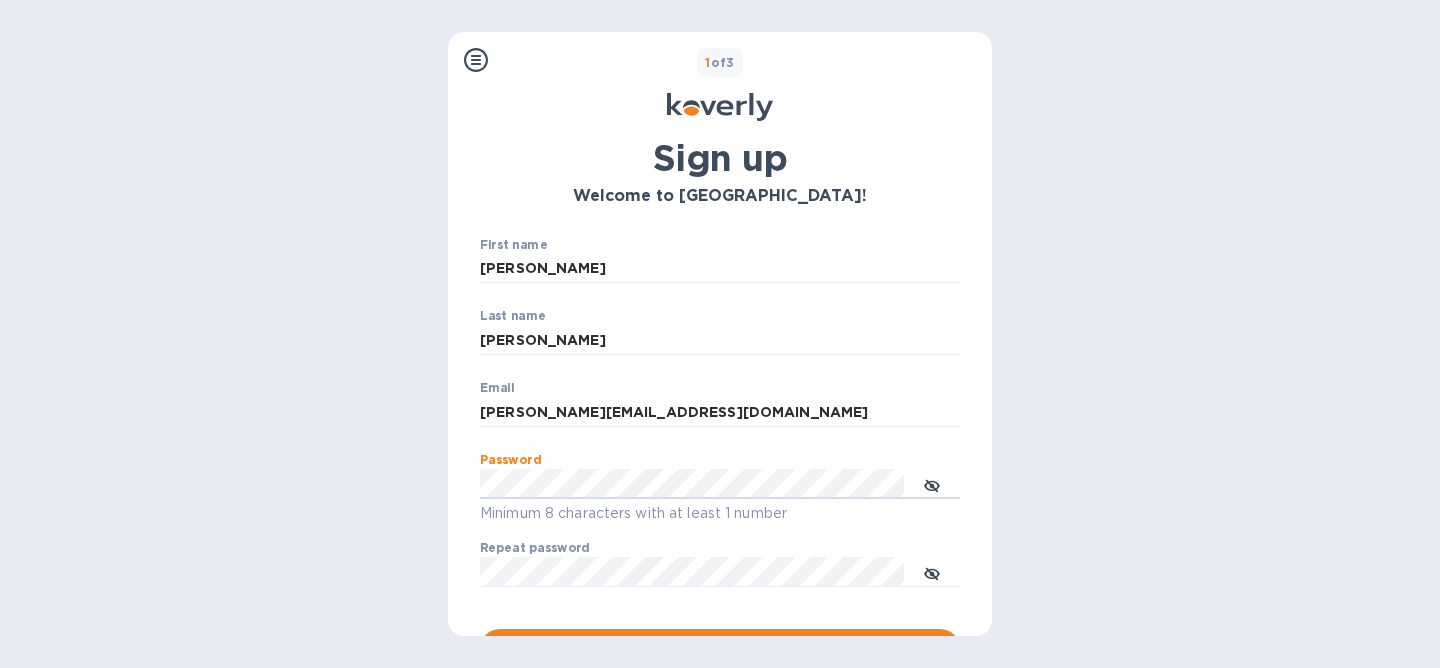 type 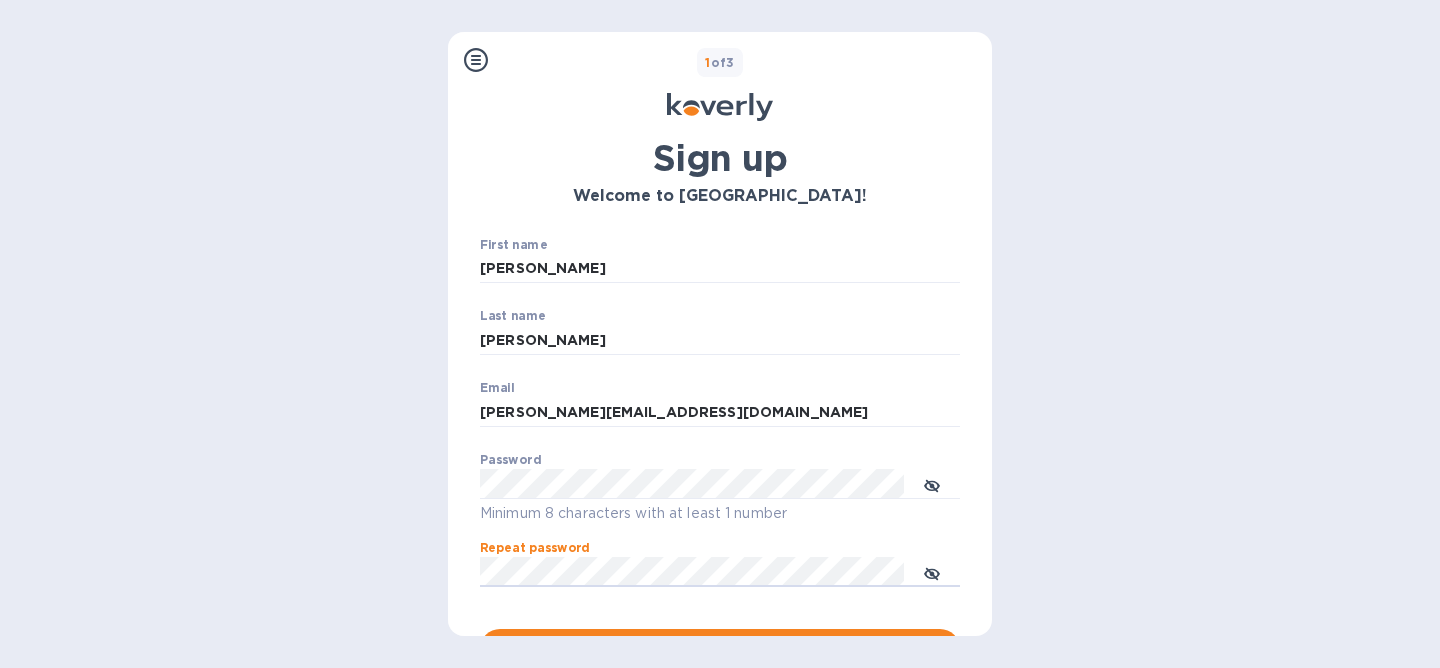 click on "Continue to verify email address" at bounding box center [720, 649] 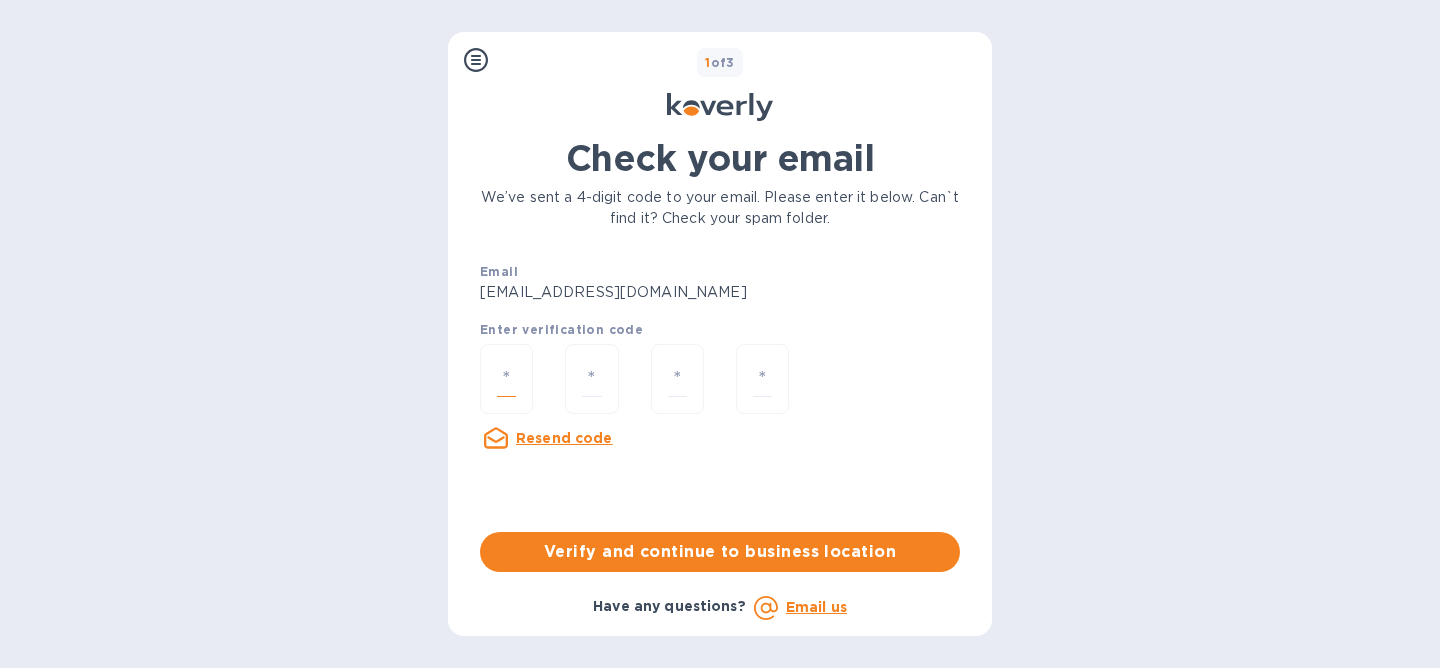 click at bounding box center [506, 379] 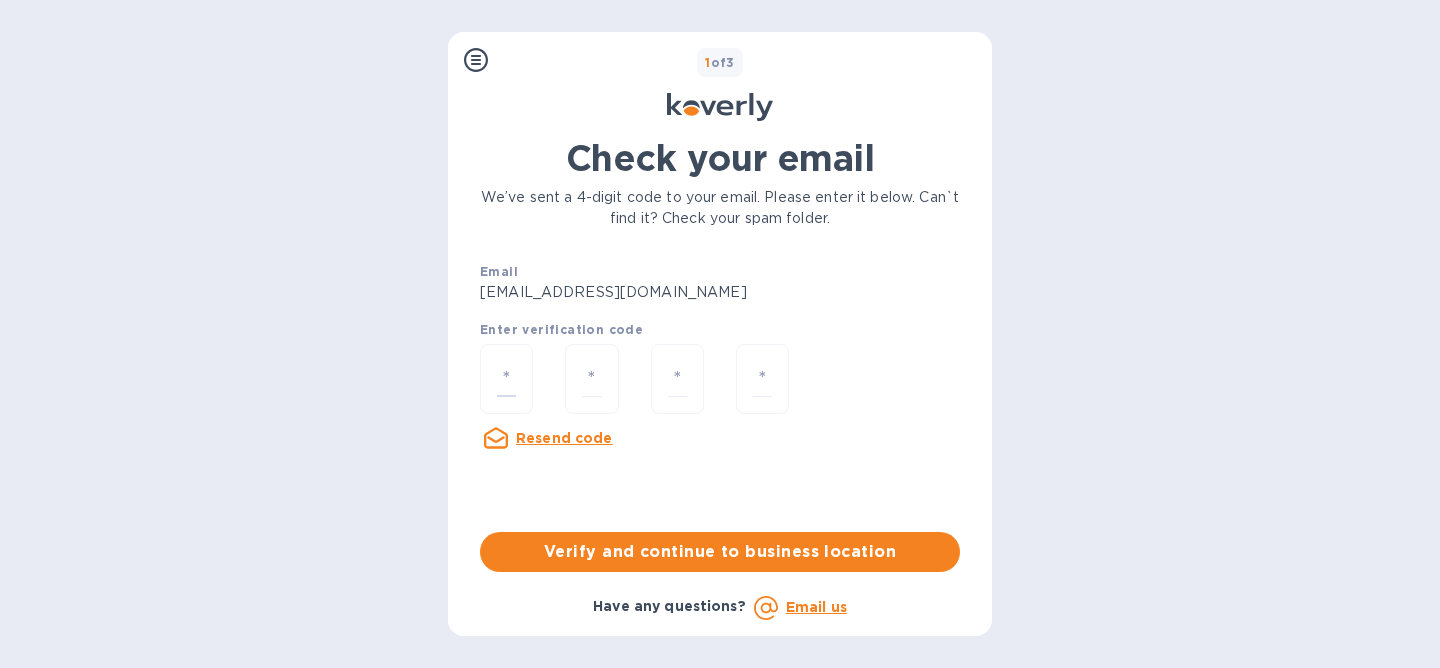 type on "1" 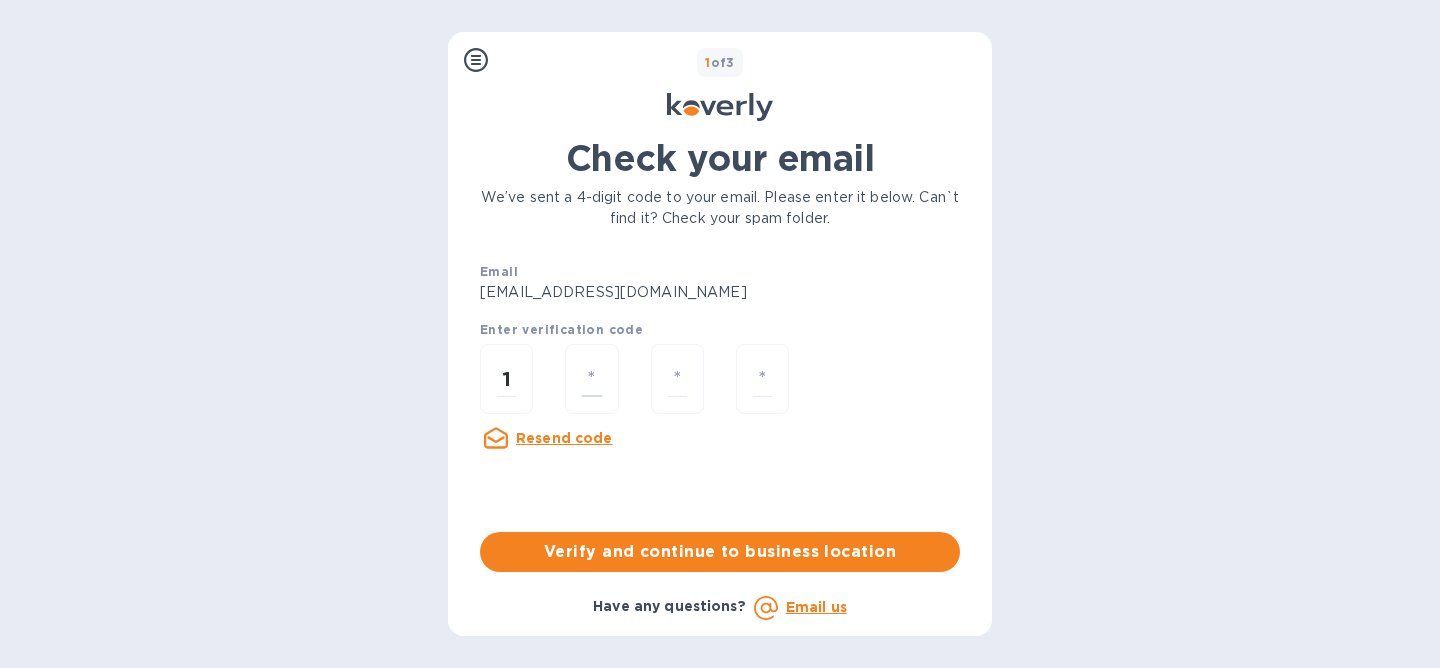 type on "6" 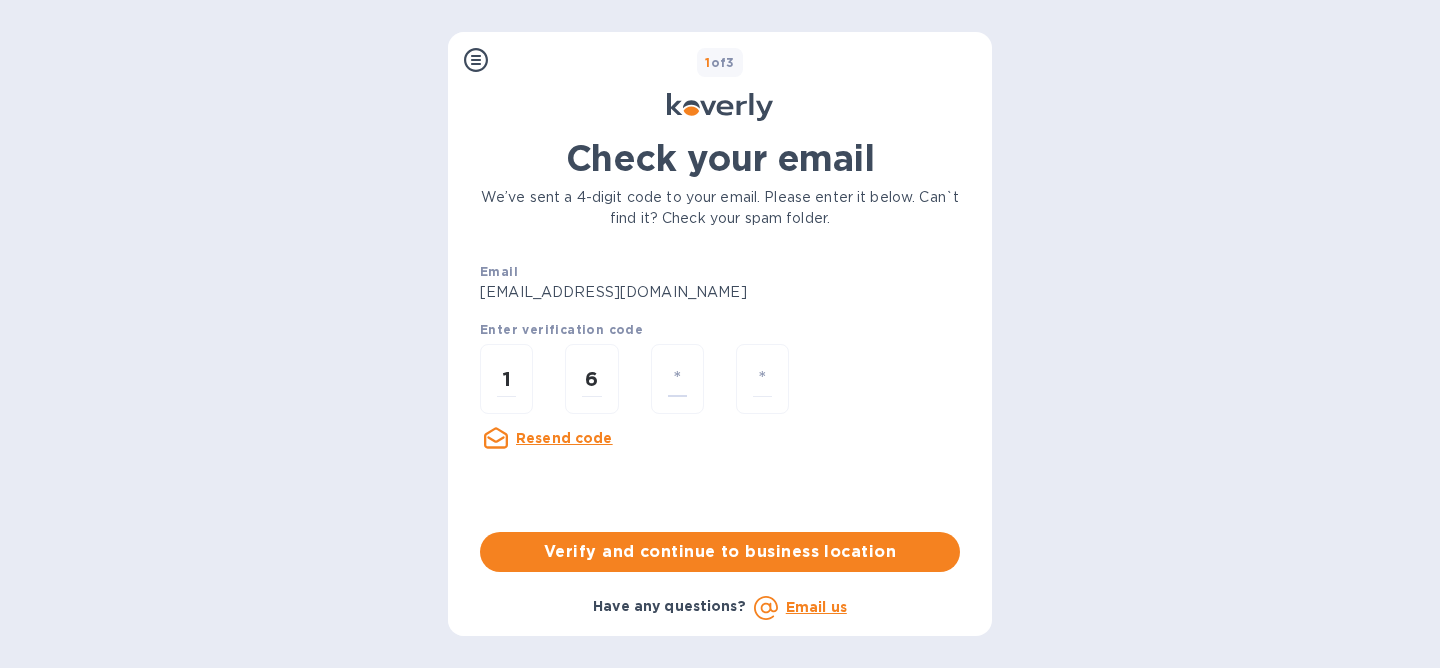 type on "0" 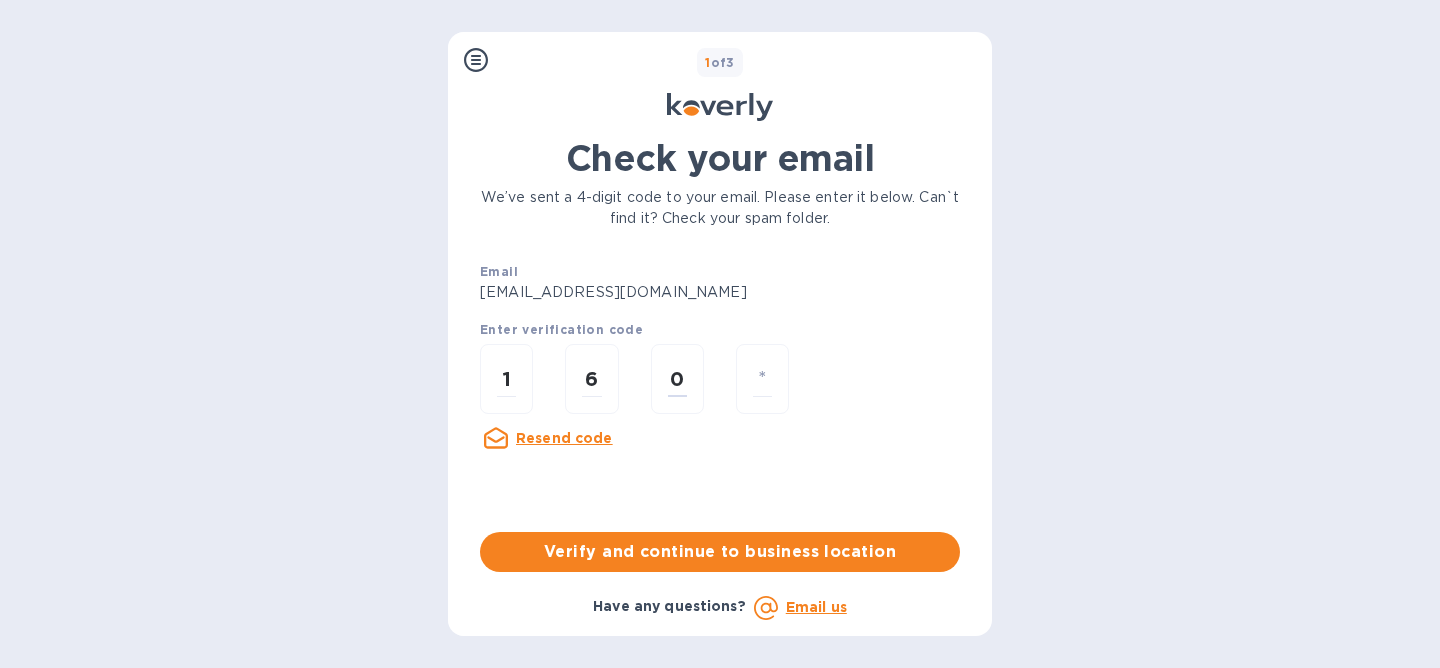 type on "3" 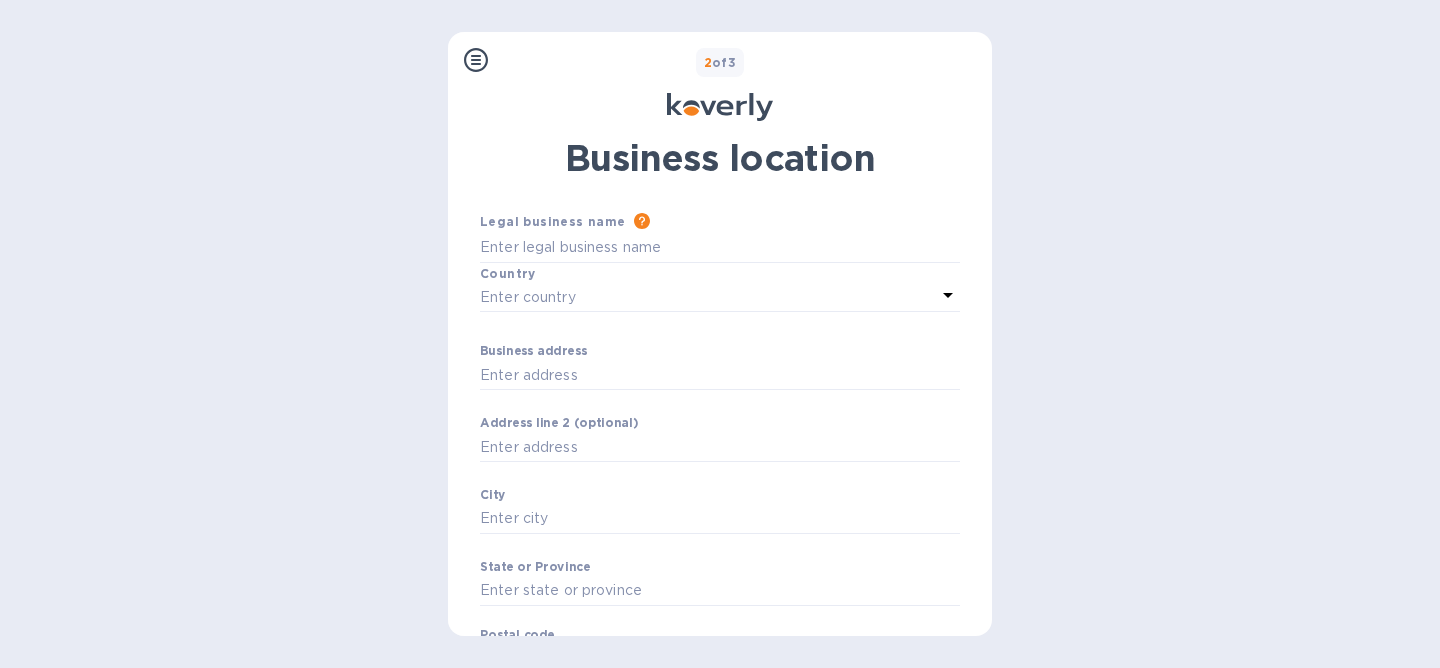 click on "Country" at bounding box center (720, 273) 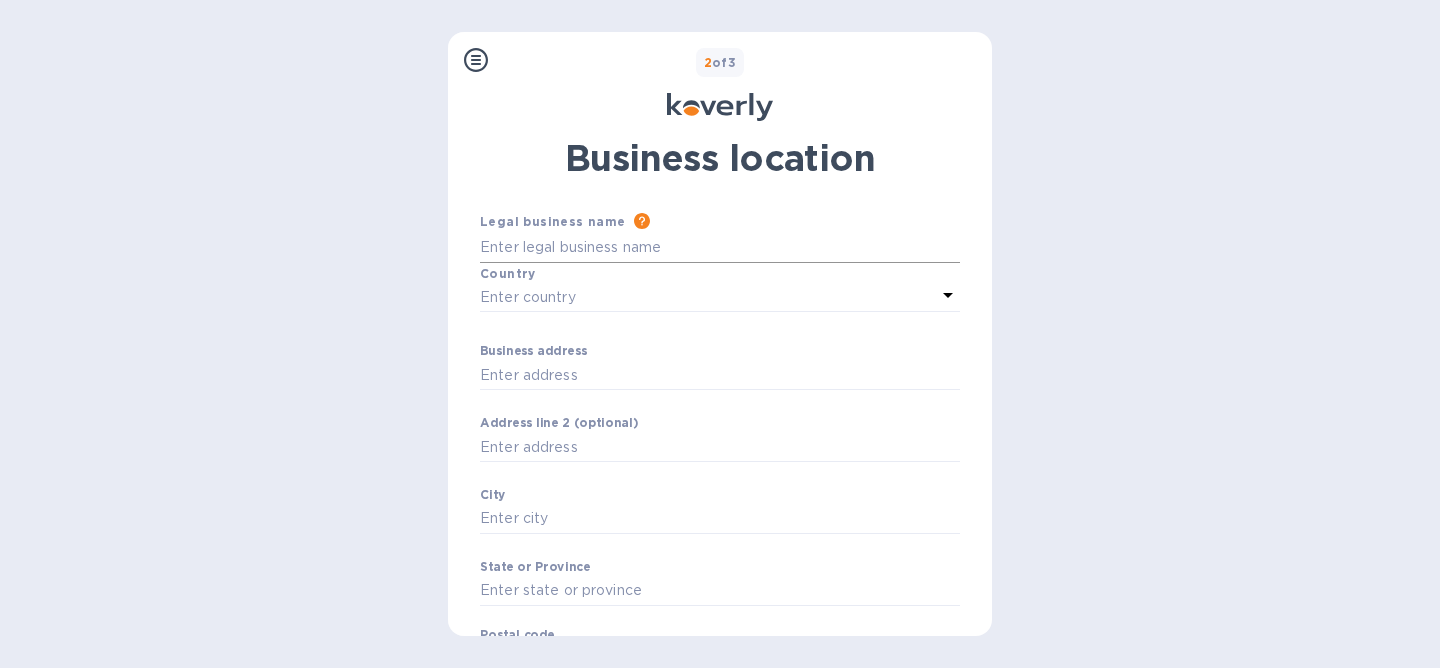click on "Business address" at bounding box center [720, 248] 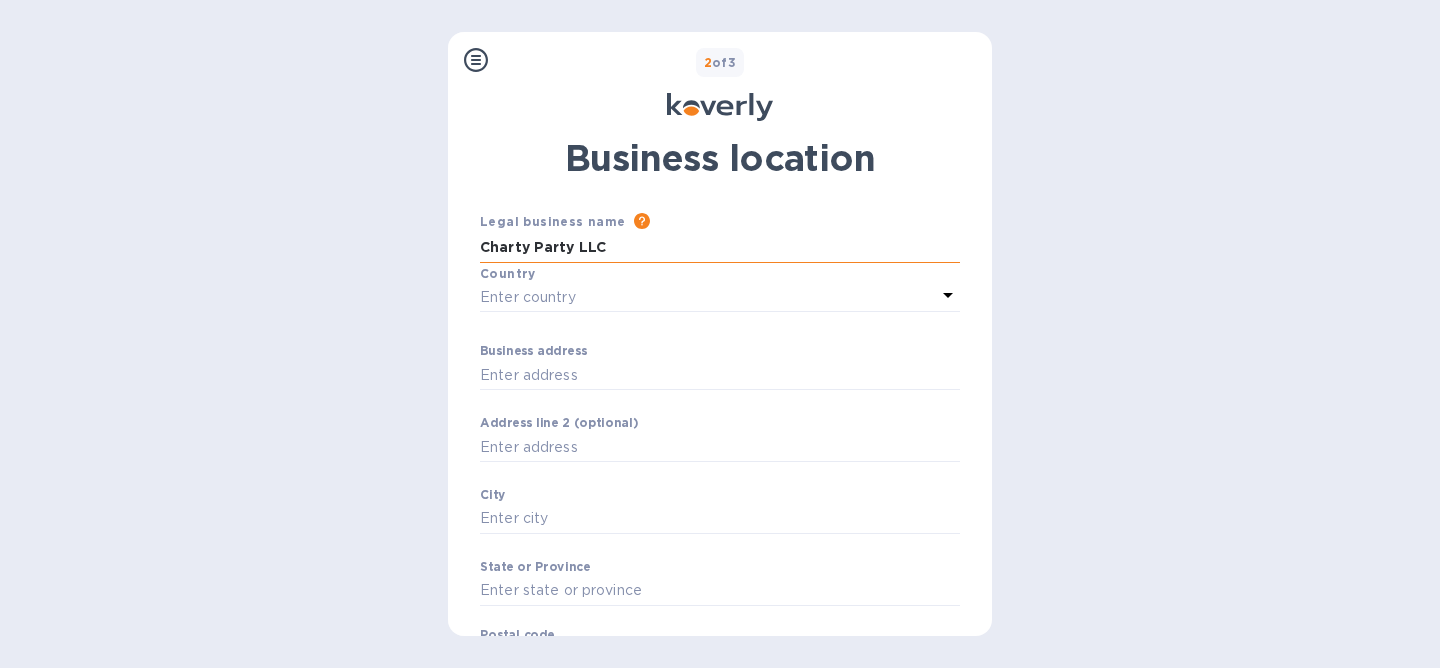 type on "Charty Party LLC" 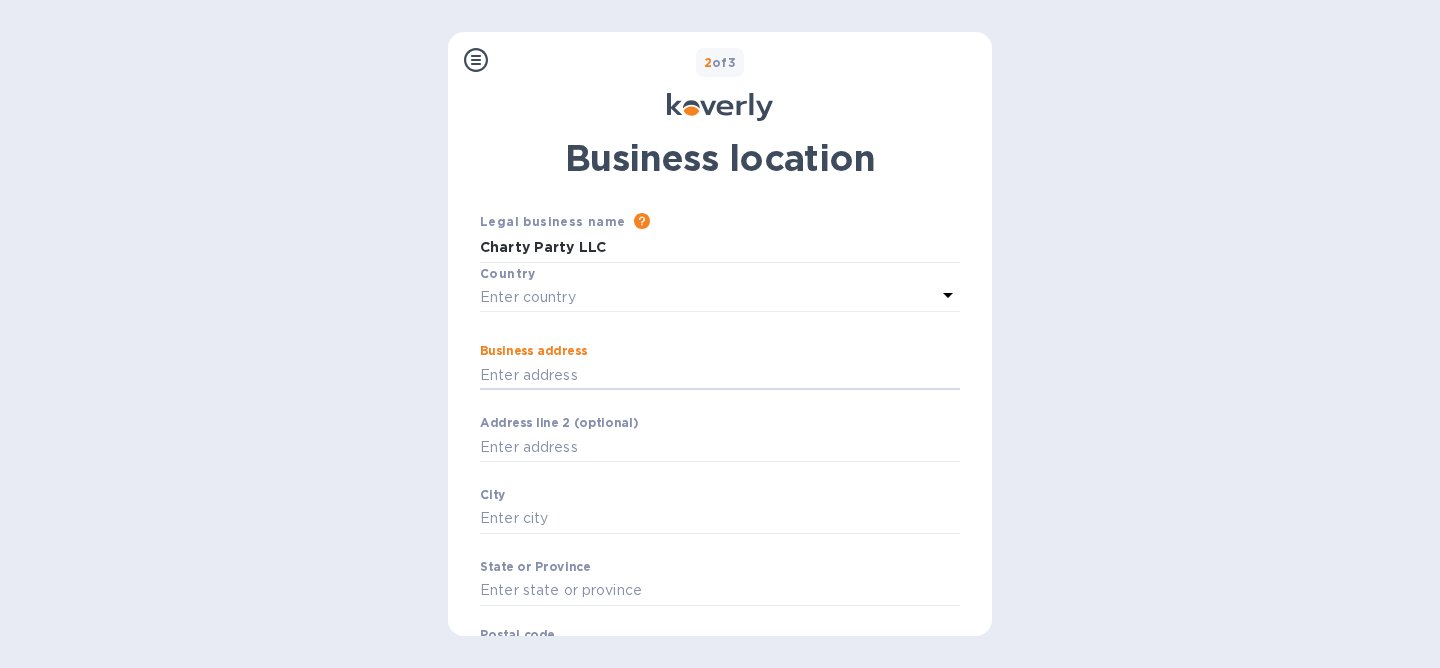 click on "Enter country" at bounding box center [528, 297] 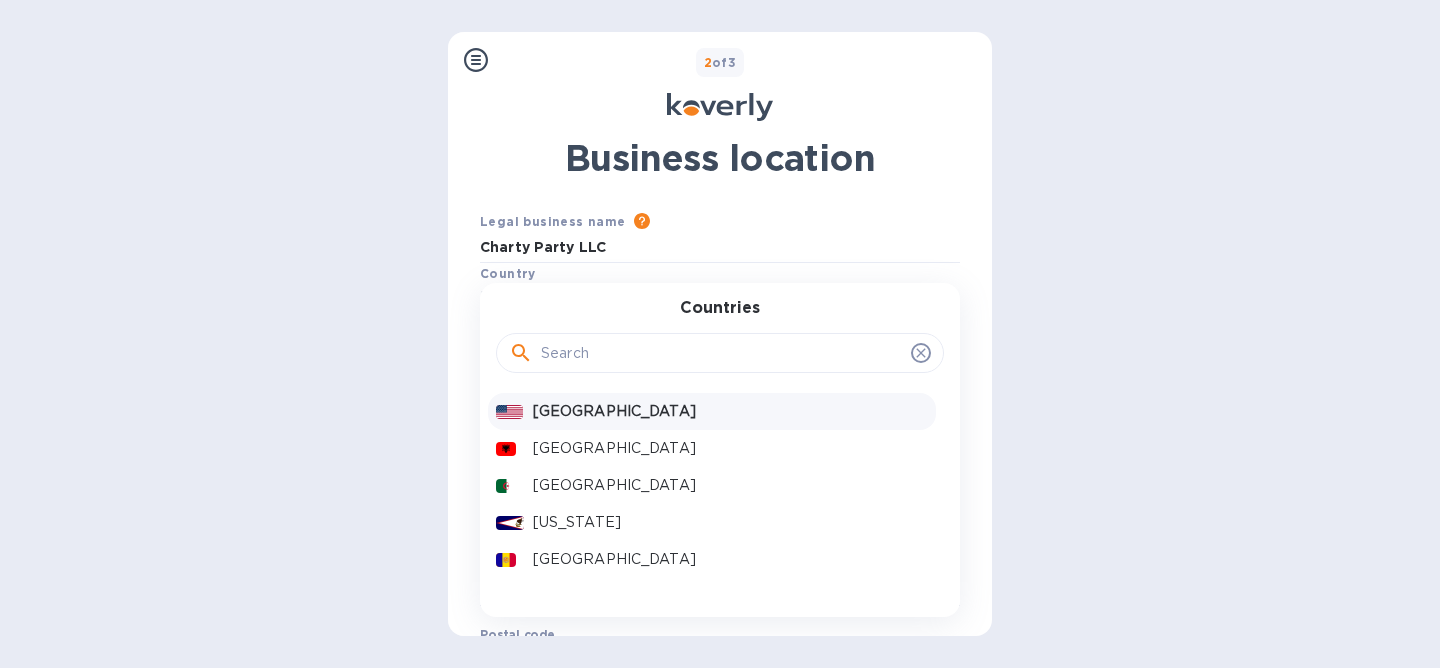 click on "[GEOGRAPHIC_DATA]" at bounding box center [730, 411] 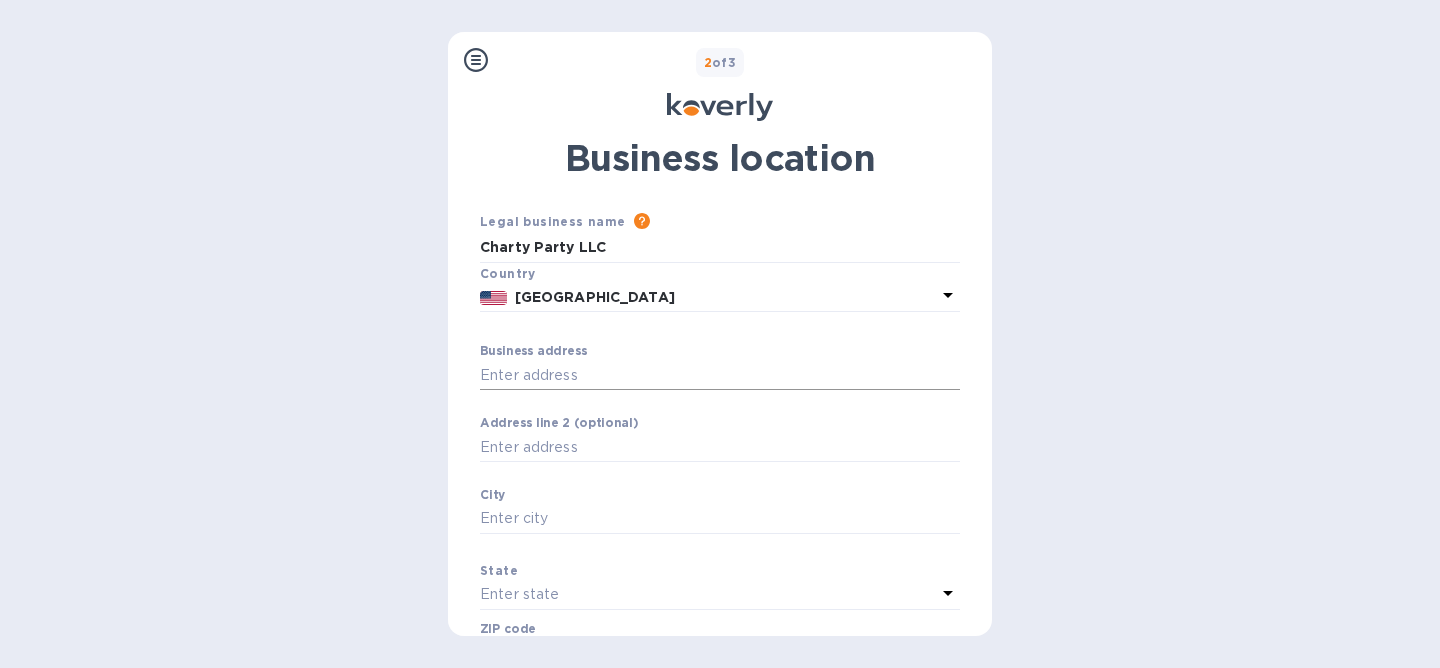 click on "Business address" at bounding box center (720, 375) 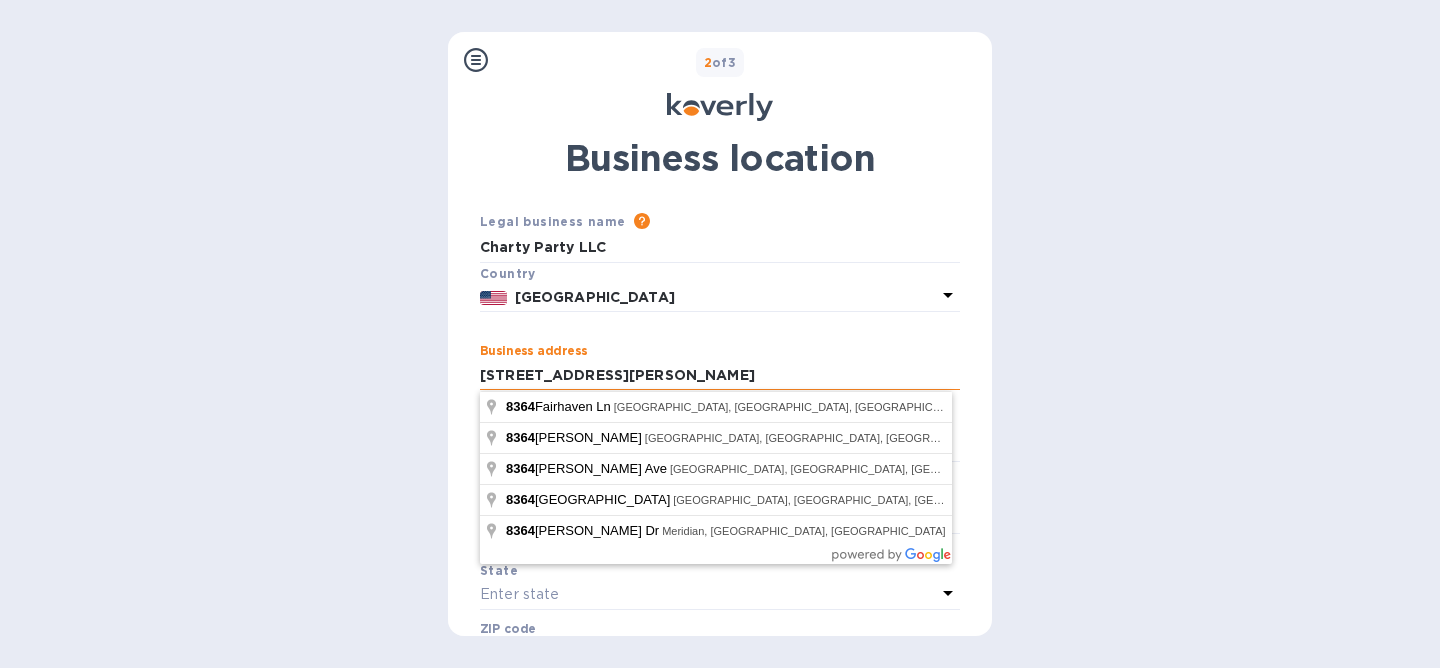 click on "[STREET_ADDRESS][PERSON_NAME]" at bounding box center [720, 375] 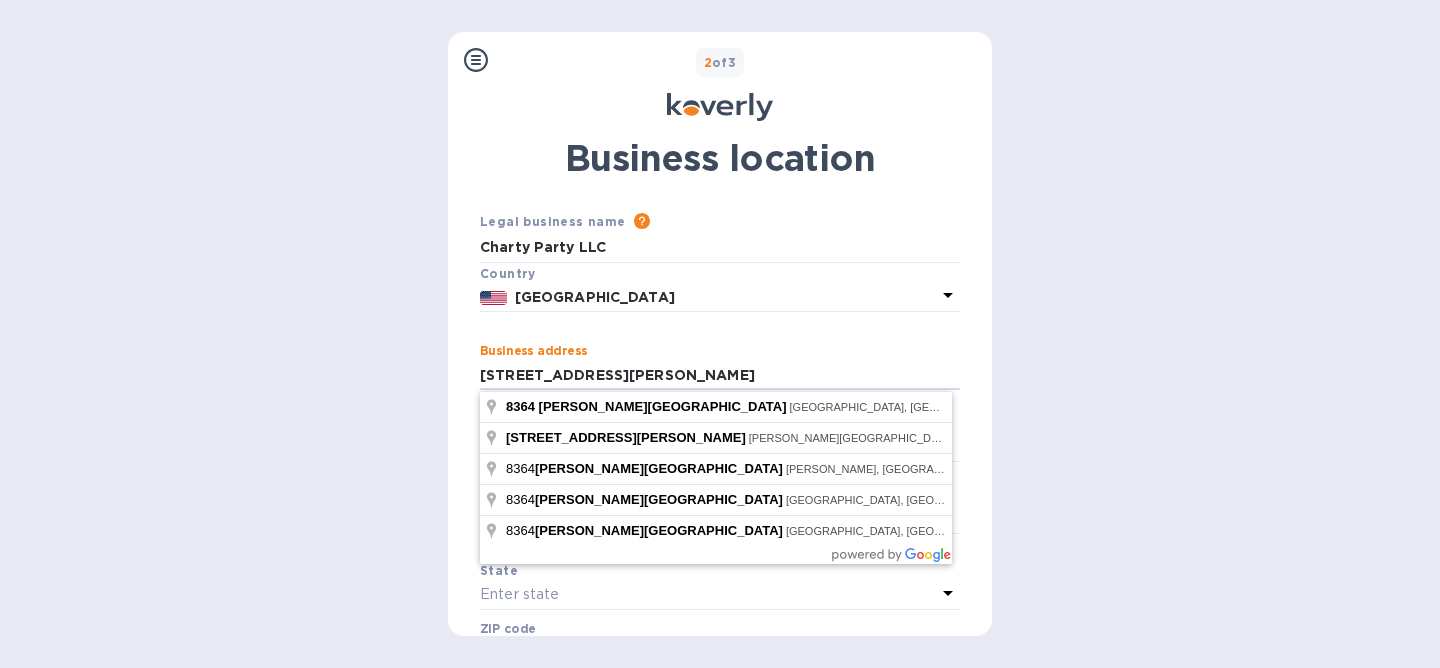 click on "Steps Koverly account Business information Secure your account 2  of  3 Business location Legal business name Please provide the legal name that appears on your SS-4 form issued by the IRS when the company was formed. Charty Party LLC Country United States Business address 8364 Bazemore Road ​ Address line 2 (optional) ​ City ​ State Enter state ZIP code ​ Continue to business information Have any questions? Email us" at bounding box center (720, 334) 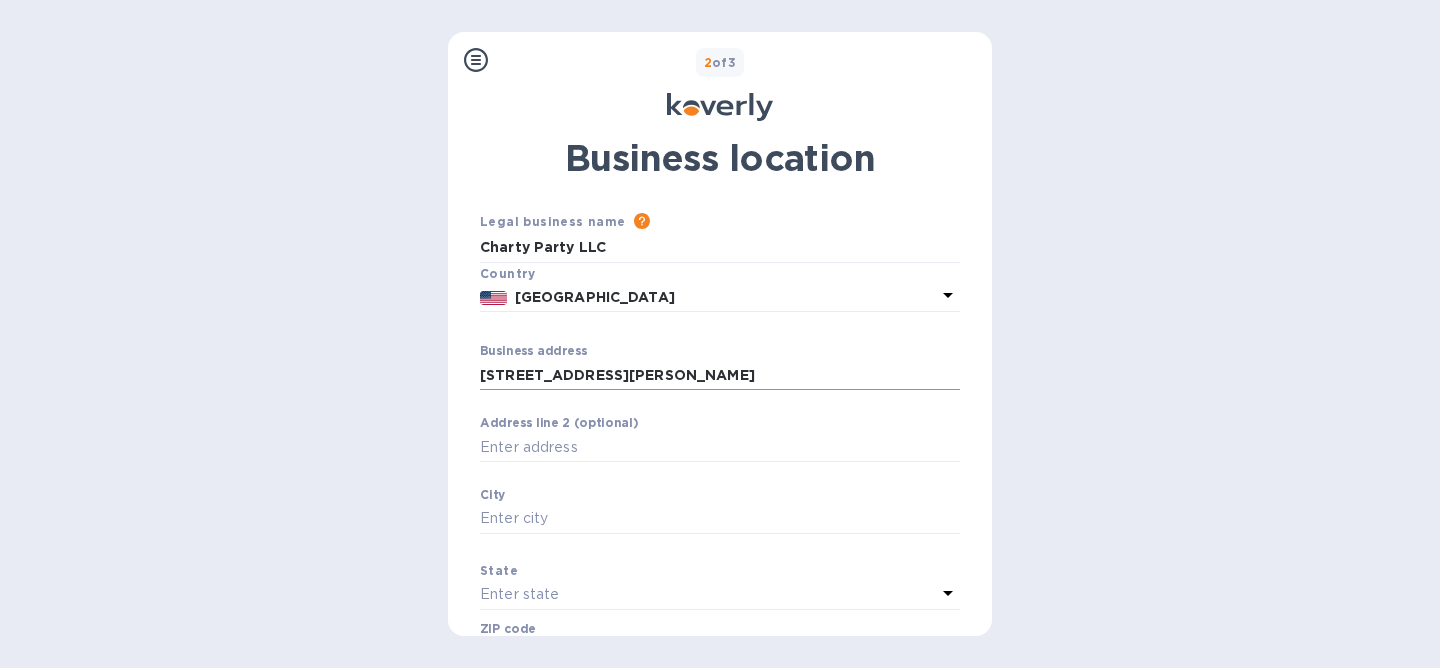 click on "[STREET_ADDRESS][PERSON_NAME]" at bounding box center [720, 375] 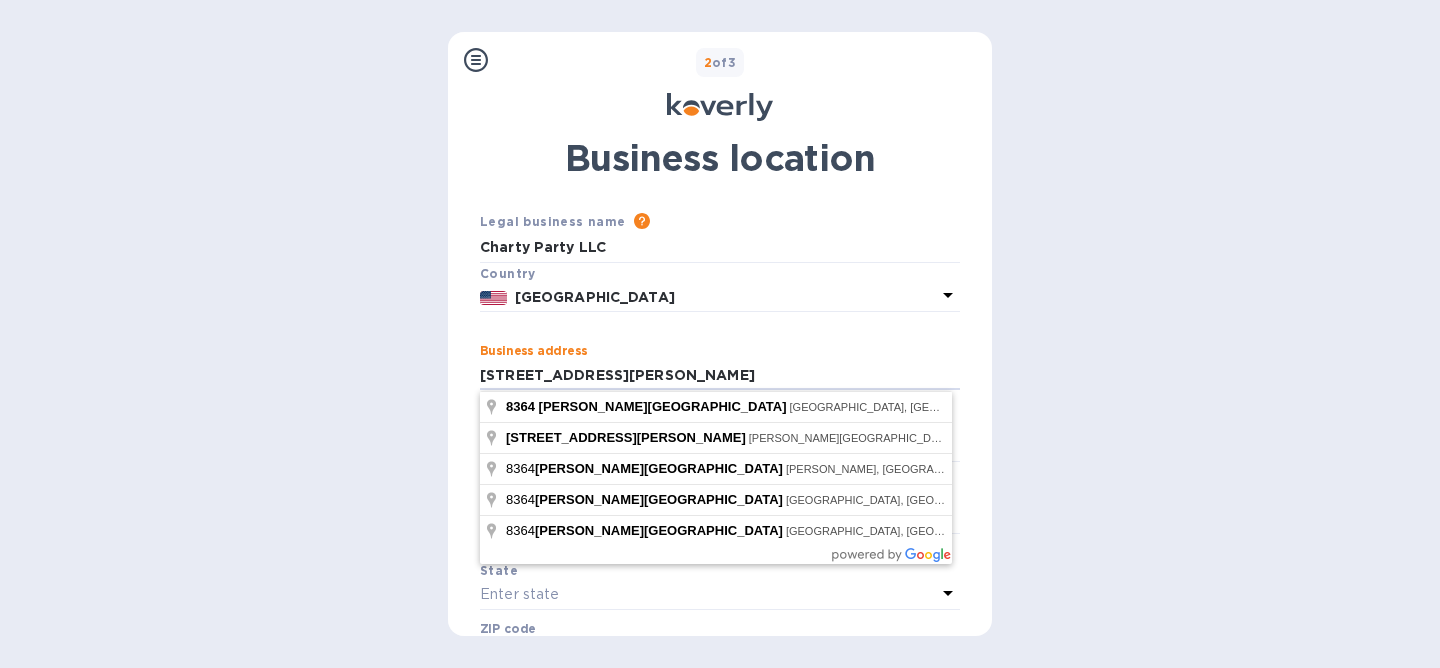 type on "[STREET_ADDRESS][PERSON_NAME]" 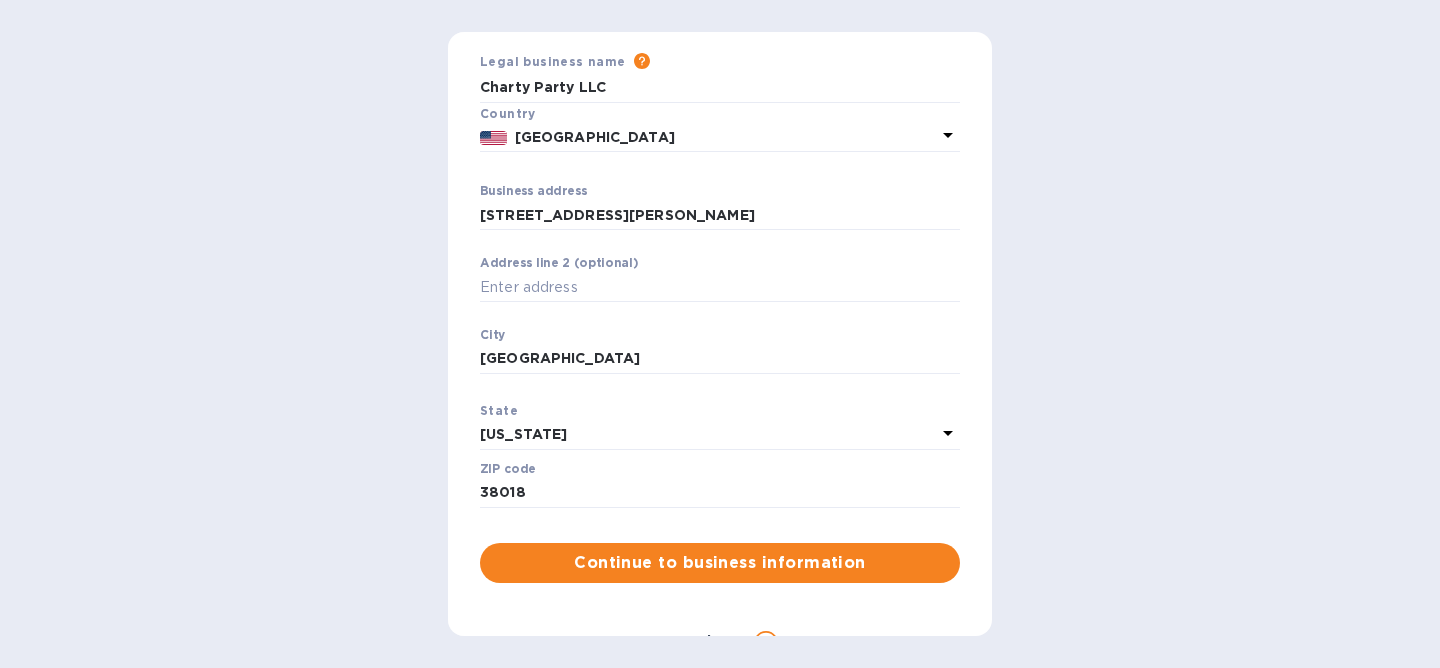 scroll, scrollTop: 196, scrollLeft: 0, axis: vertical 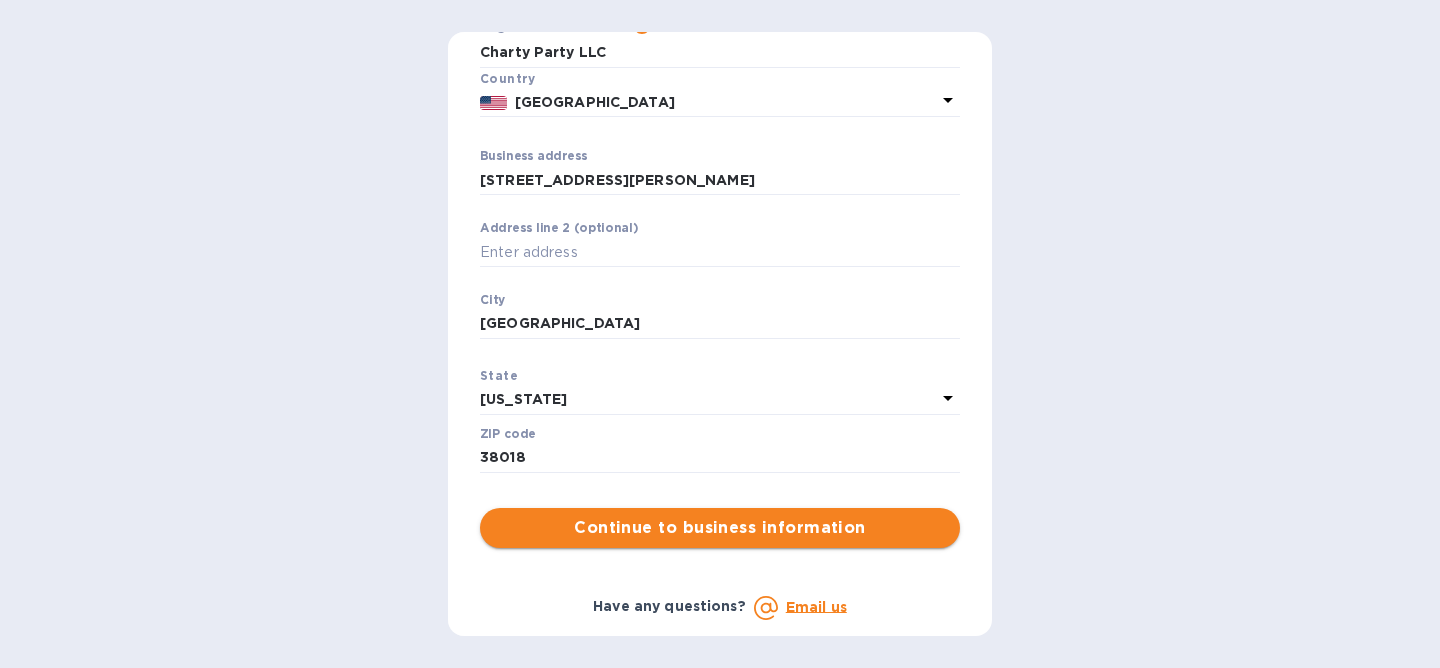 click on "Continue to business information" at bounding box center (720, 528) 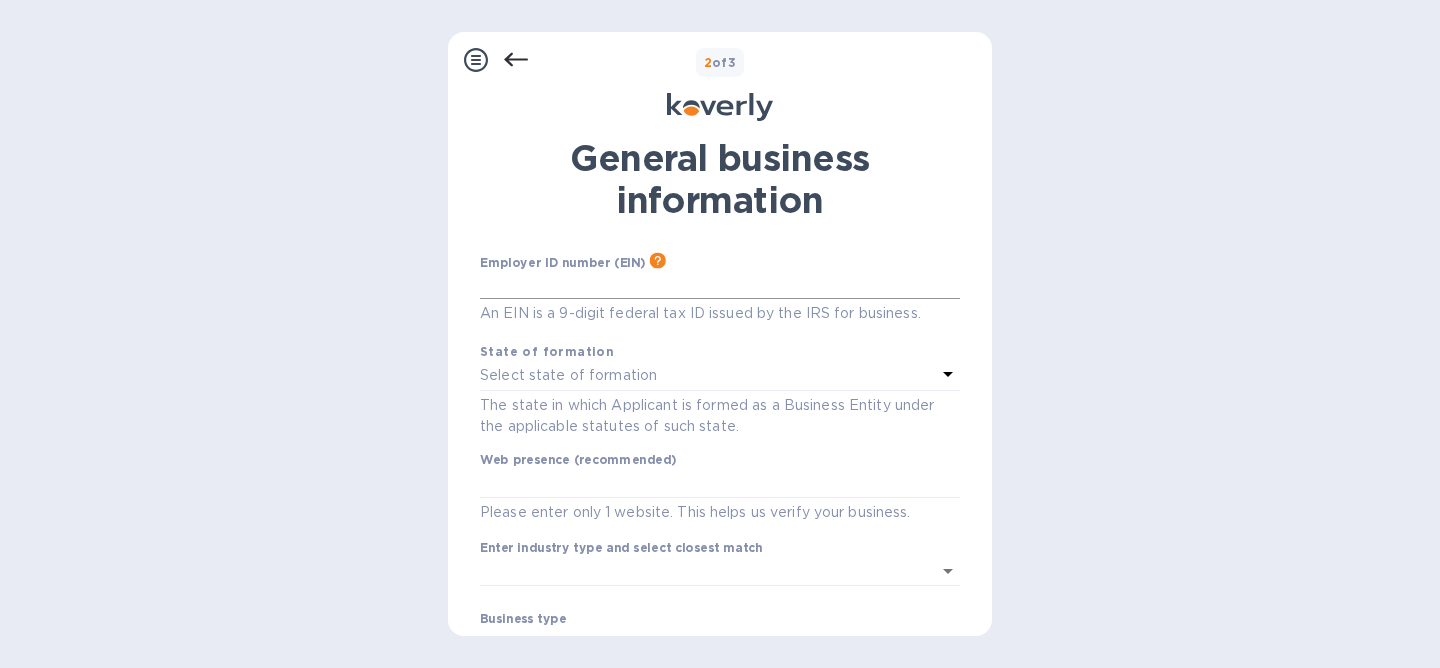 click at bounding box center (720, 284) 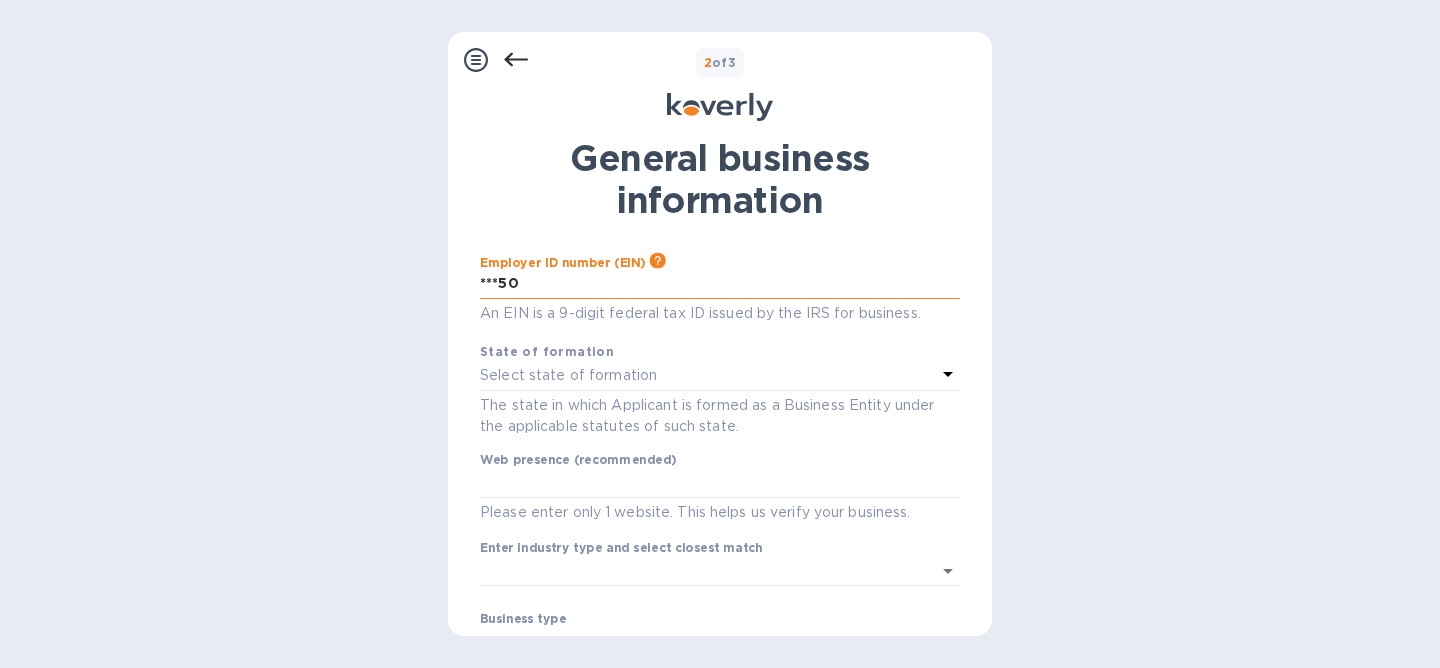 click on "***50" at bounding box center [720, 284] 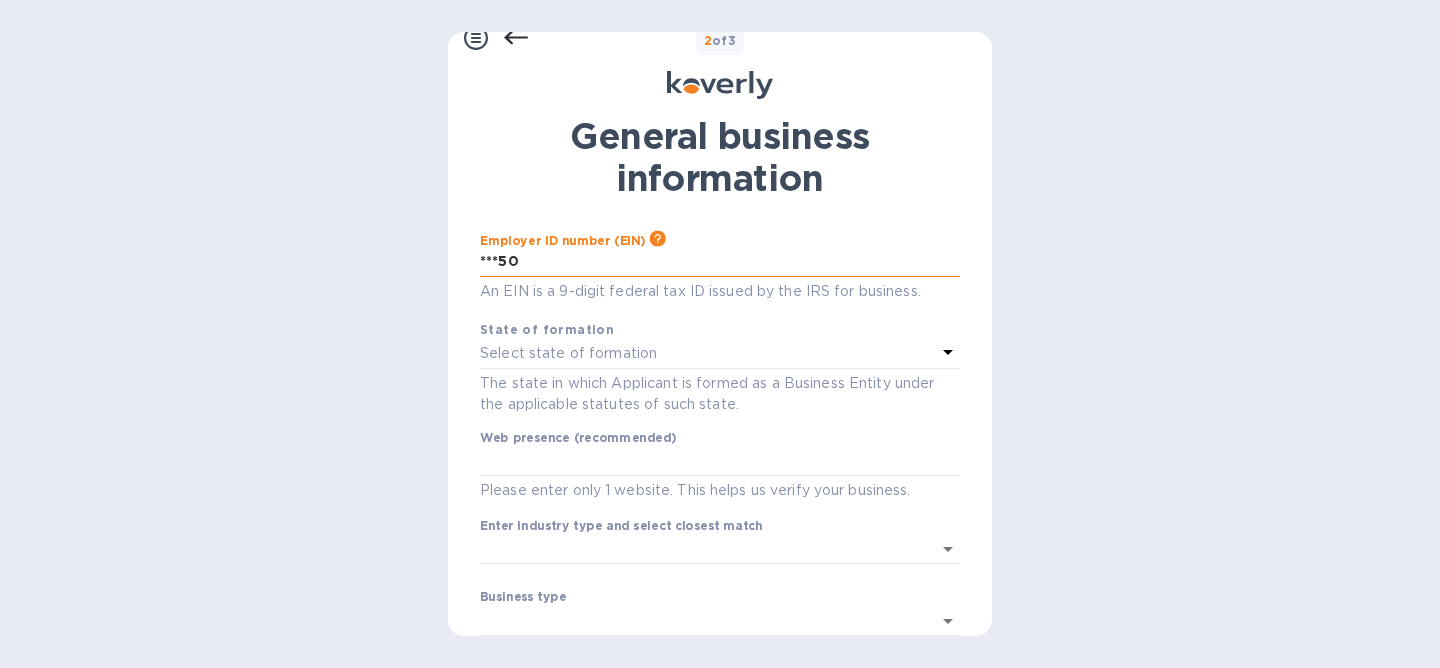 scroll, scrollTop: 27, scrollLeft: 0, axis: vertical 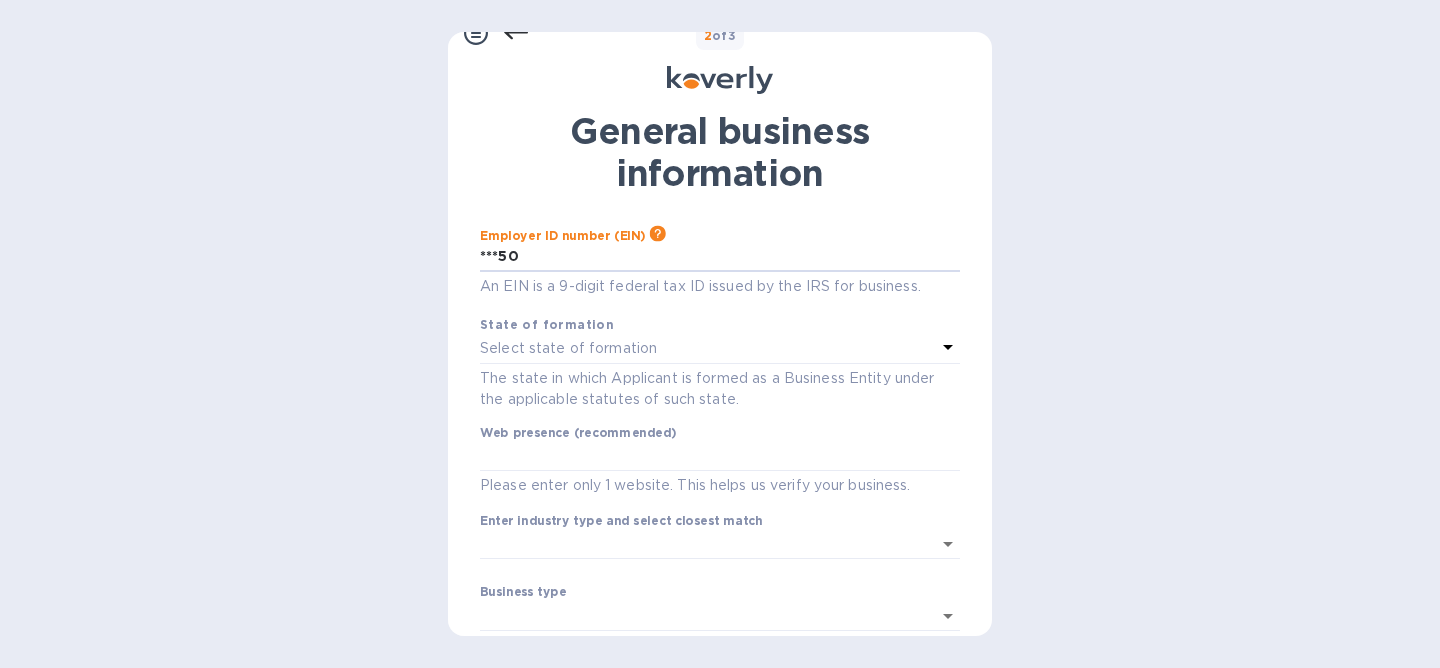 drag, startPoint x: 532, startPoint y: 266, endPoint x: 458, endPoint y: 246, distance: 76.655075 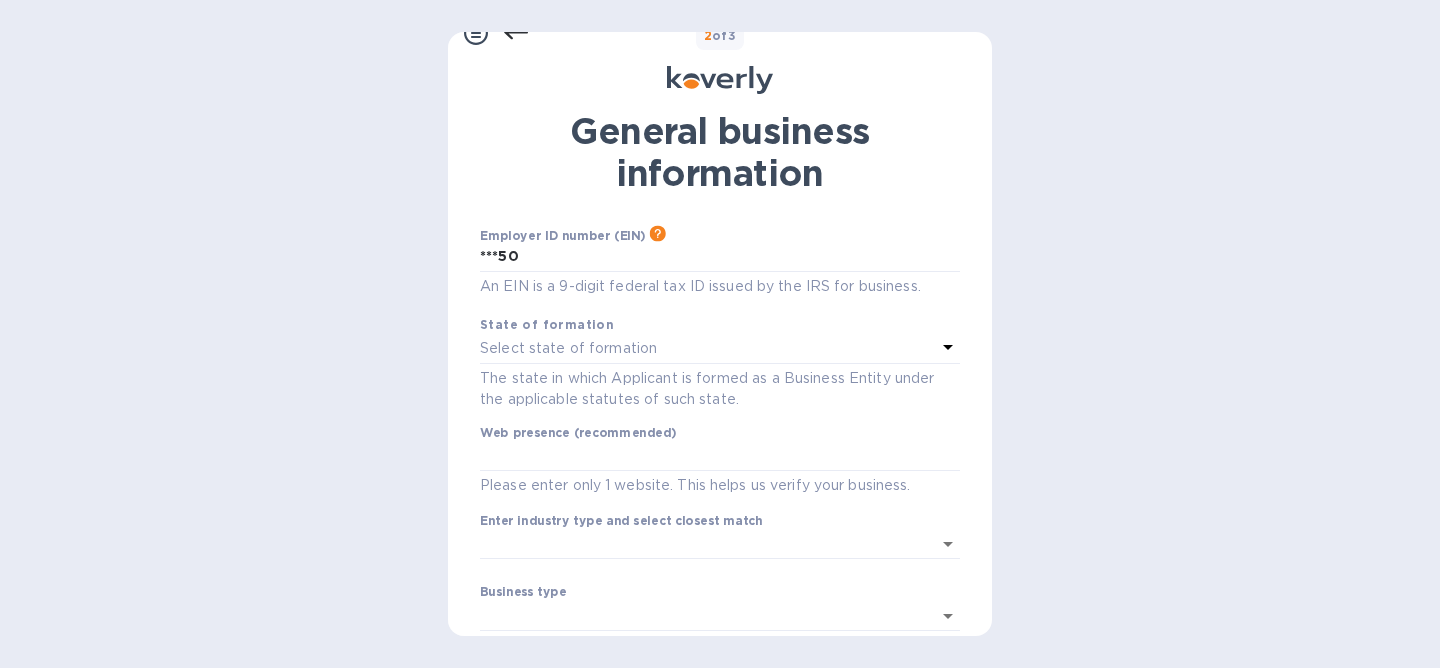 click on "Select state of formation" at bounding box center (568, 348) 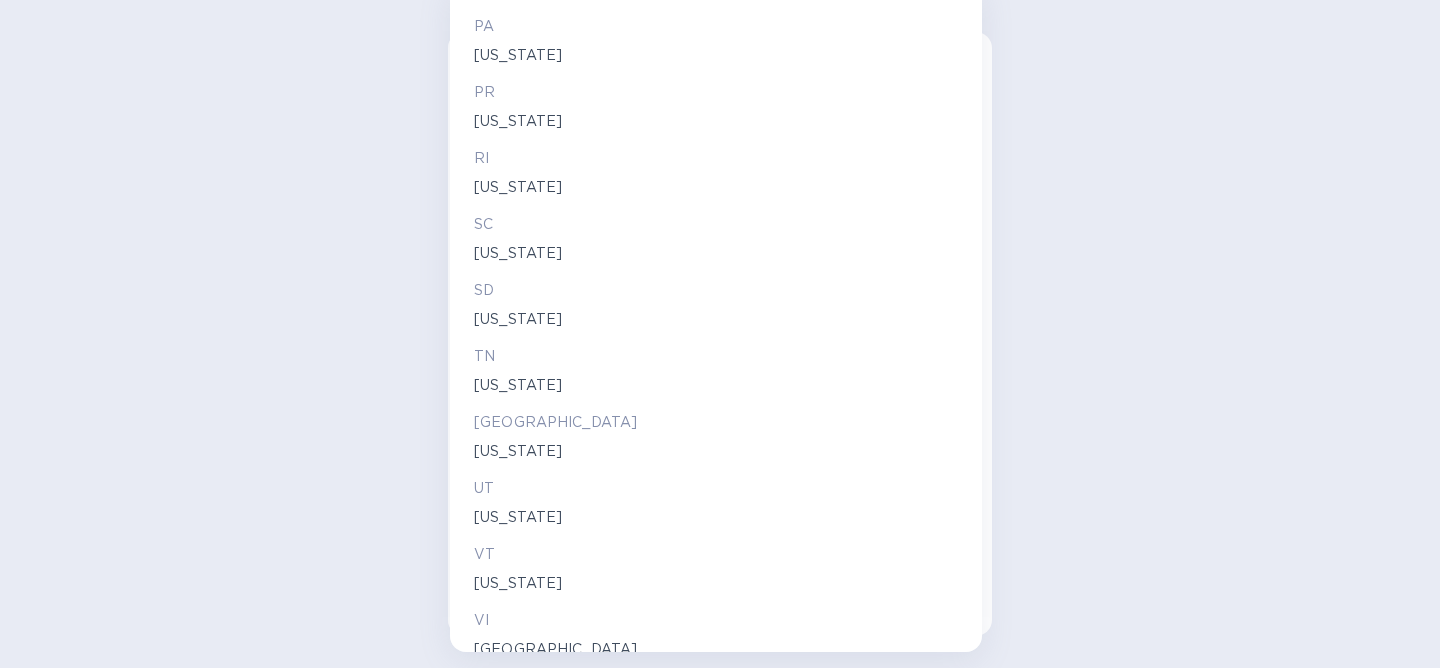 scroll, scrollTop: 3002, scrollLeft: 0, axis: vertical 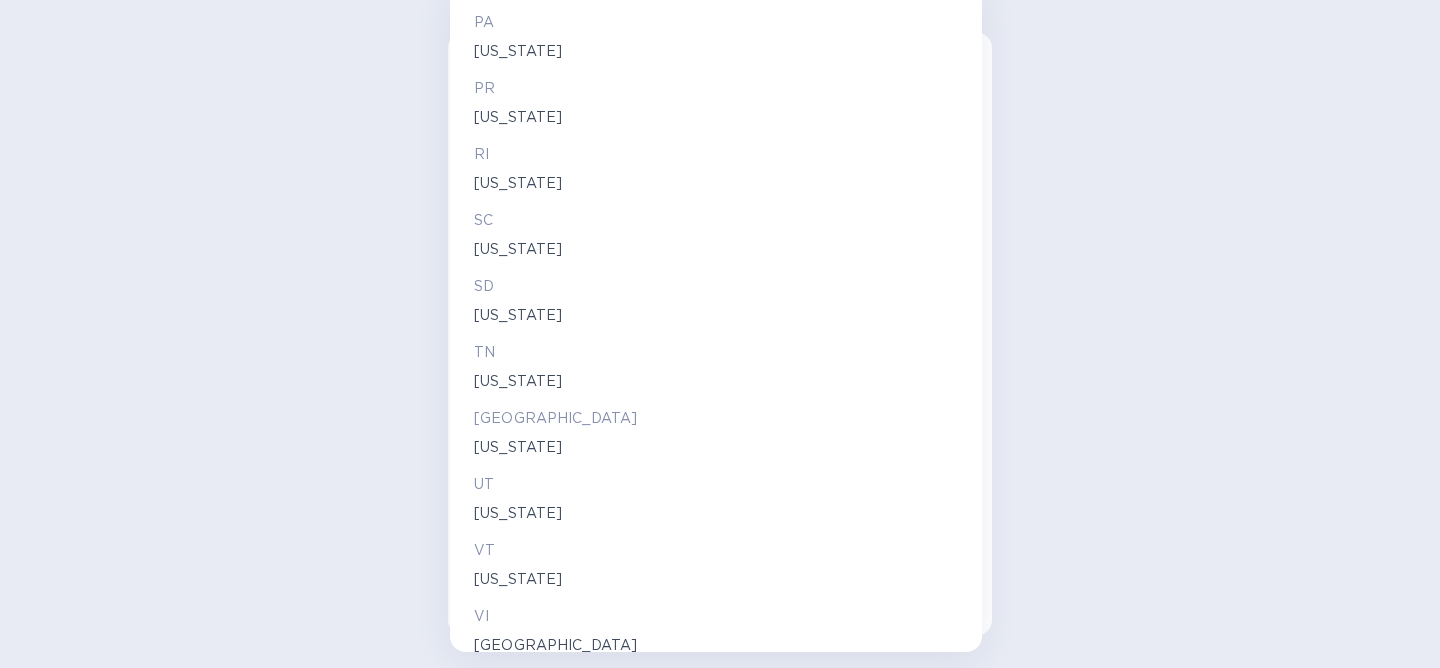 click on "[US_STATE]" at bounding box center (716, 381) 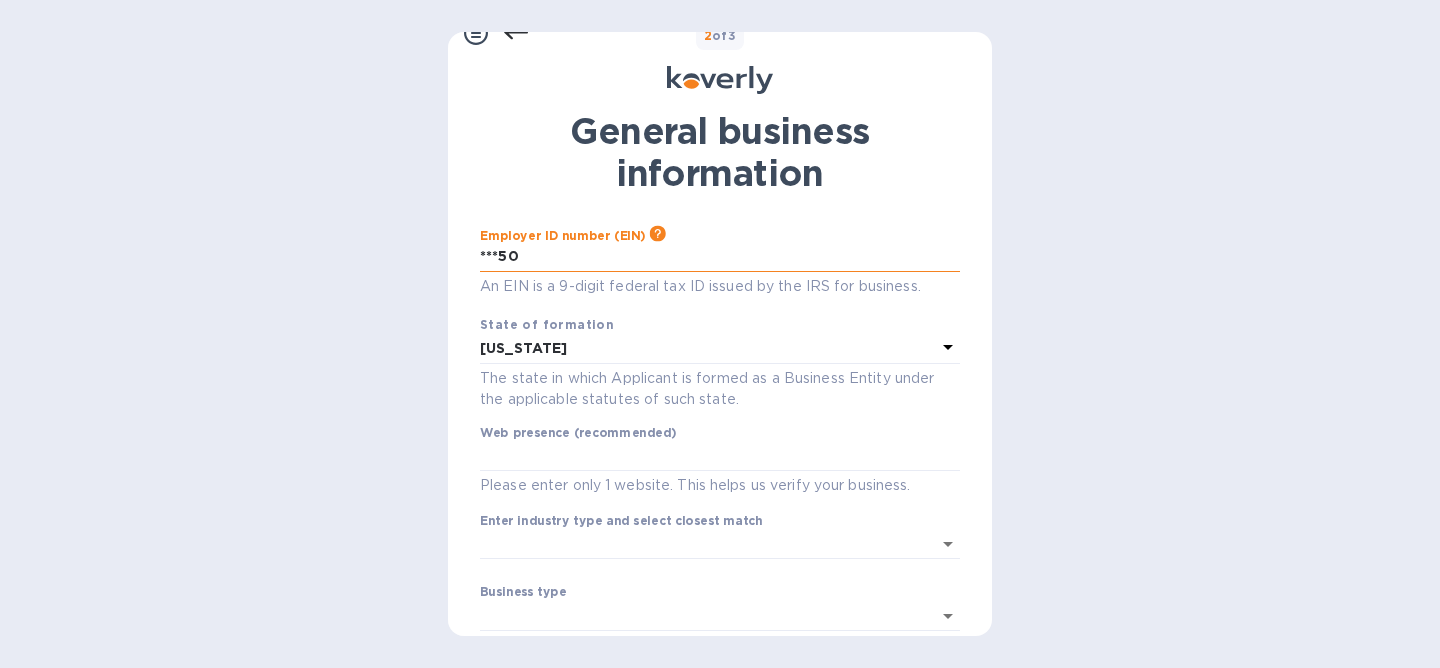 click on "***50" at bounding box center [720, 257] 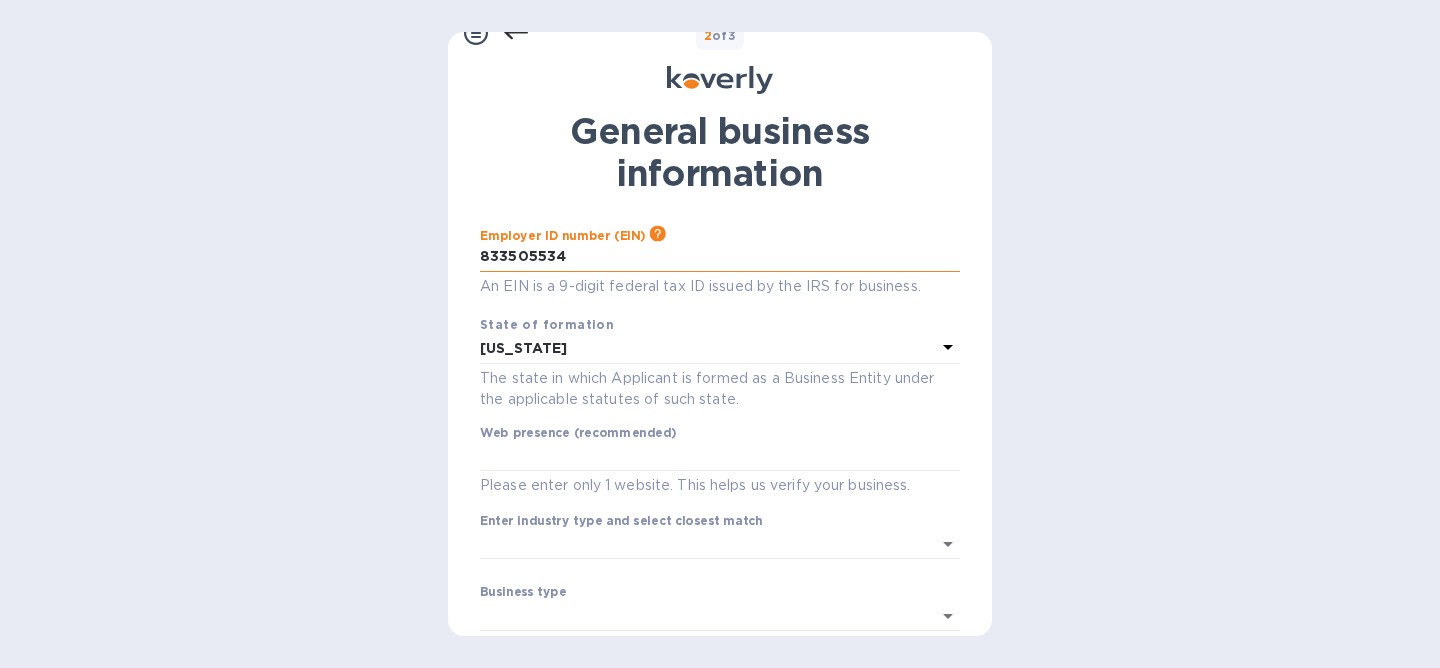 type on "***34" 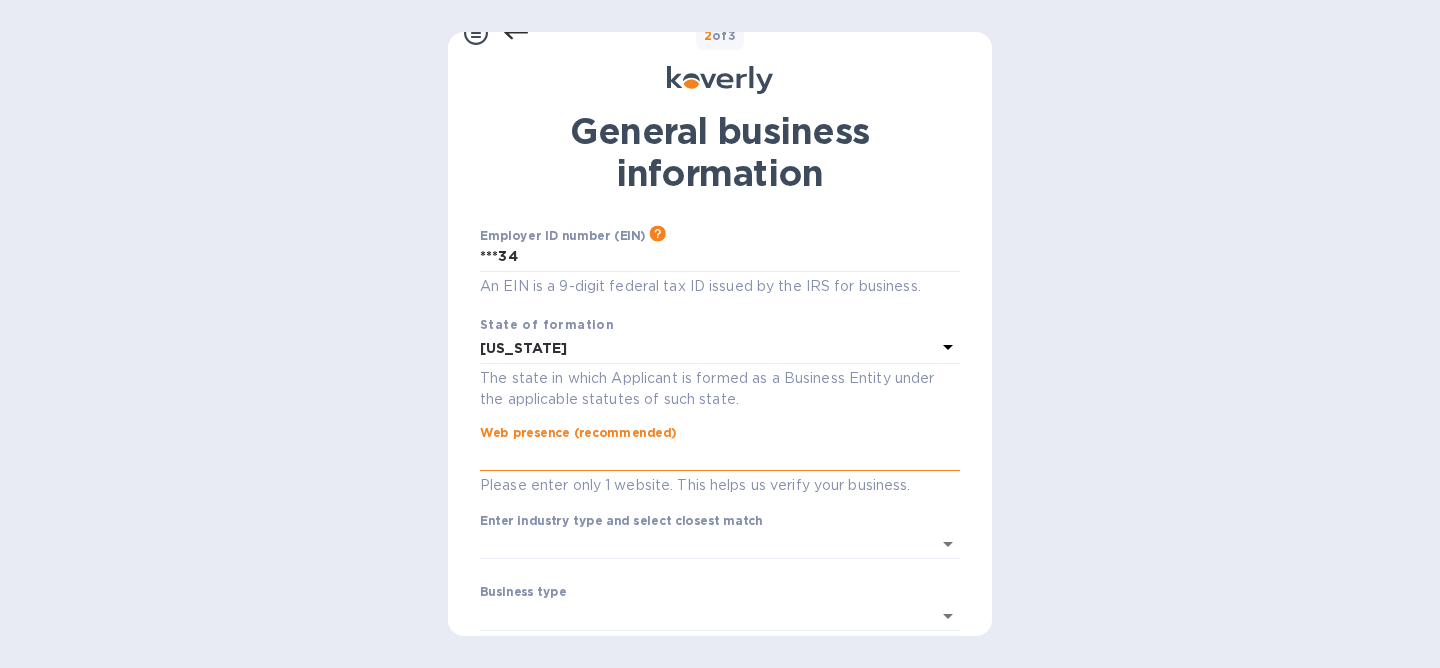 click at bounding box center [720, 457] 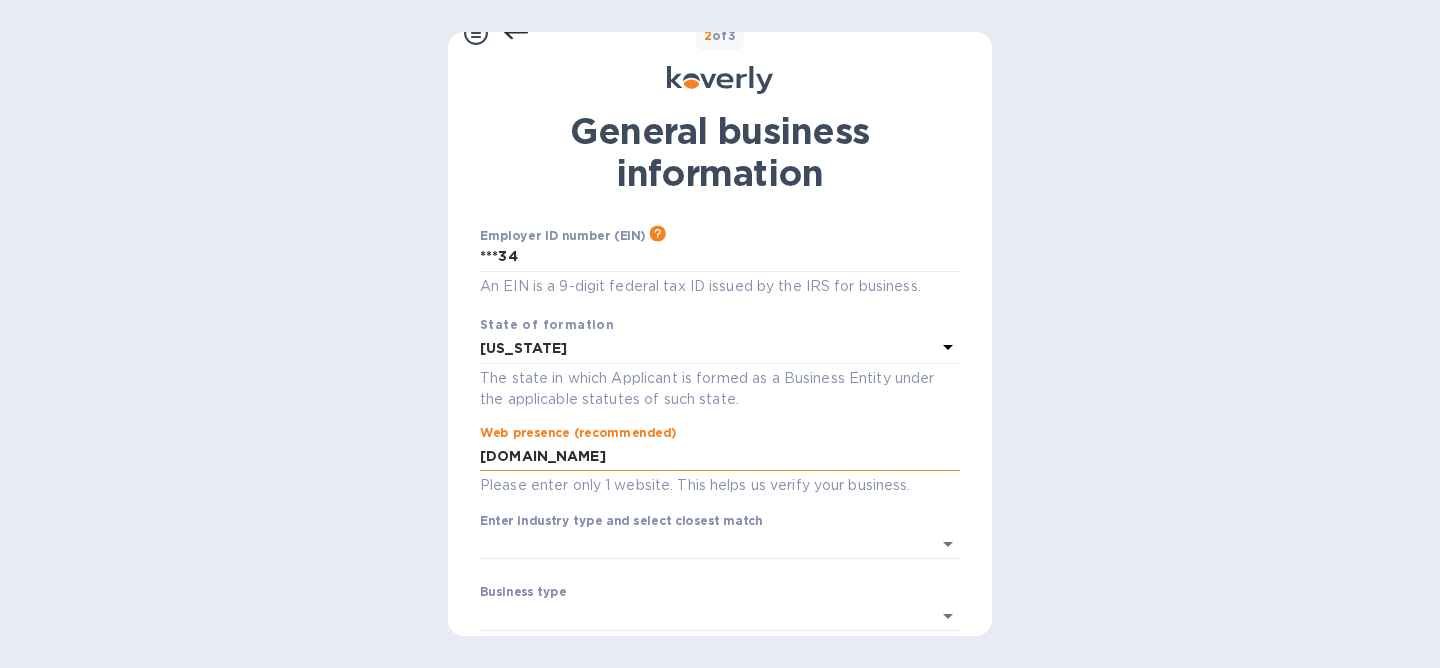 type on "[DOMAIN_NAME]" 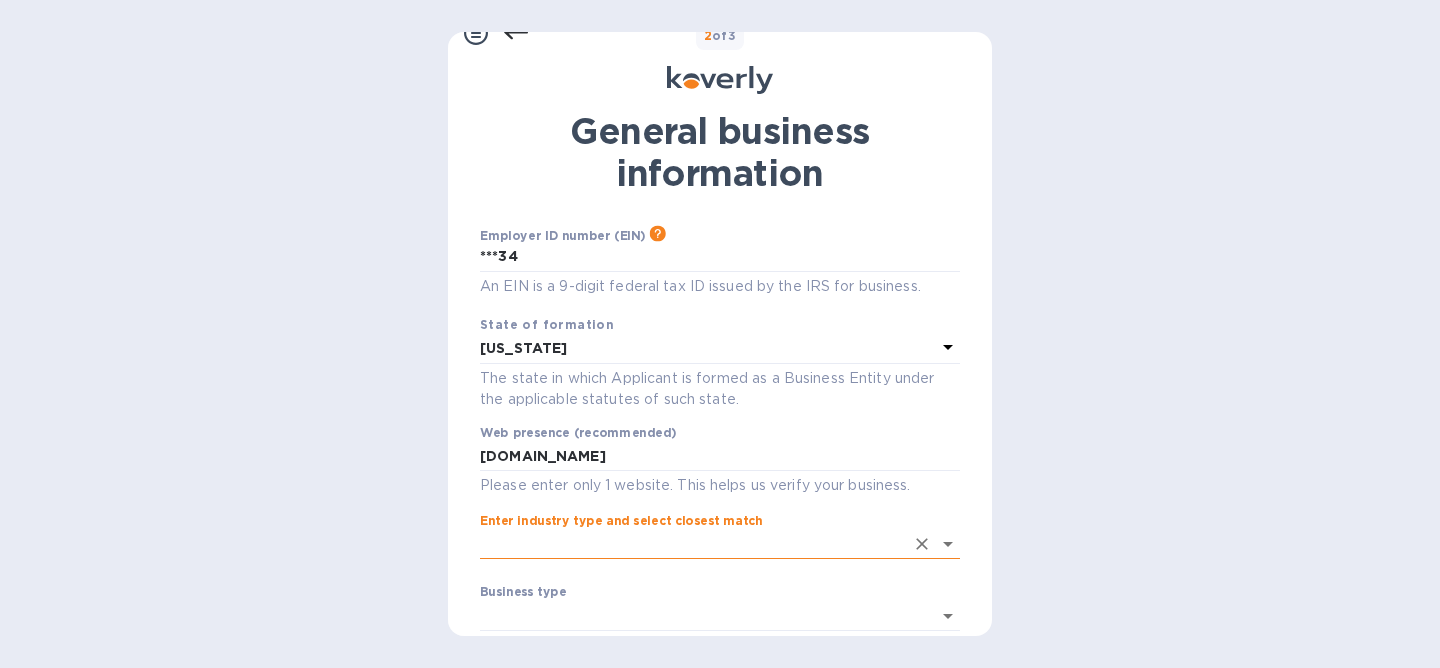 click on "Enter industry type and select closest match" at bounding box center (692, 544) 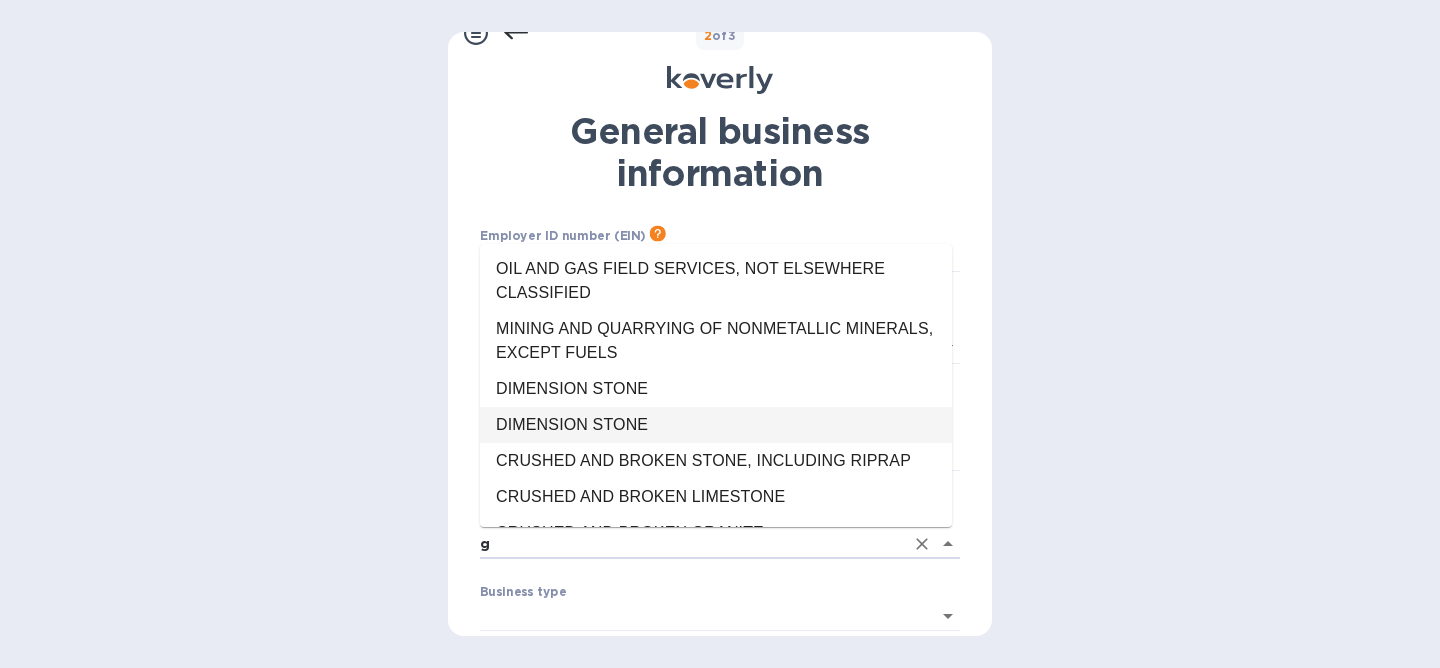 scroll, scrollTop: 0, scrollLeft: 0, axis: both 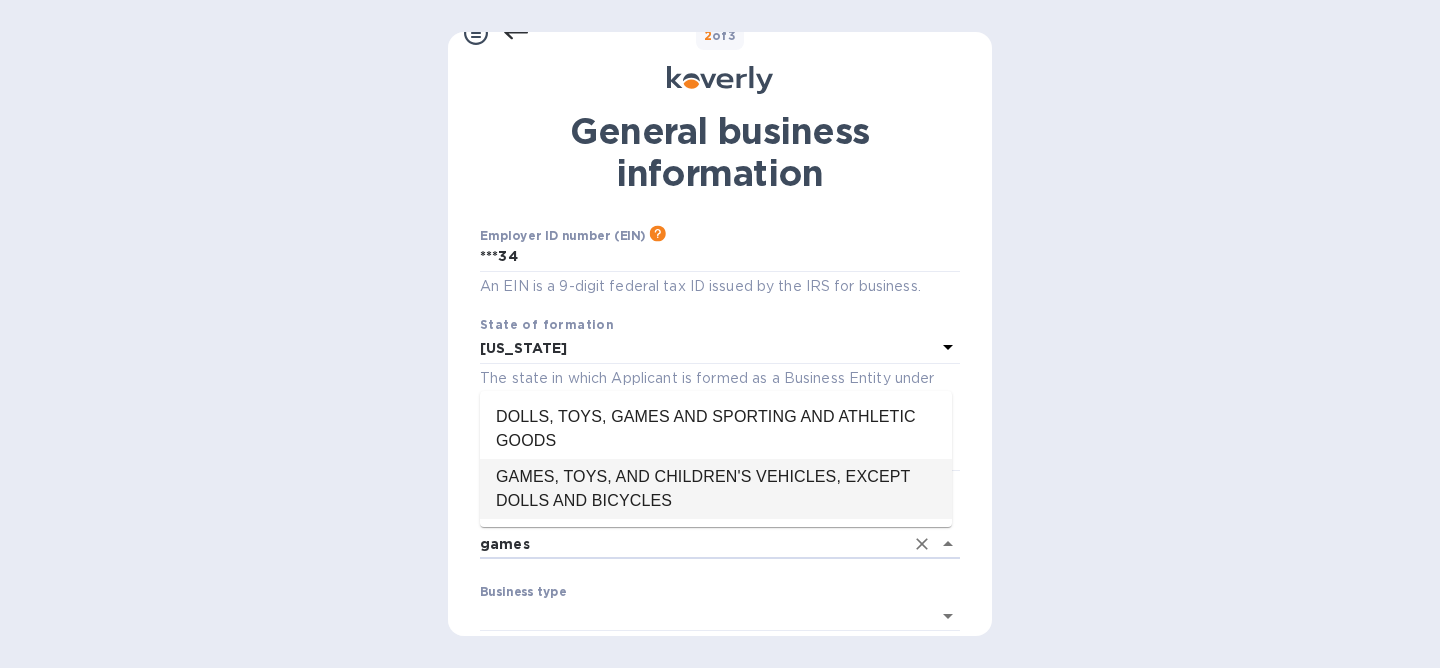 click on "GAMES, TOYS, AND CHILDREN'S VEHICLES, EXCEPT DOLLS AND BICYCLES" at bounding box center [716, 489] 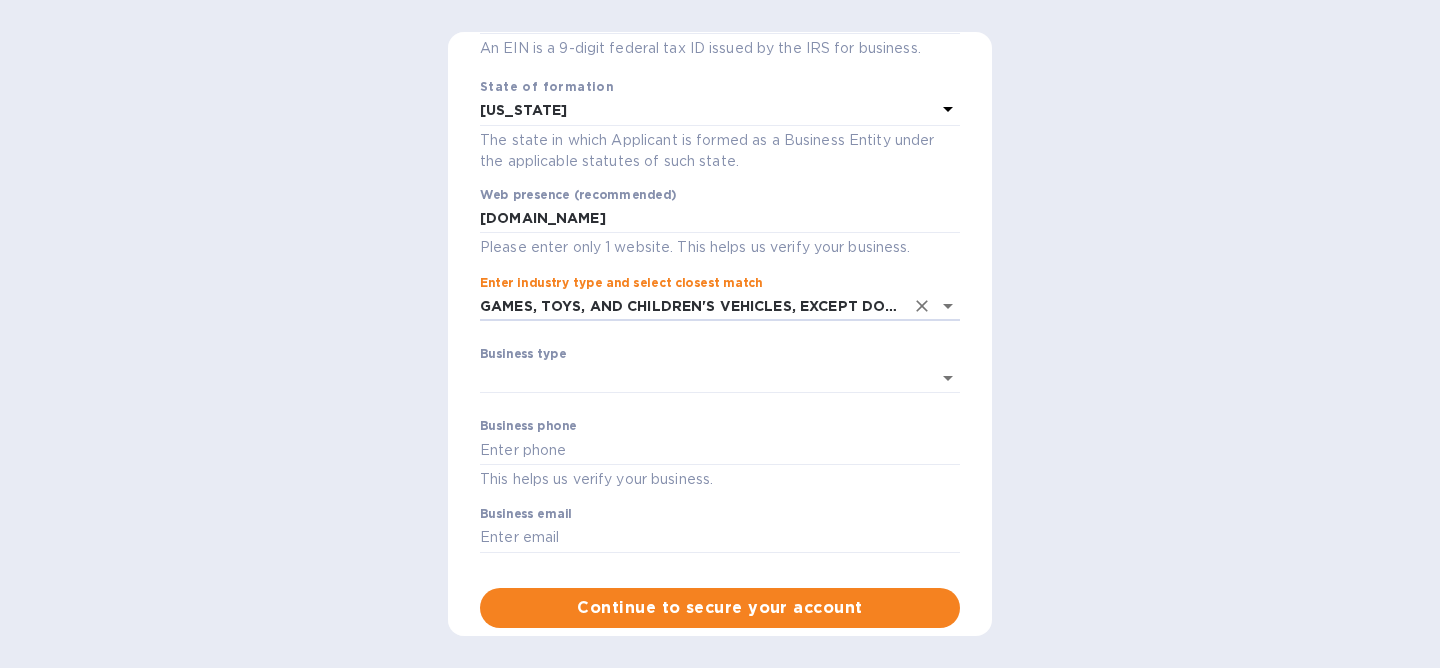 scroll, scrollTop: 303, scrollLeft: 0, axis: vertical 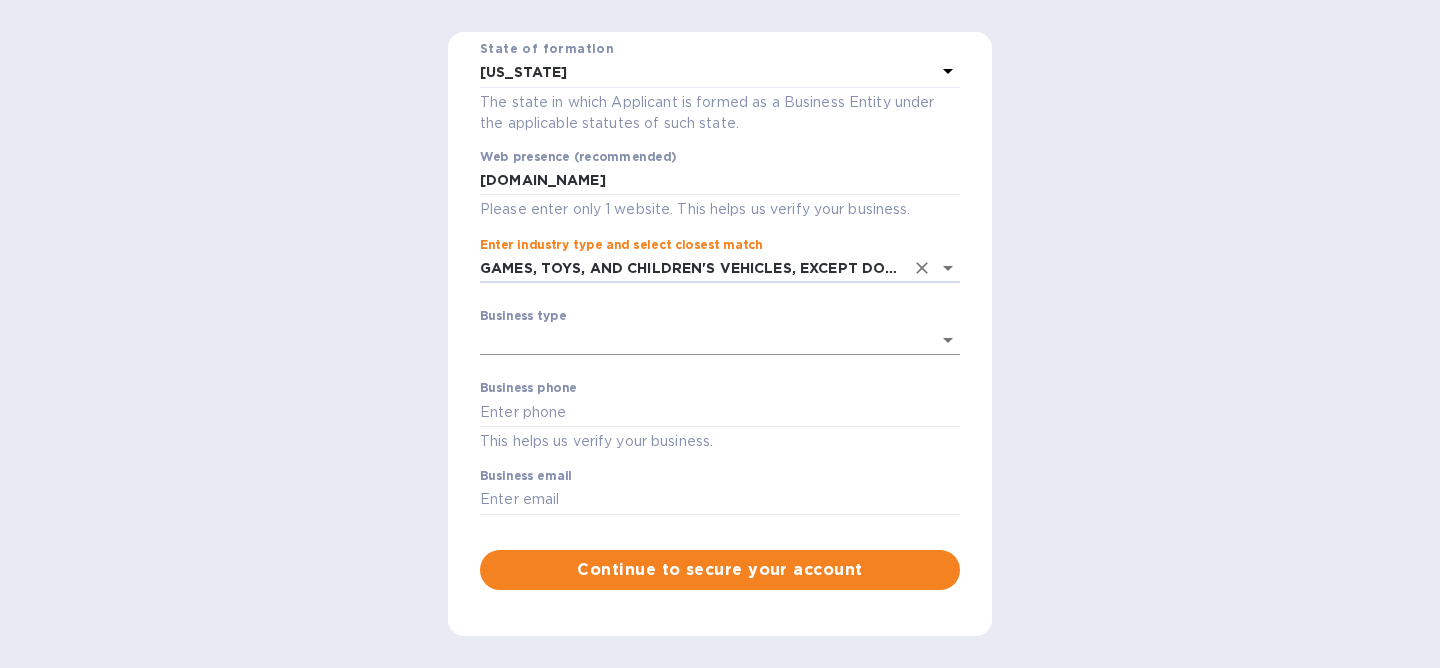type on "GAMES, TOYS, AND CHILDREN'S VEHICLES, EXCEPT DOLLS AND BICYCLES" 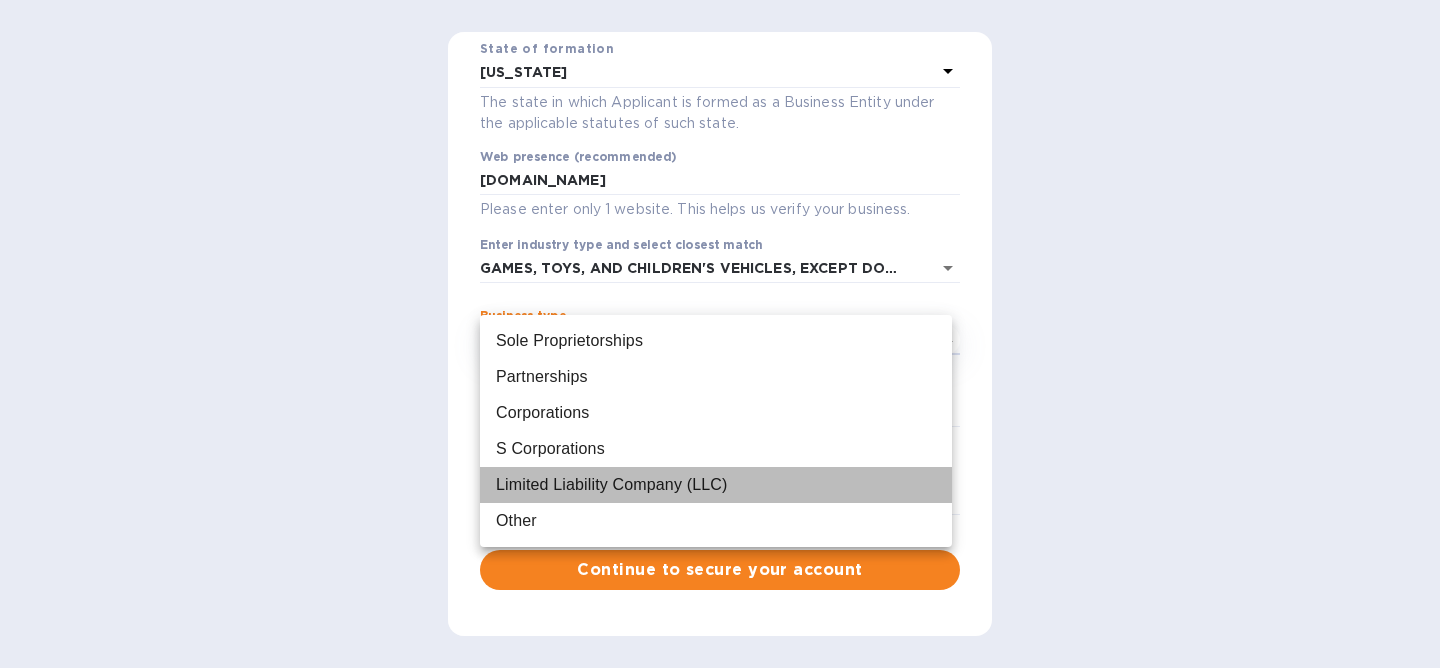 click on "Limited Liability Company (LLC)" at bounding box center (611, 485) 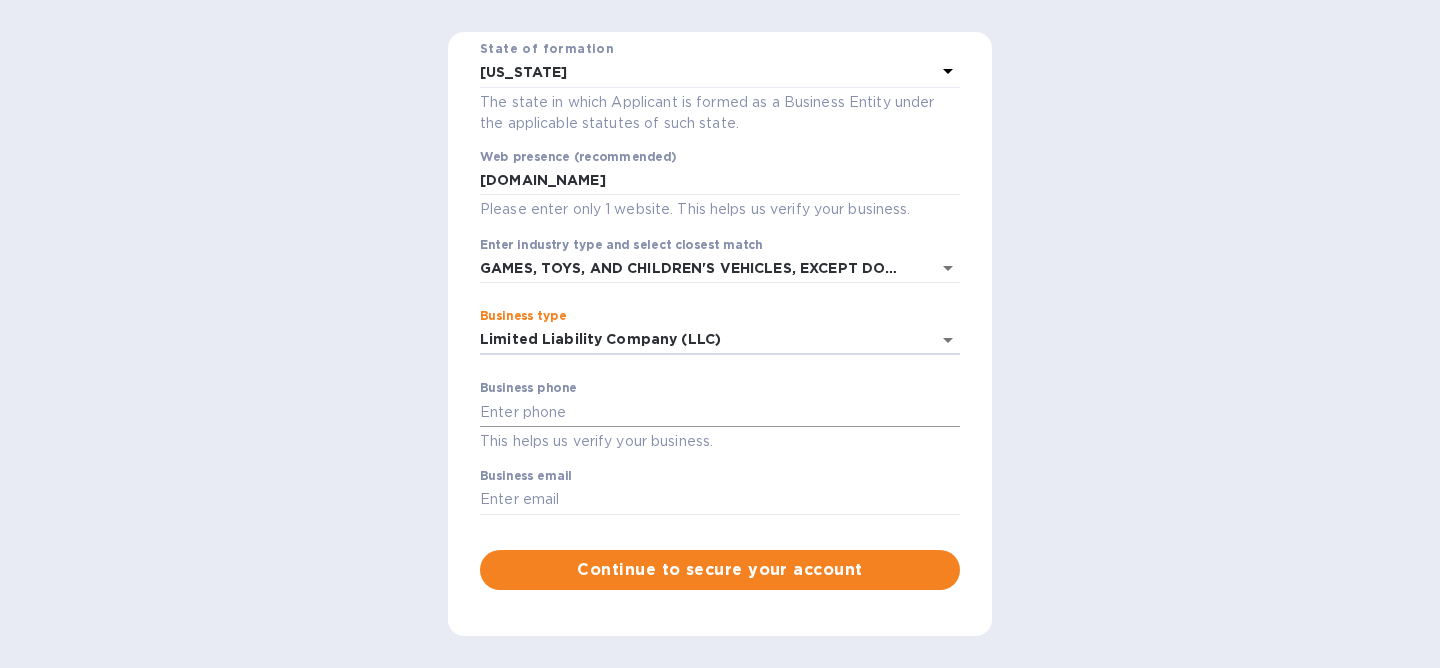 click at bounding box center [720, 412] 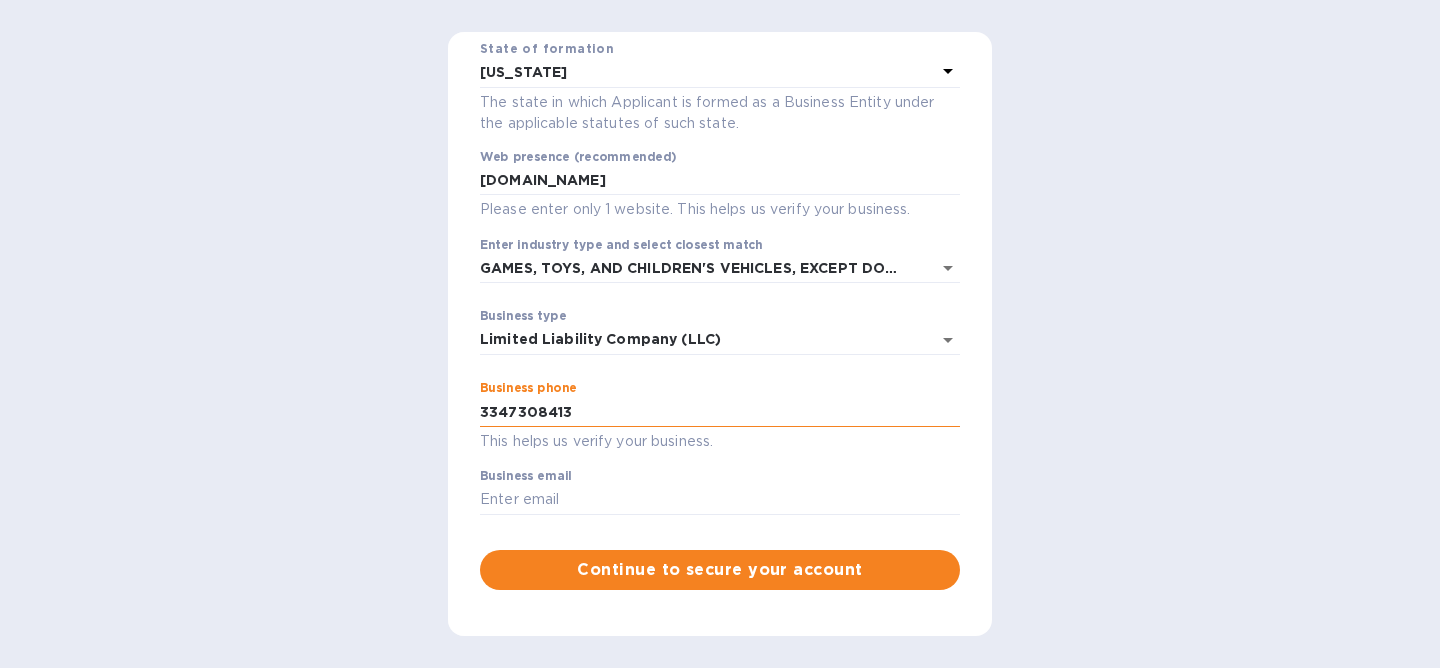 type on "3347308413" 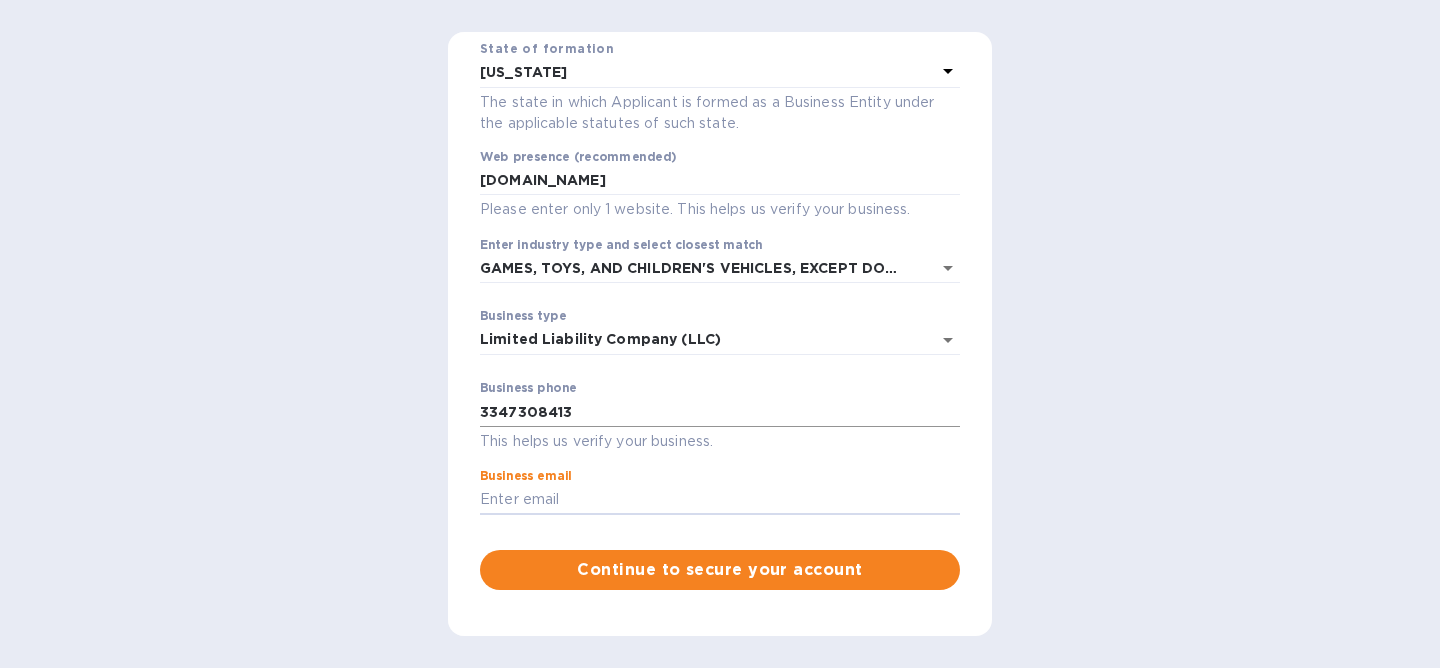 scroll, scrollTop: 346, scrollLeft: 0, axis: vertical 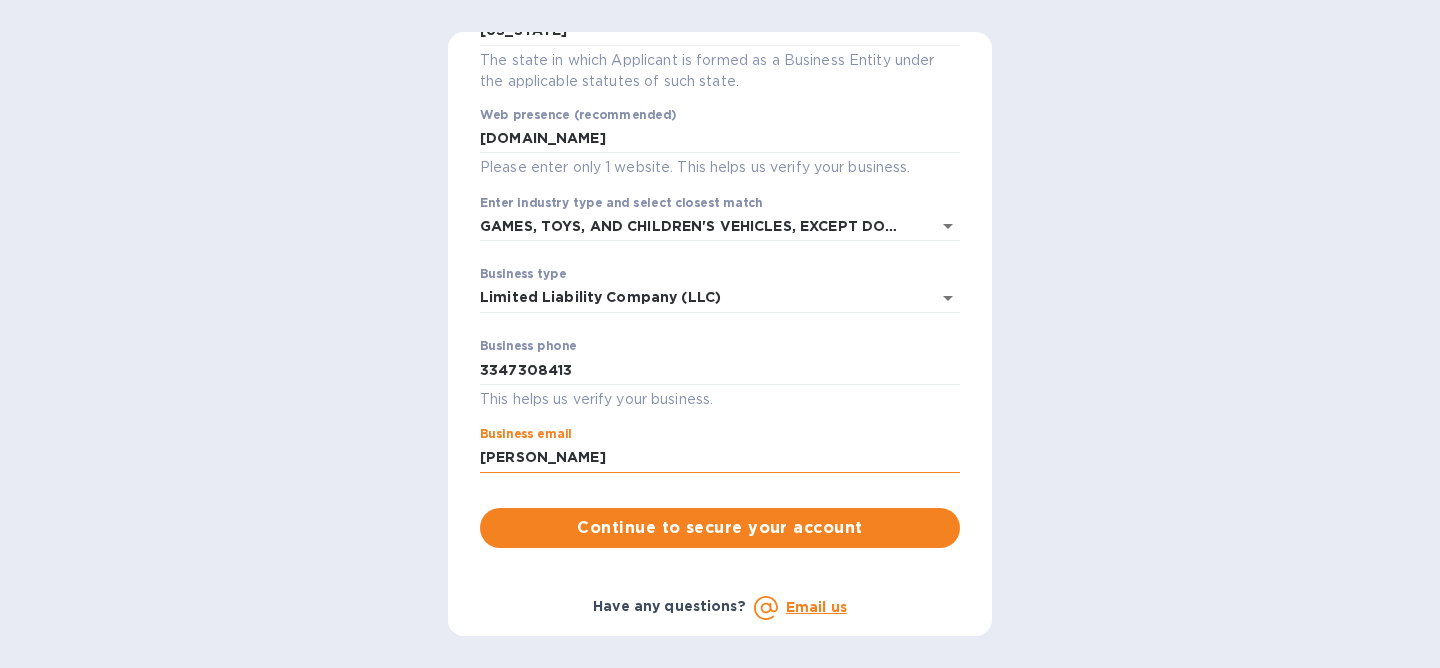 type on "[PERSON_NAME][EMAIL_ADDRESS][DOMAIN_NAME]" 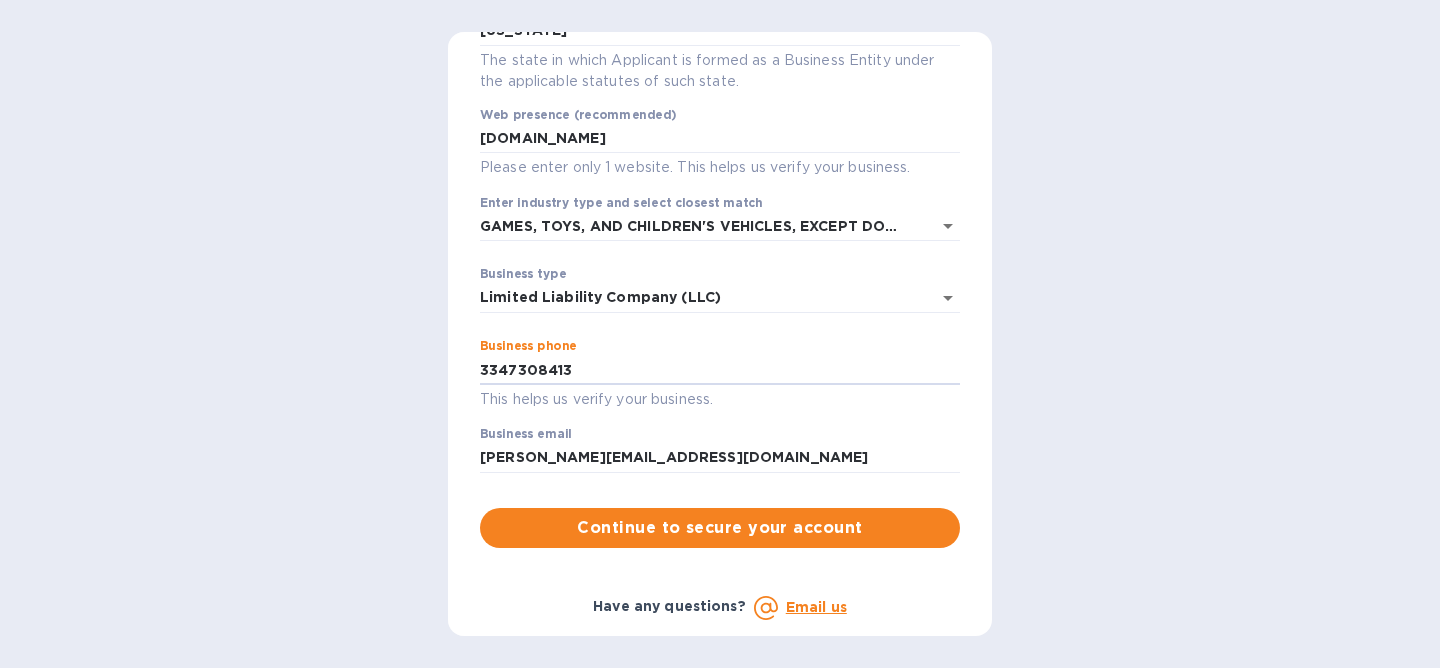 drag, startPoint x: 587, startPoint y: 373, endPoint x: 376, endPoint y: 368, distance: 211.05923 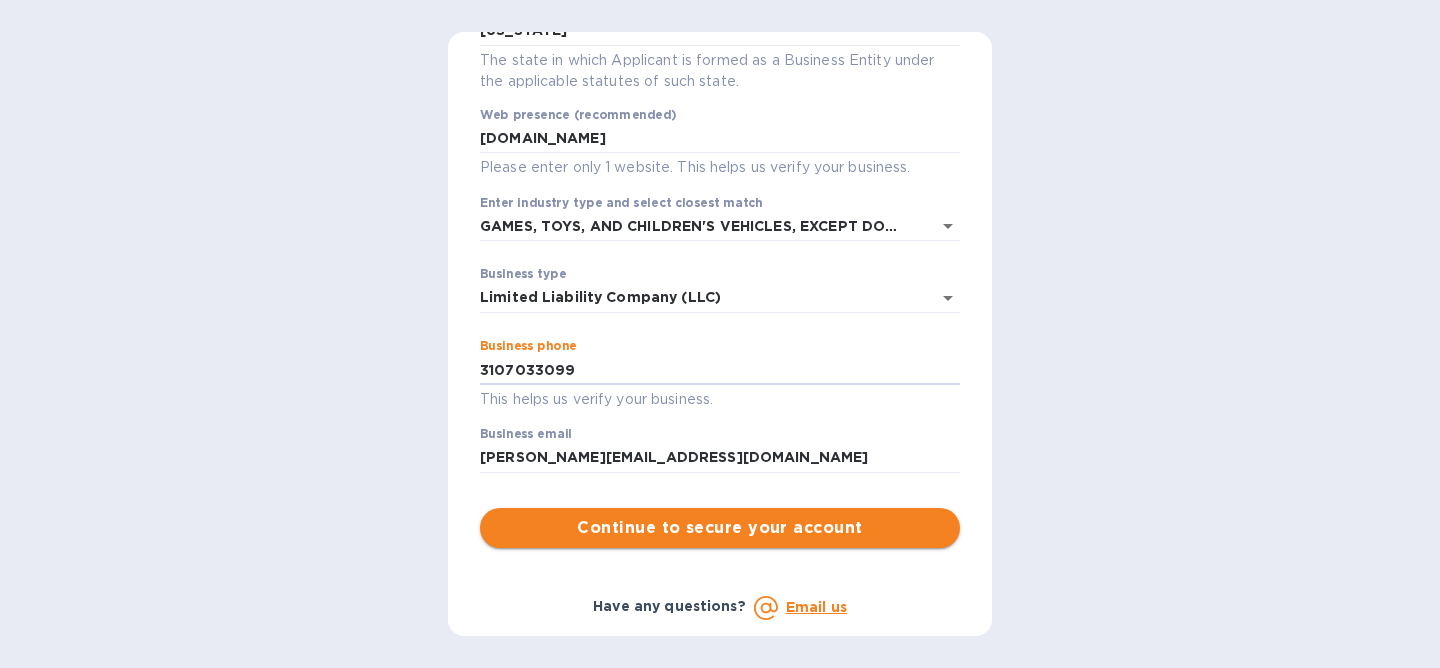 type on "3107033099" 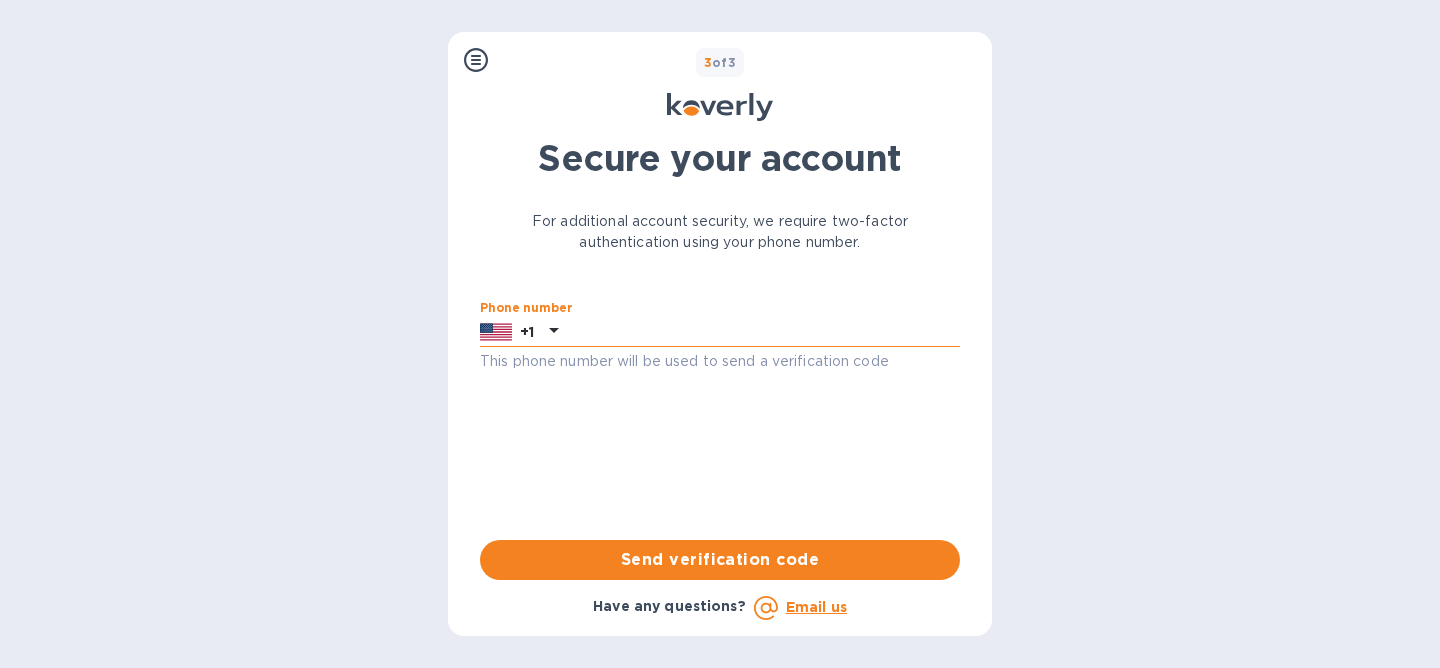 click at bounding box center (763, 332) 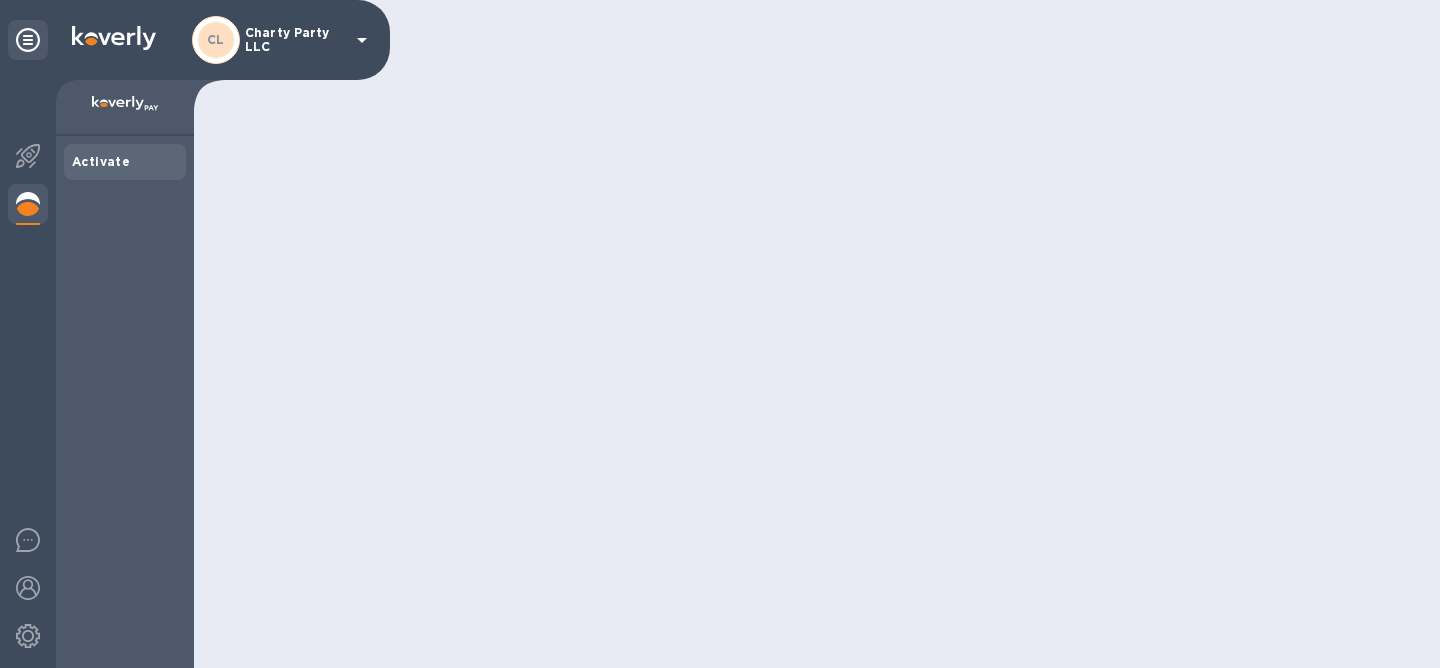 scroll, scrollTop: 0, scrollLeft: 0, axis: both 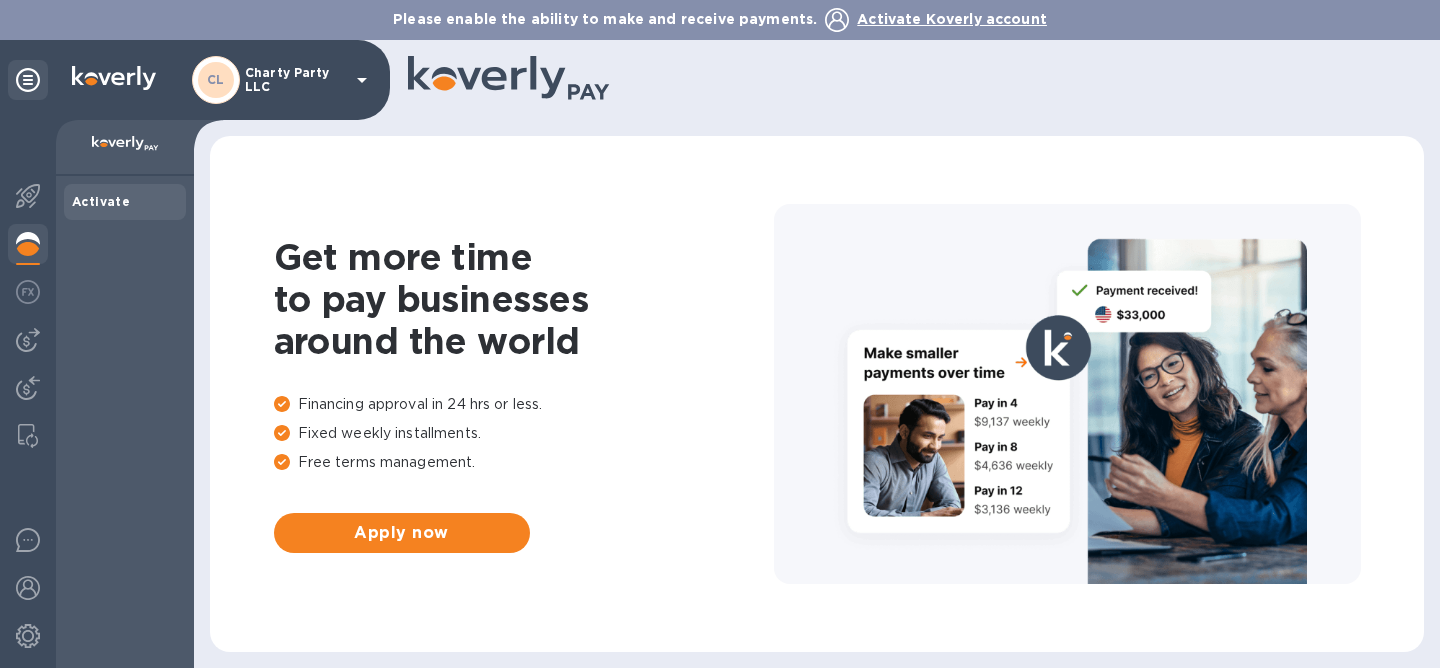 click on "Activate Koverly account" at bounding box center [952, 19] 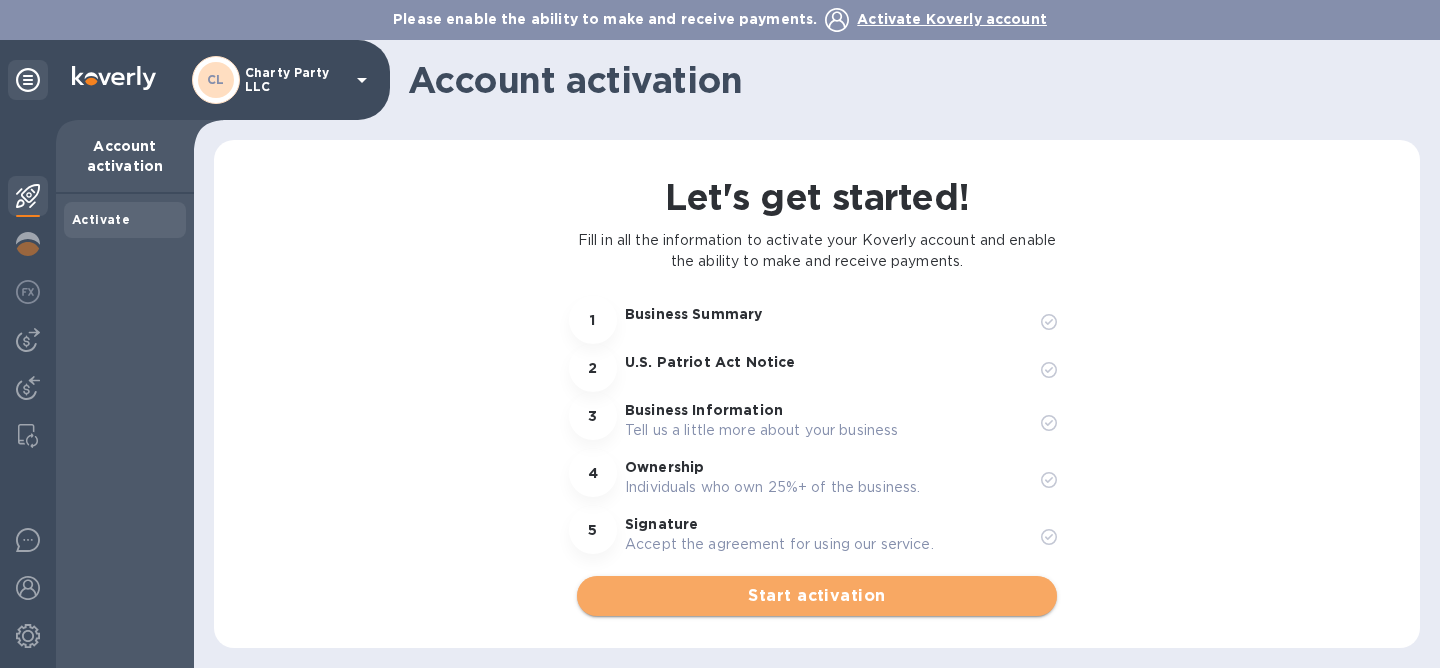 click on "Start activation" at bounding box center [817, 596] 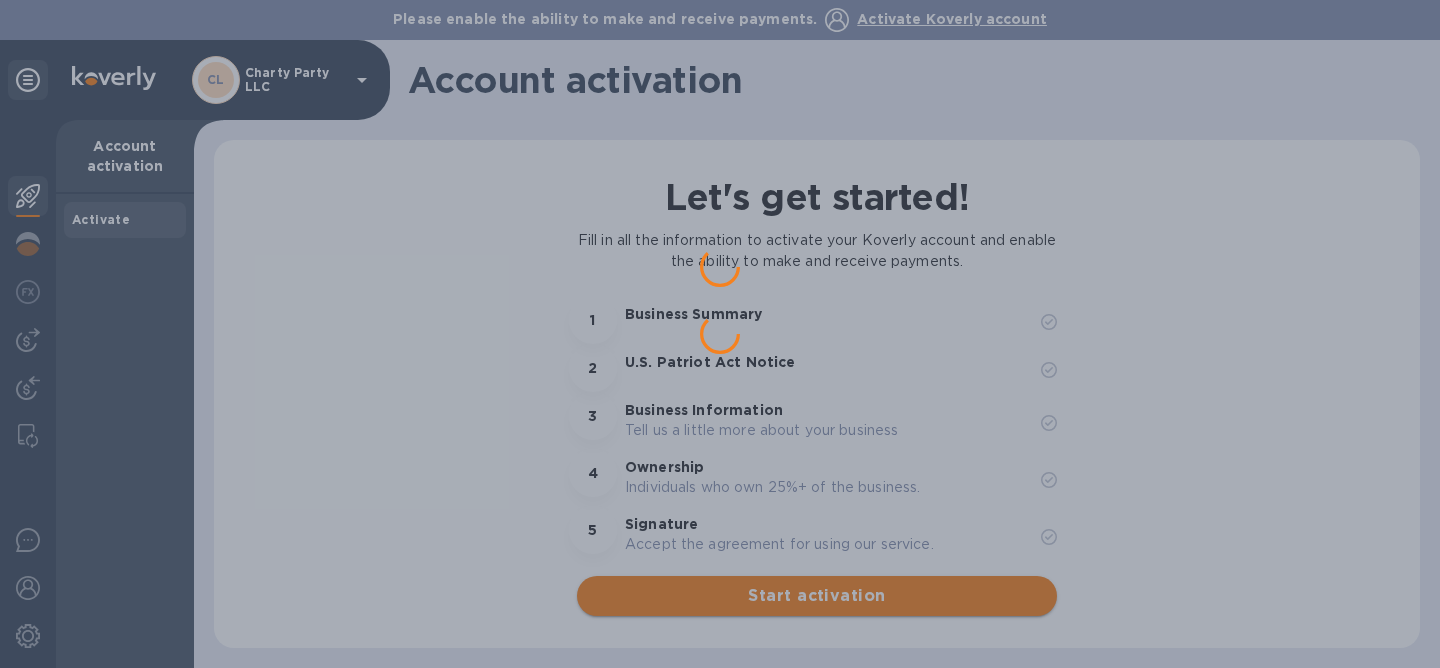 scroll, scrollTop: 0, scrollLeft: 0, axis: both 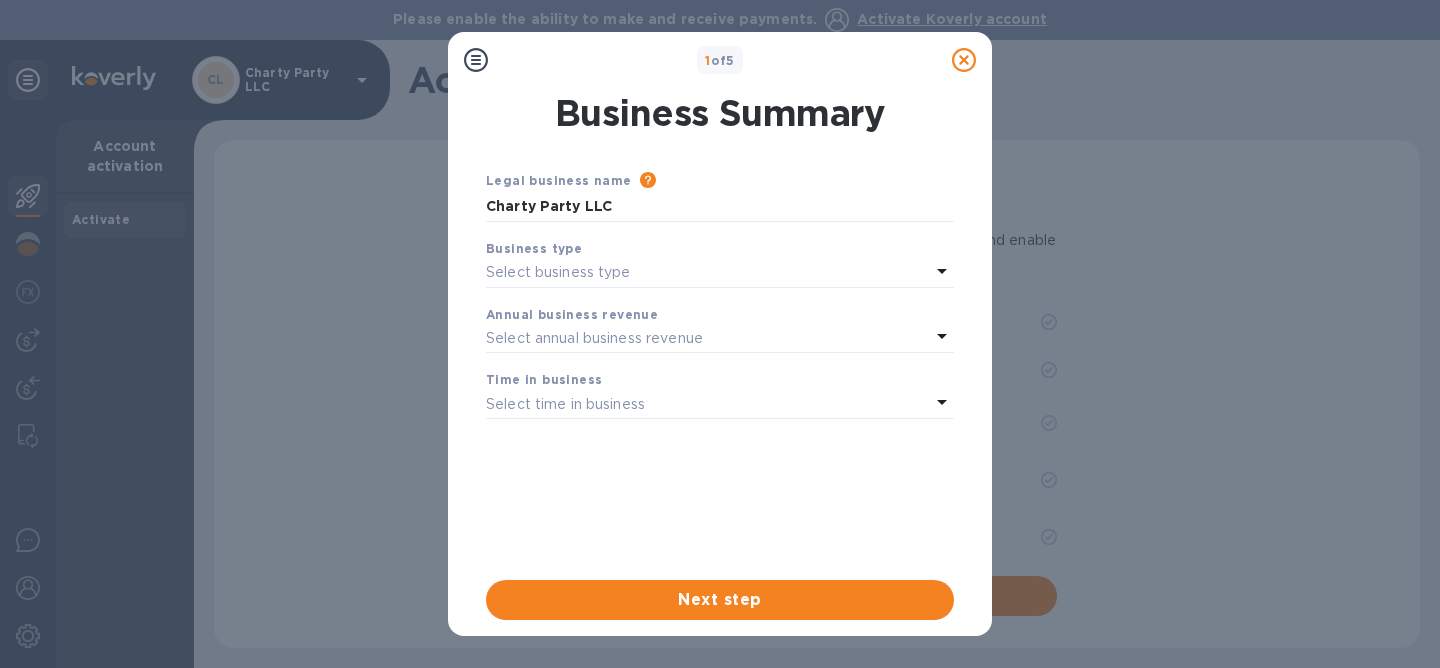 click on "Select business type" at bounding box center [708, 273] 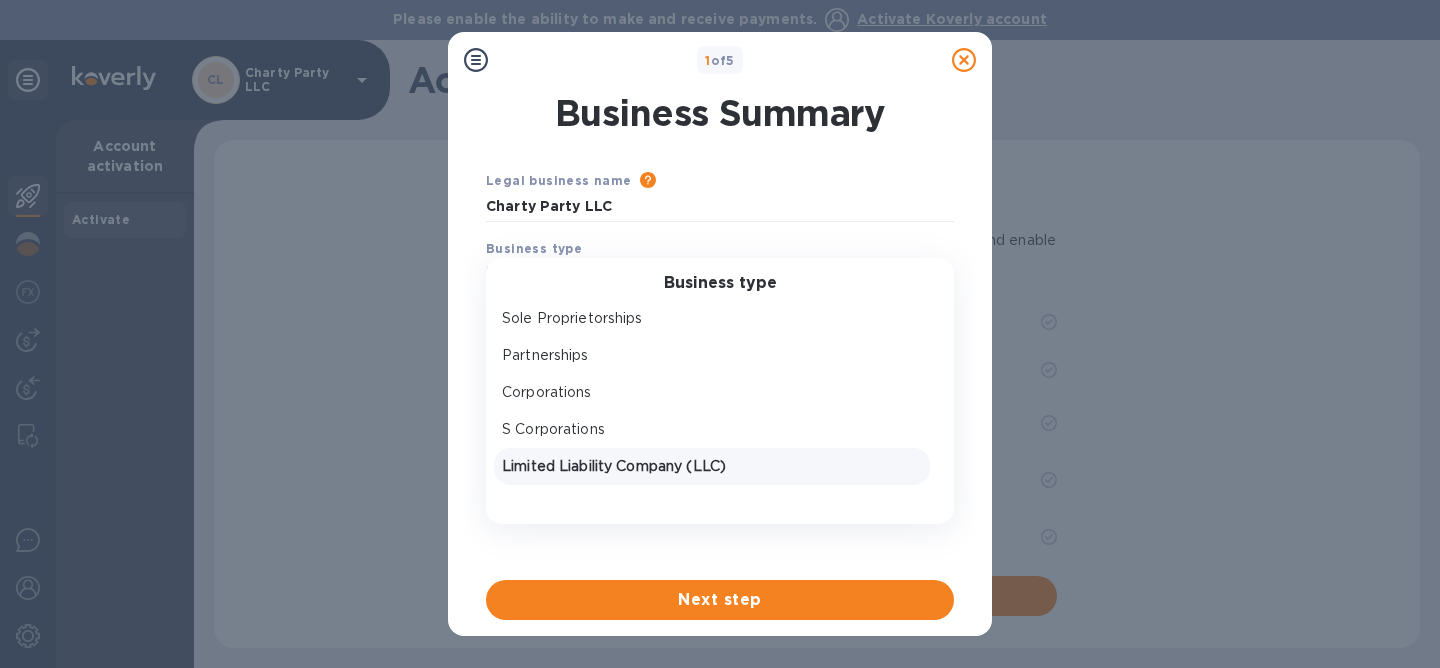 click on "Limited Liability Company (LLC)" at bounding box center [712, 466] 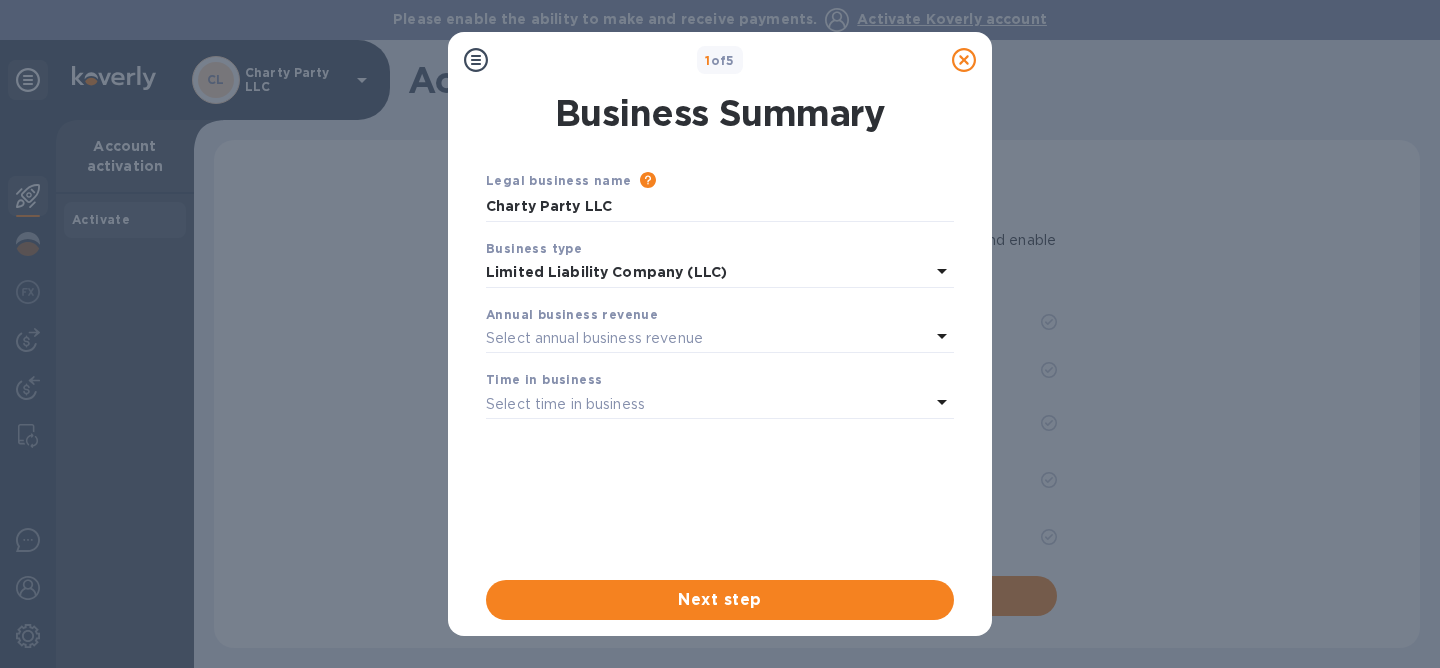 click on "Select annual business revenue" at bounding box center [594, 338] 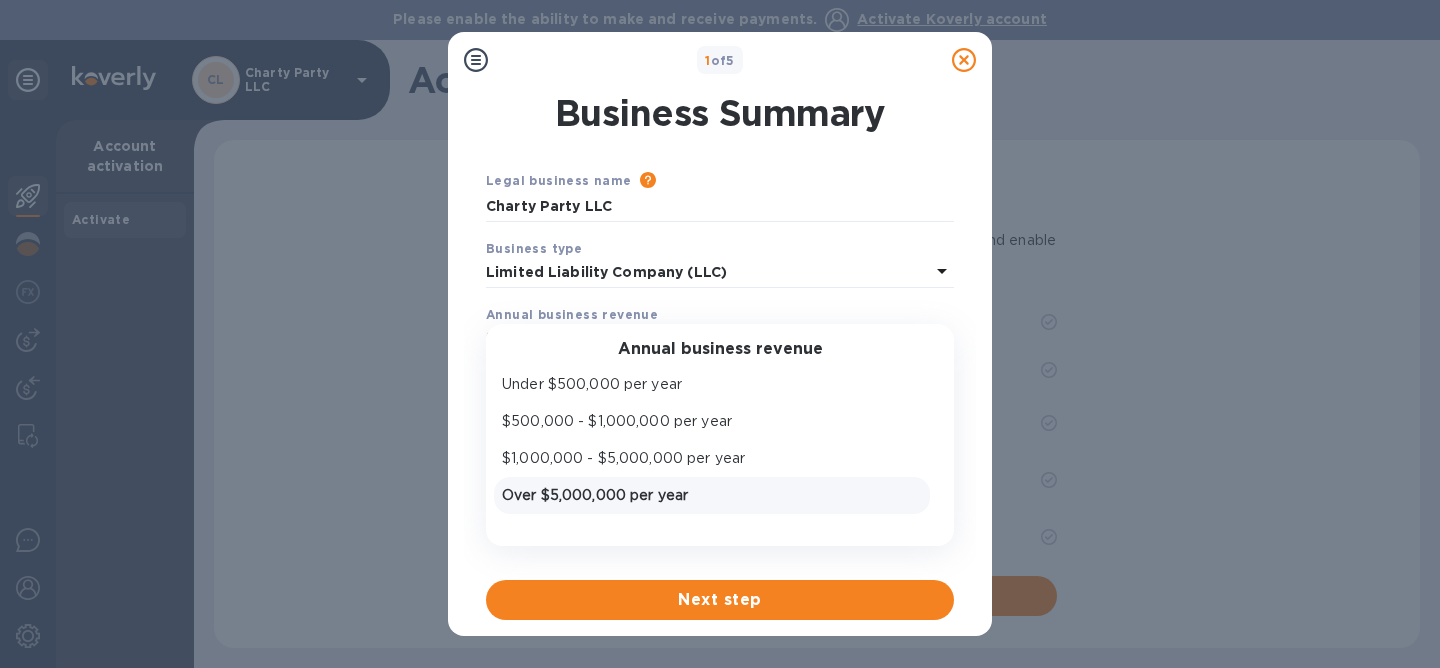 click on "Over $5,000,000 per year" at bounding box center (712, 495) 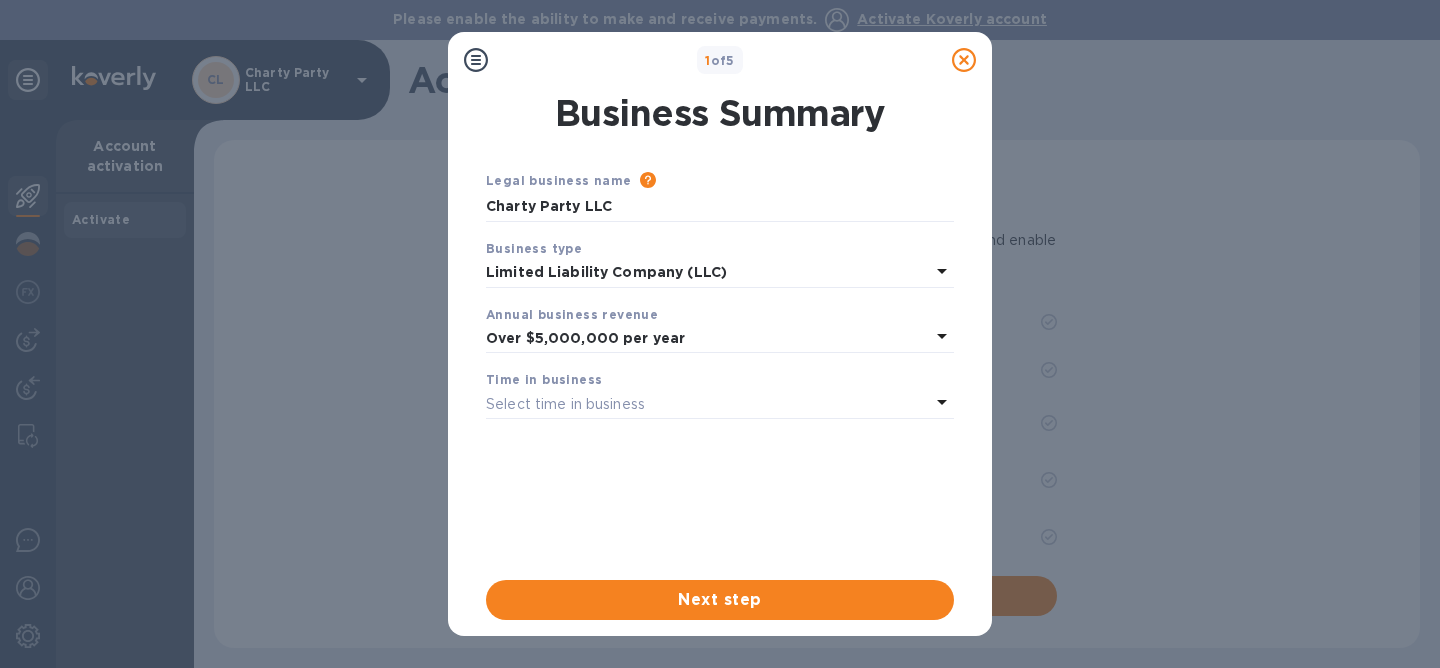 click on "Time in business Select time in business" at bounding box center (720, 394) 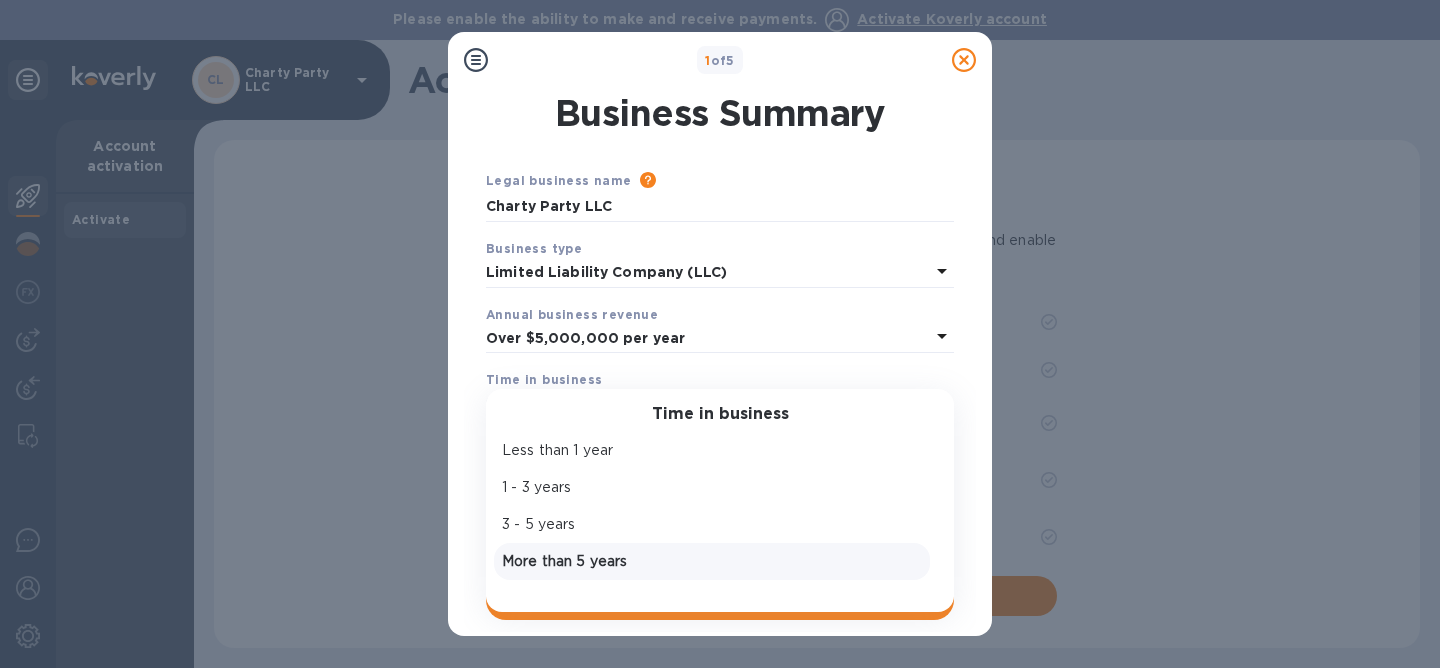click on "More than 5 years" at bounding box center [712, 561] 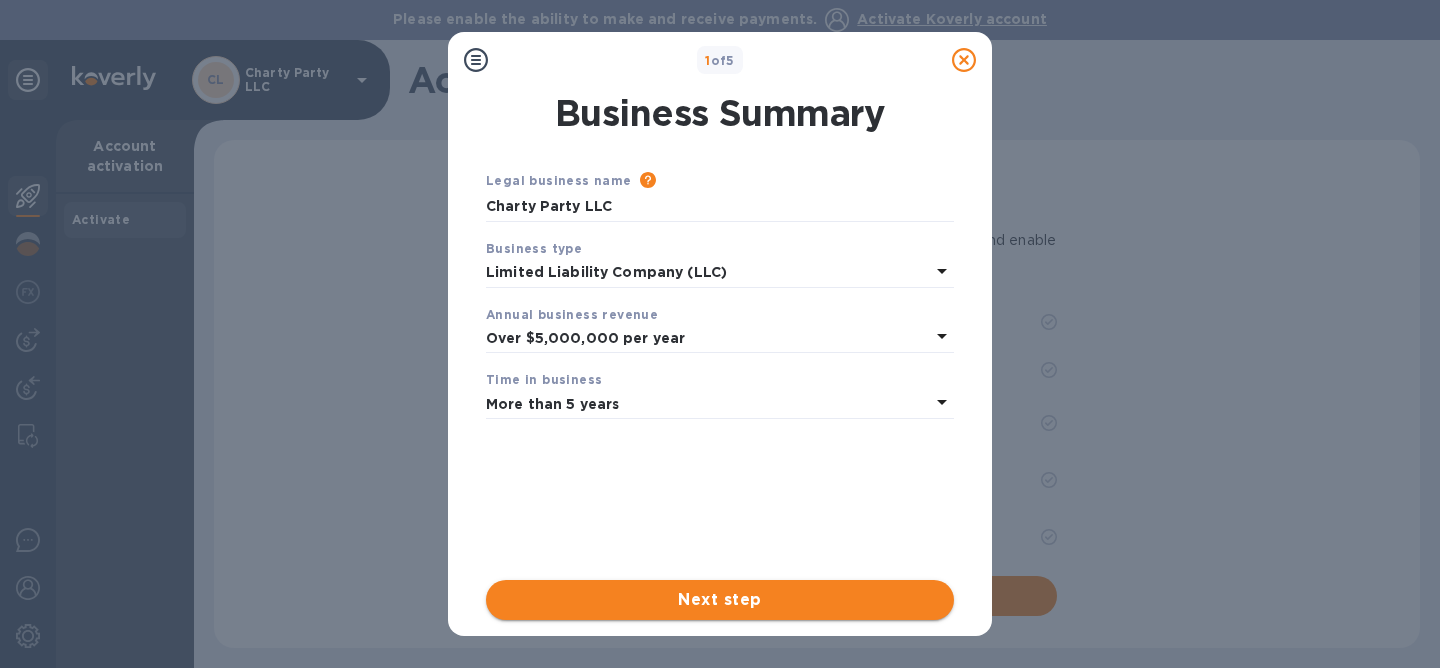 click on "Next step" at bounding box center [720, 600] 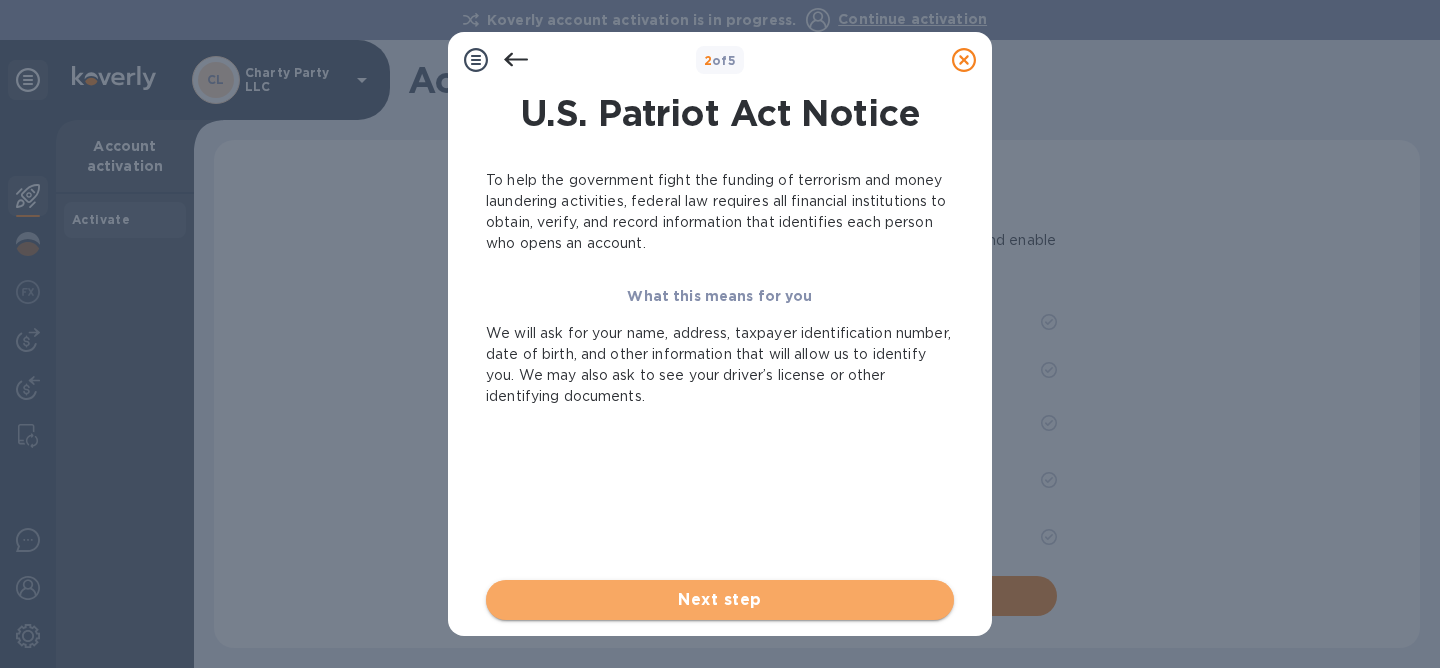 click on "Next step" at bounding box center (720, 600) 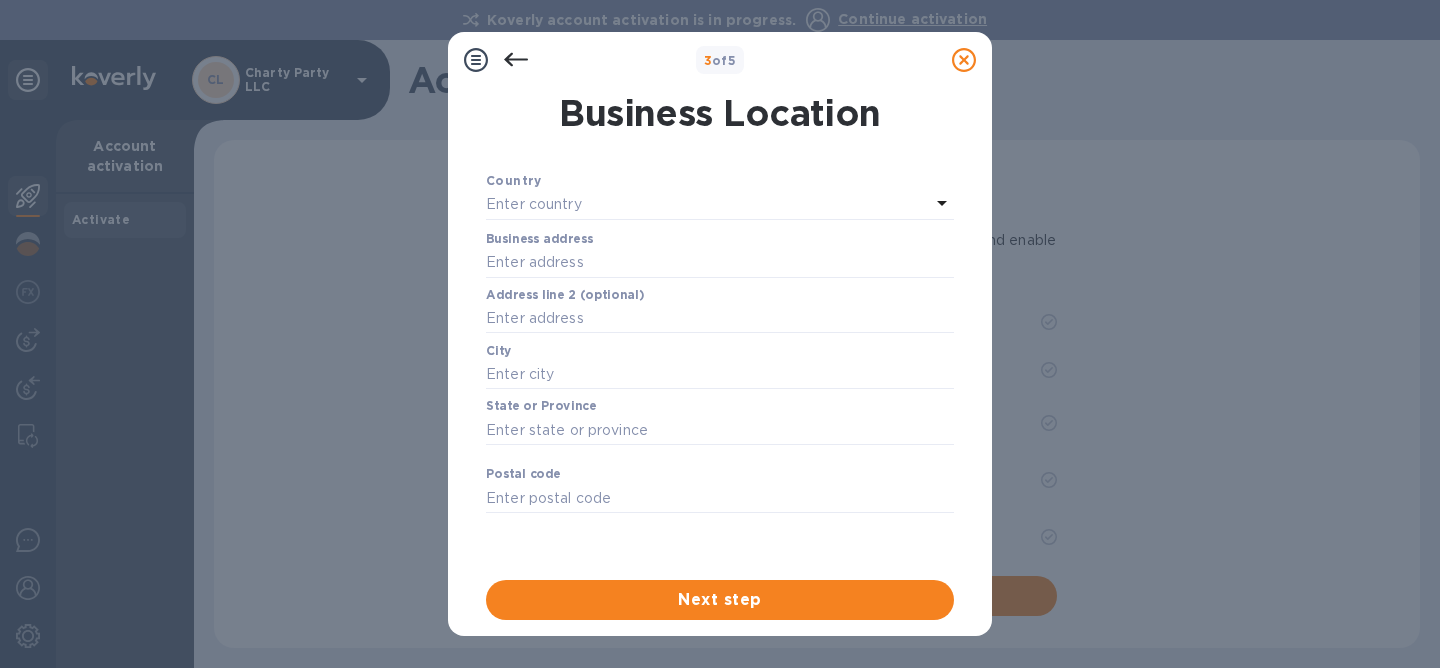 click on "Enter country" at bounding box center (708, 205) 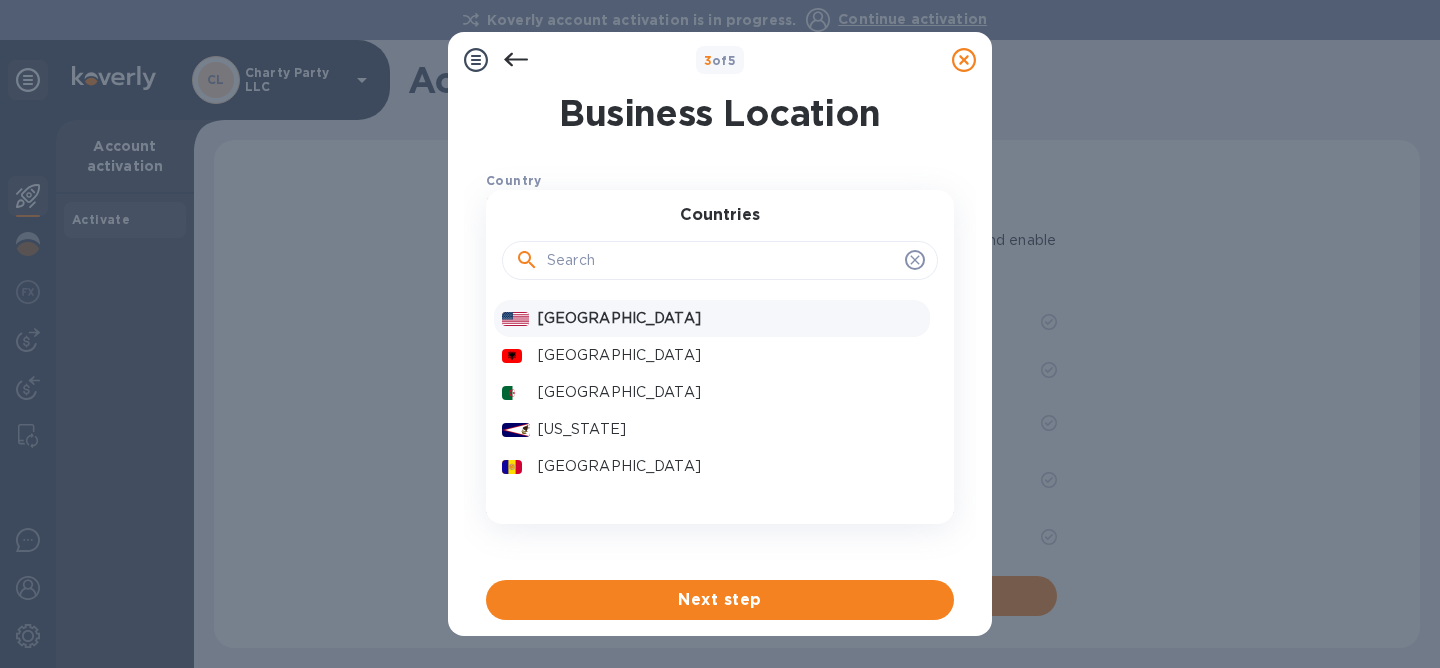 click on "[GEOGRAPHIC_DATA]" at bounding box center [730, 318] 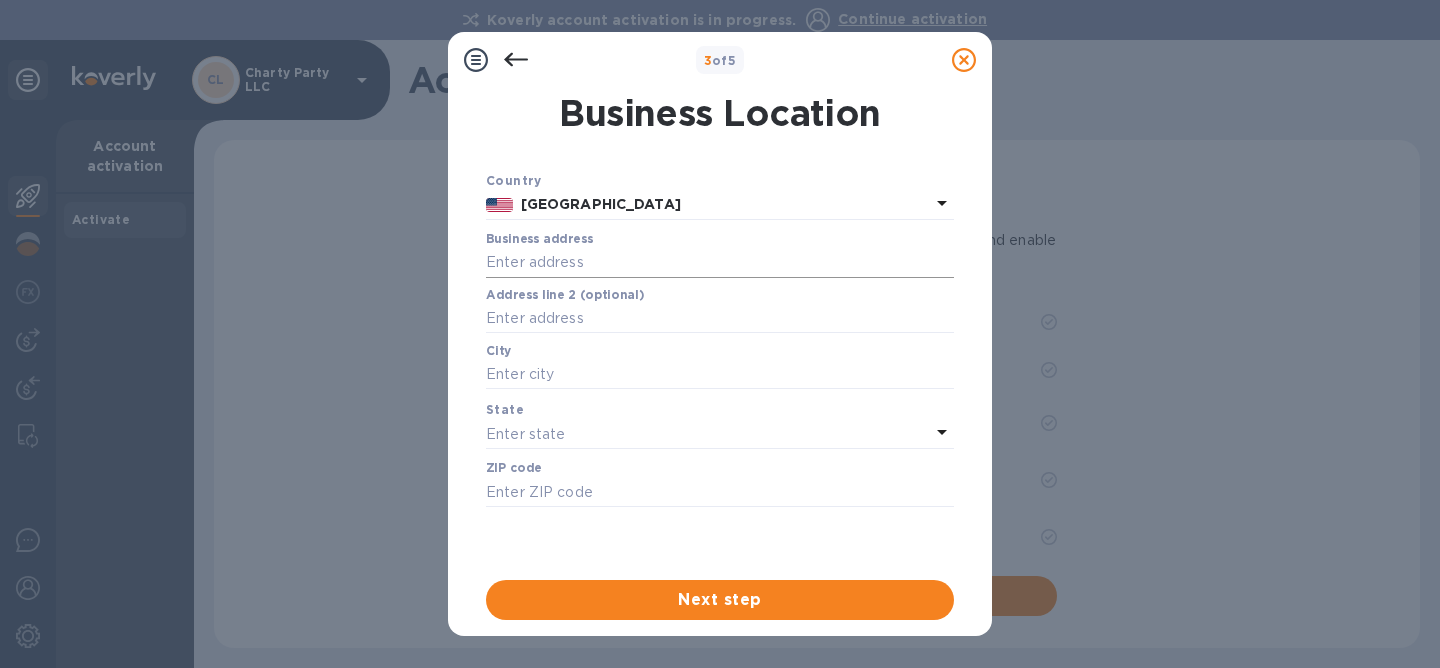 click at bounding box center (720, 263) 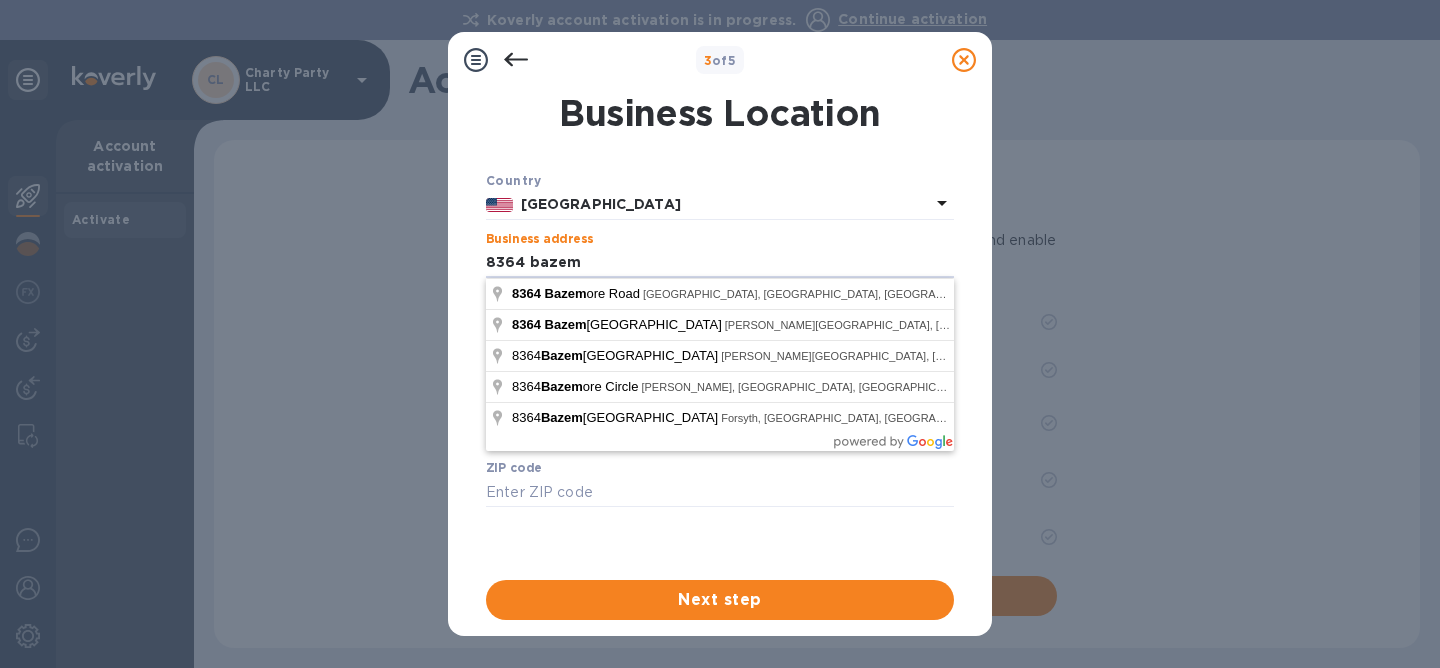 type on "[STREET_ADDRESS][PERSON_NAME]" 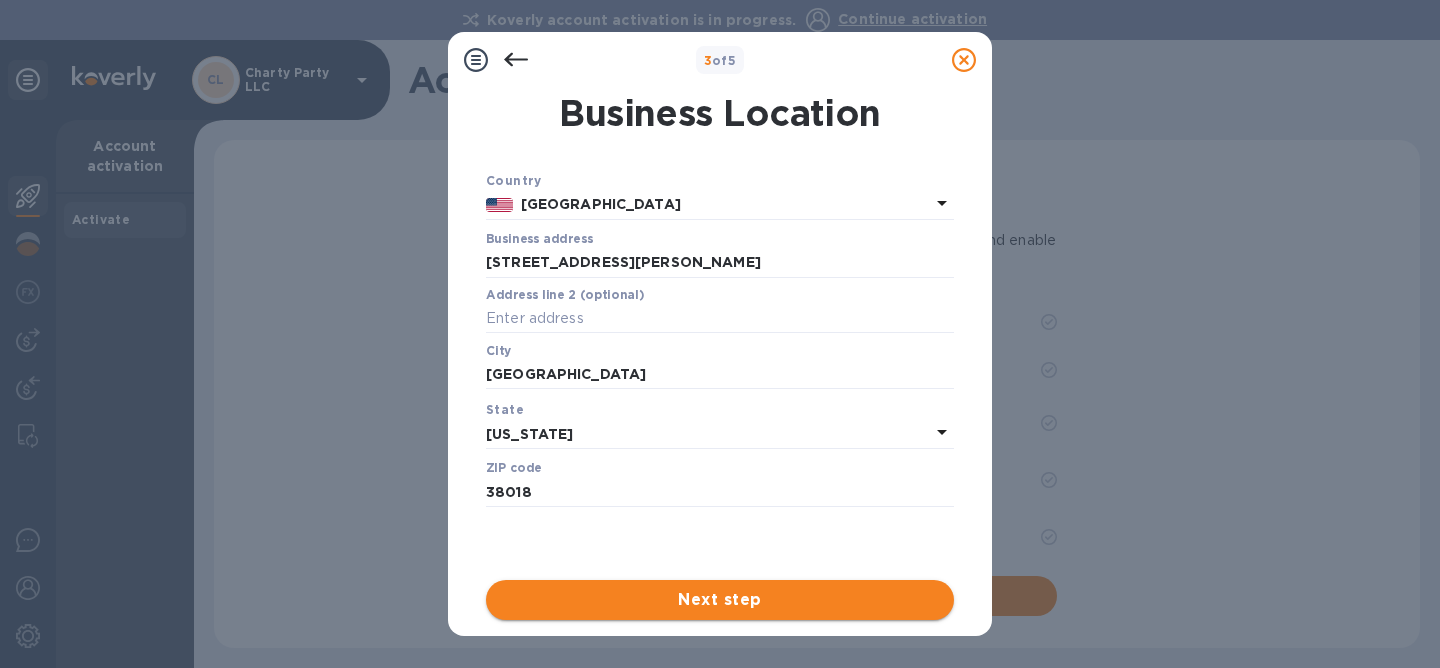 click on "Next step" at bounding box center (720, 600) 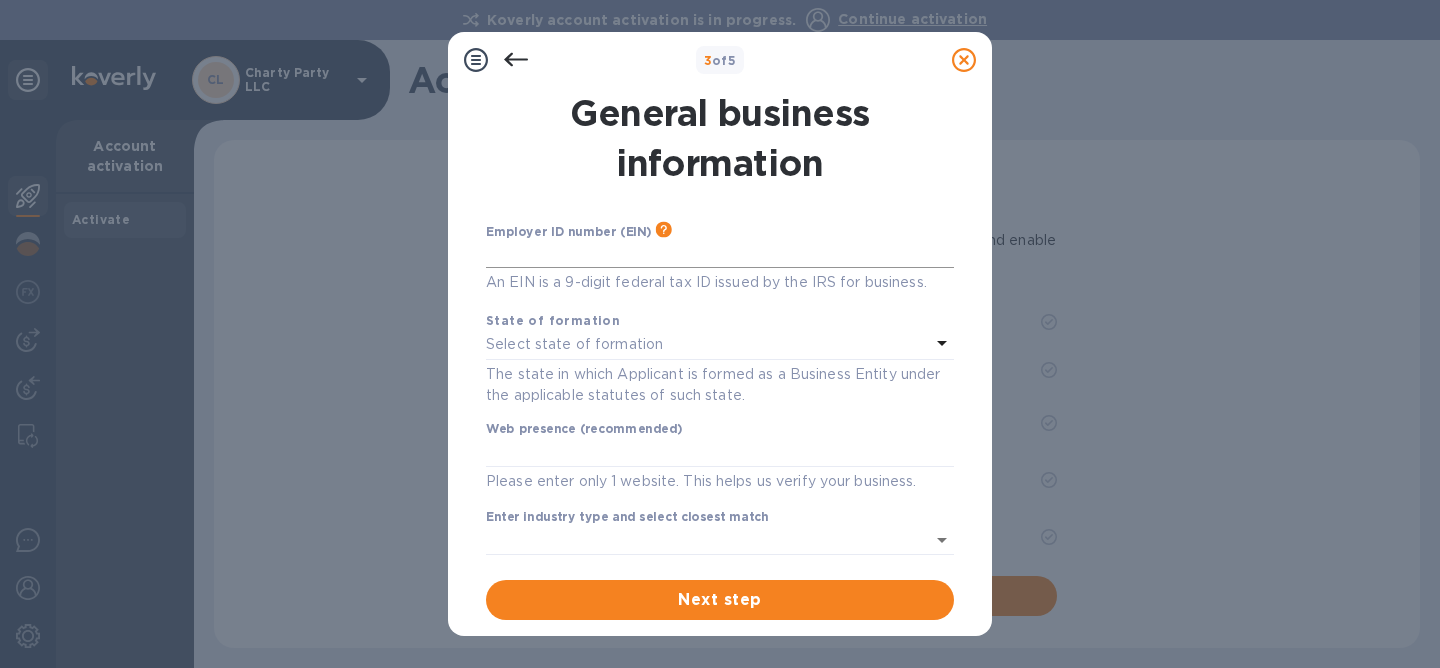click at bounding box center (720, 253) 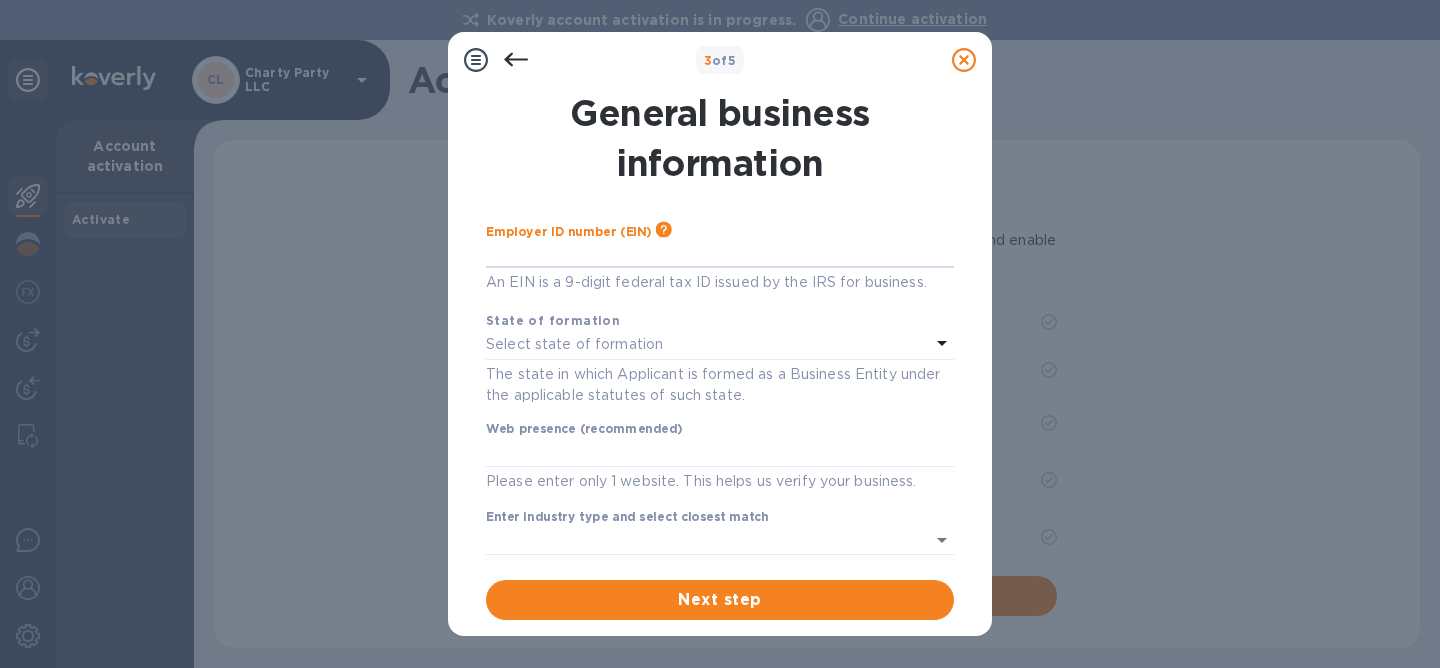 type on "***34" 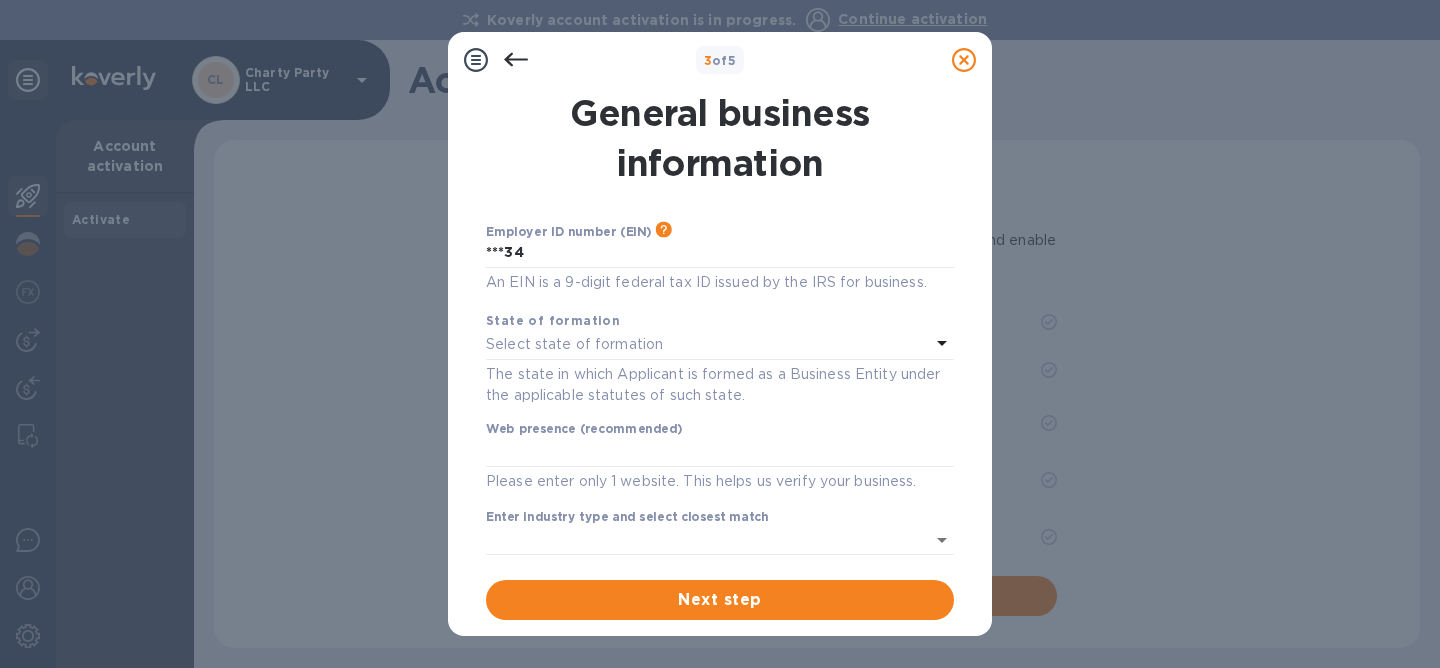 click on "Select state of formation" at bounding box center (574, 344) 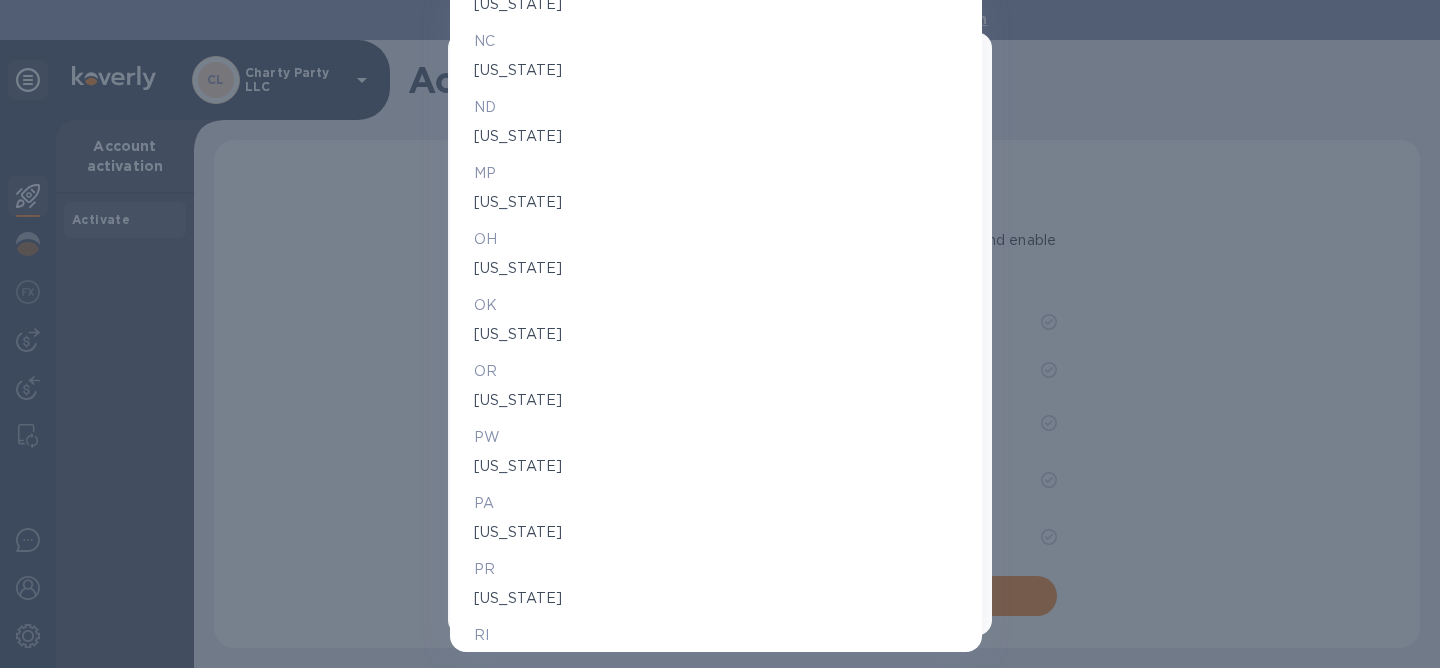 scroll, scrollTop: 3344, scrollLeft: 0, axis: vertical 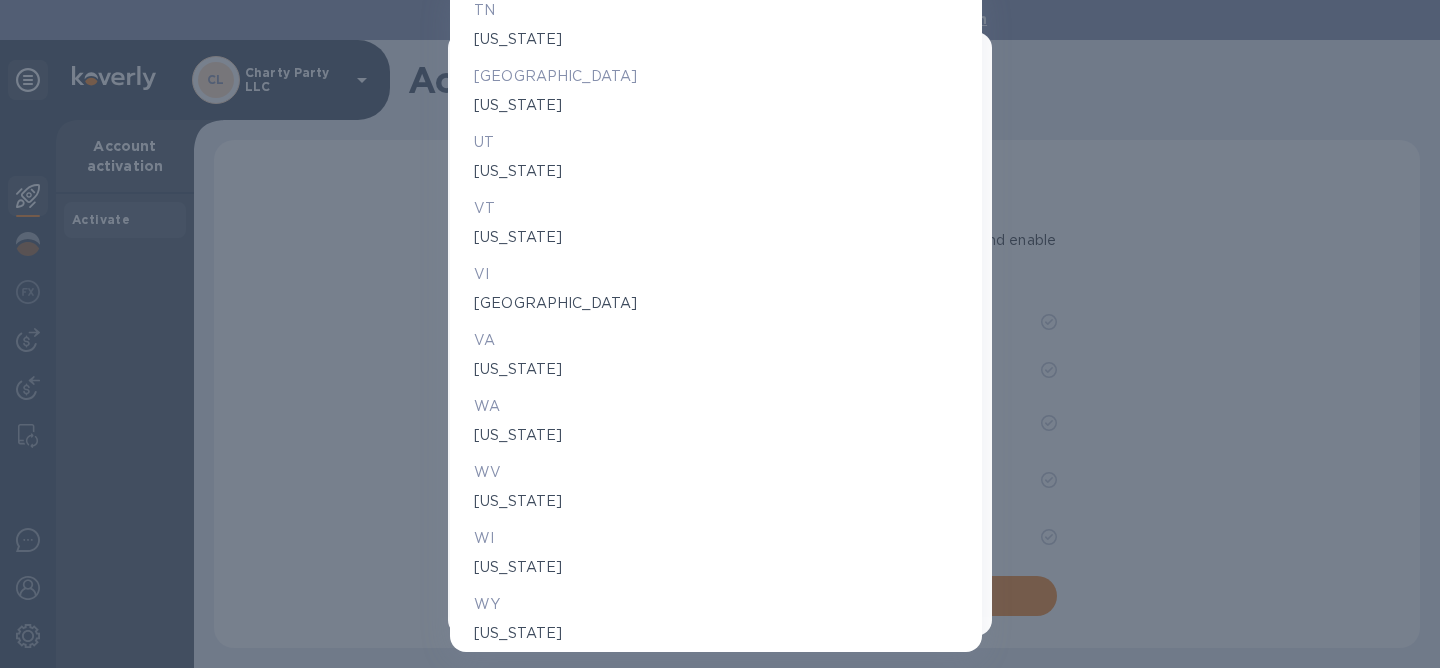 click on "[US_STATE]" at bounding box center (716, 39) 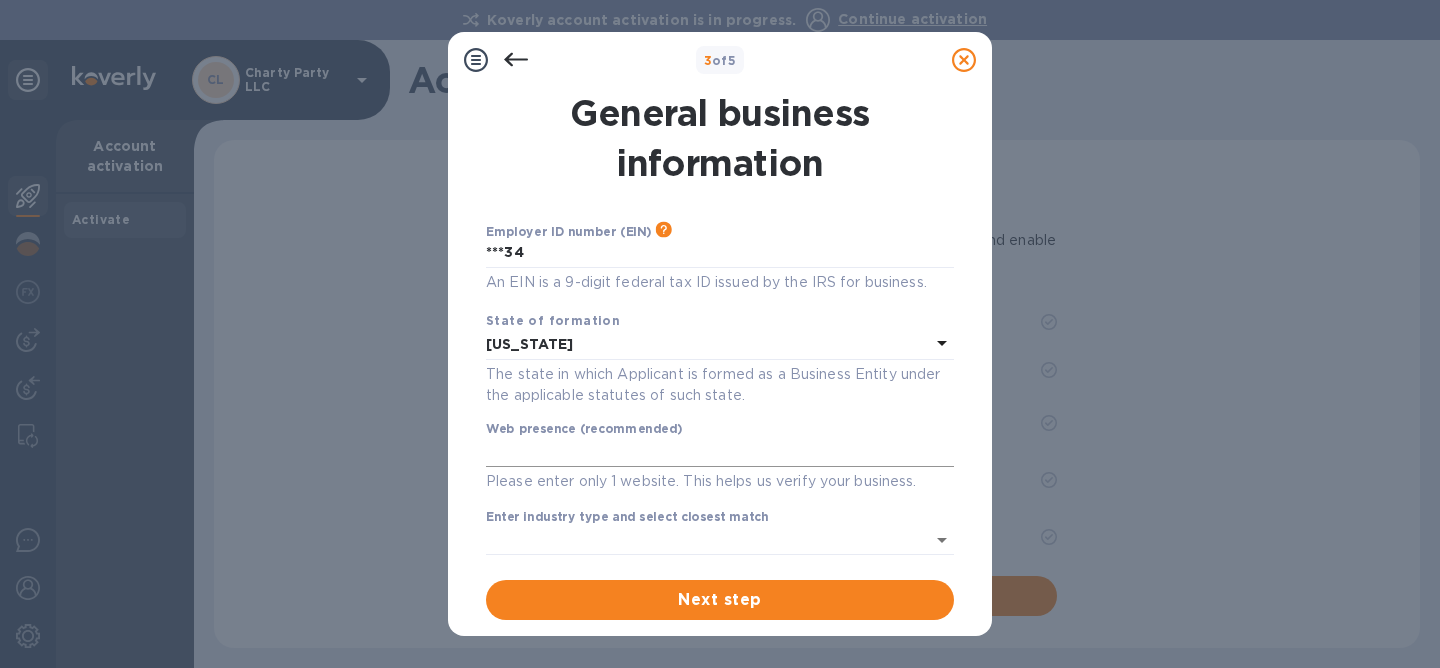 click at bounding box center [720, 453] 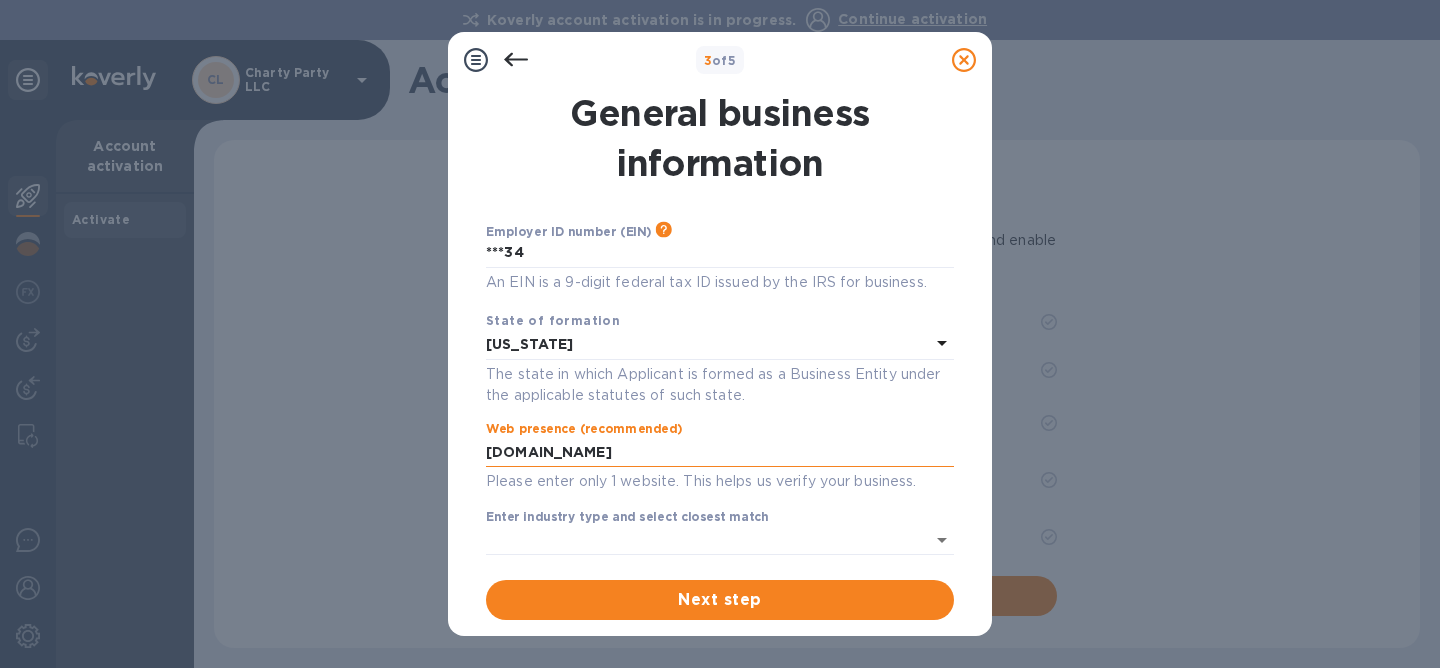 type on "[DOMAIN_NAME]" 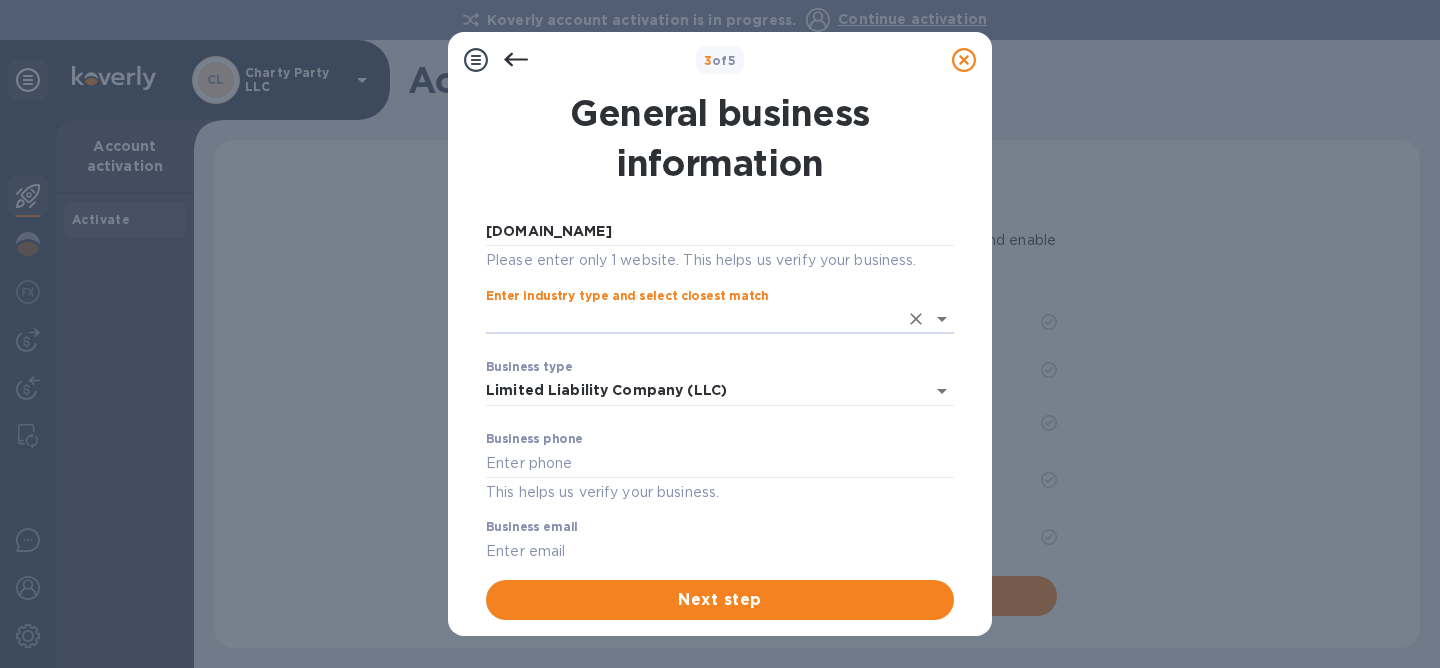 scroll, scrollTop: 233, scrollLeft: 0, axis: vertical 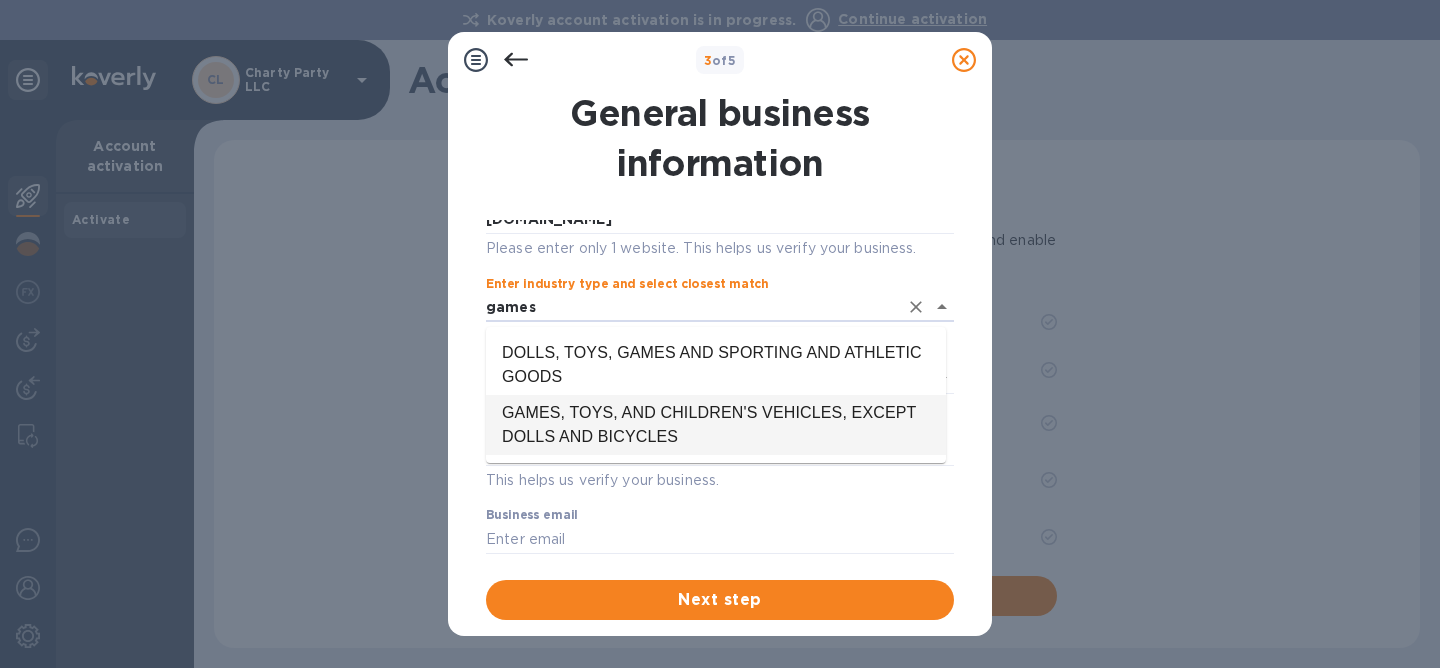click on "GAMES, TOYS, AND CHILDREN'S VEHICLES, EXCEPT DOLLS AND BICYCLES" at bounding box center (716, 425) 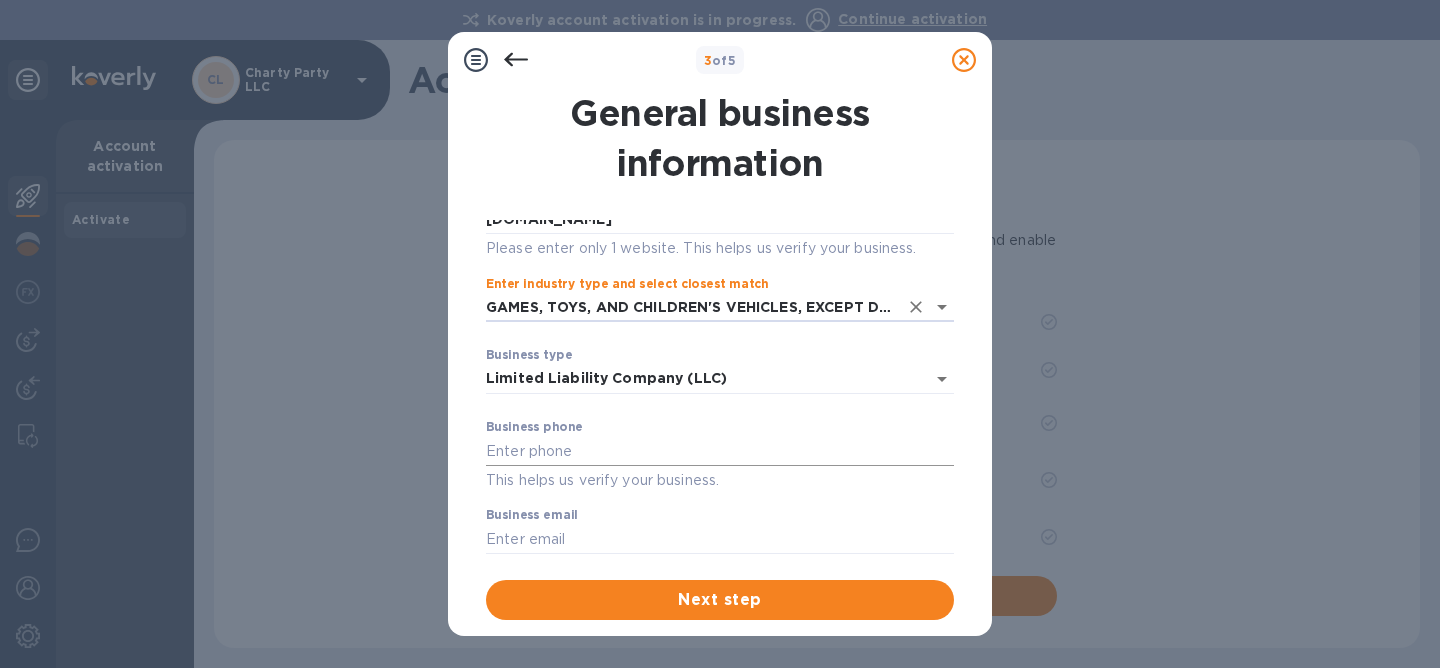 type on "GAMES, TOYS, AND CHILDREN'S VEHICLES, EXCEPT DOLLS AND BICYCLES" 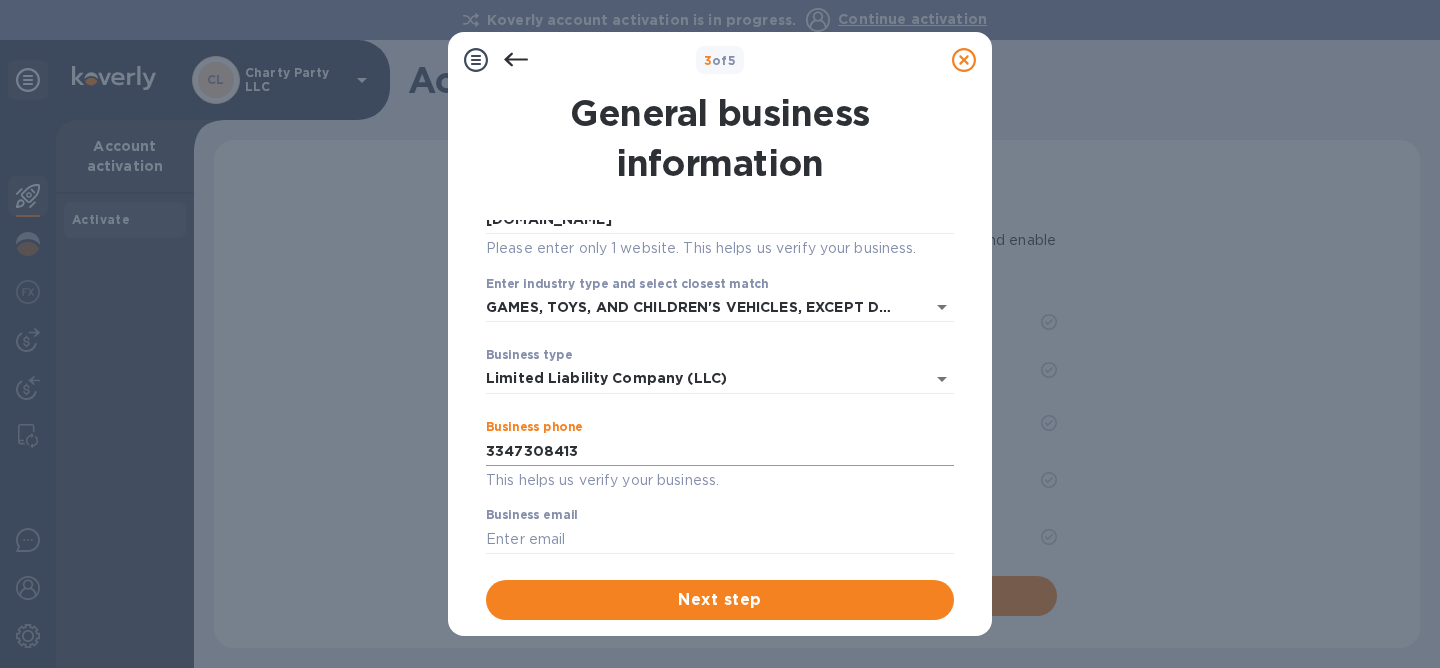 type on "3347308413" 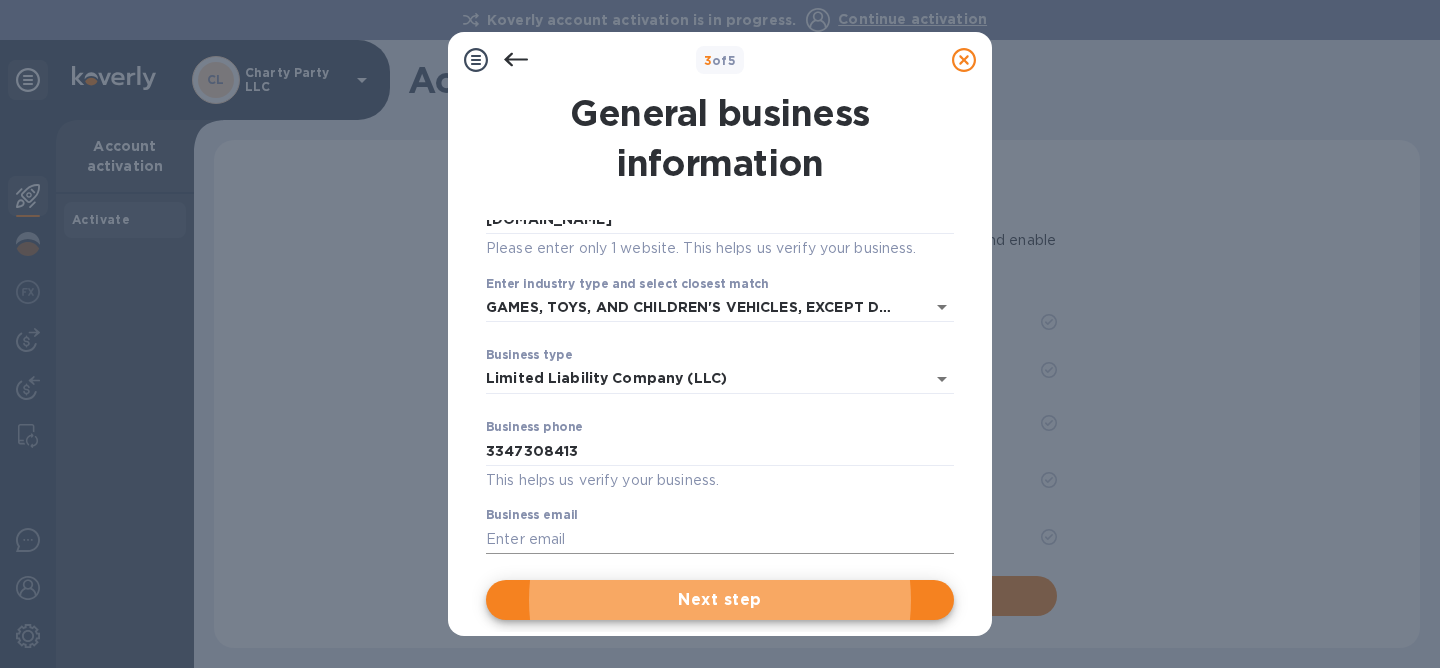 click at bounding box center [720, 539] 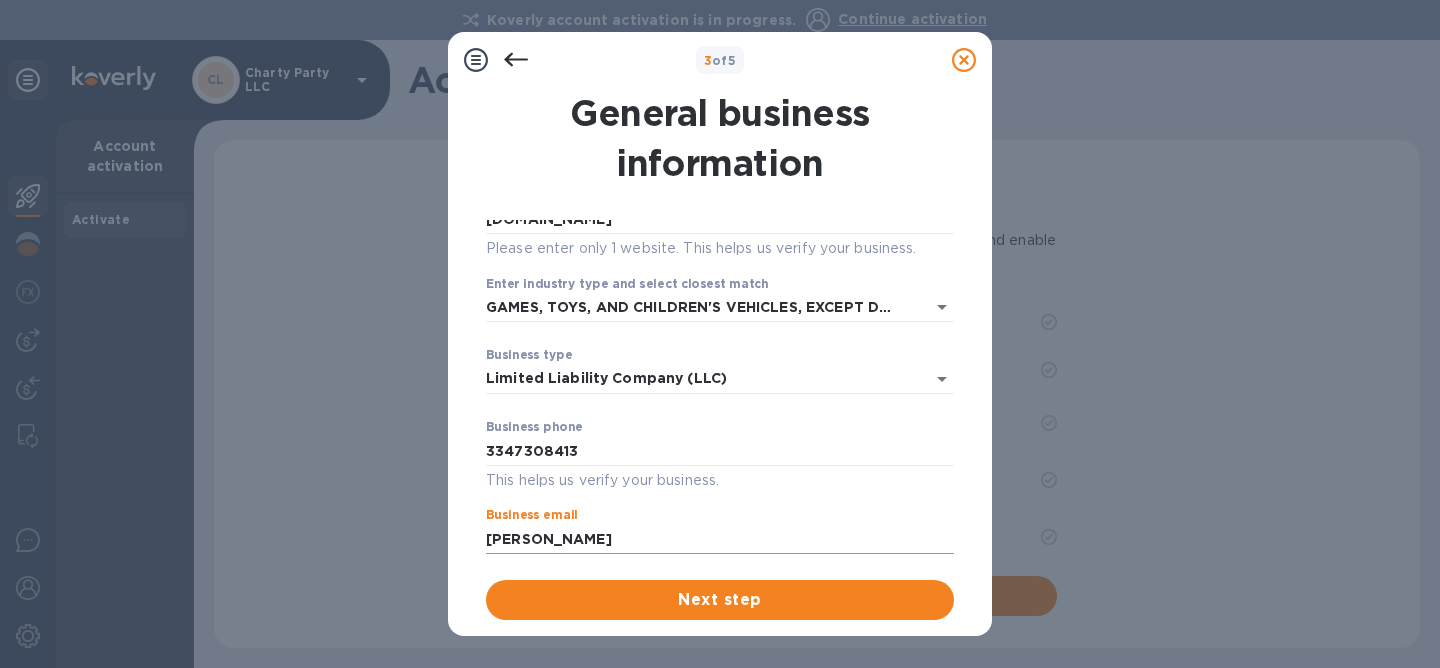 type on "[PERSON_NAME][EMAIL_ADDRESS][DOMAIN_NAME]" 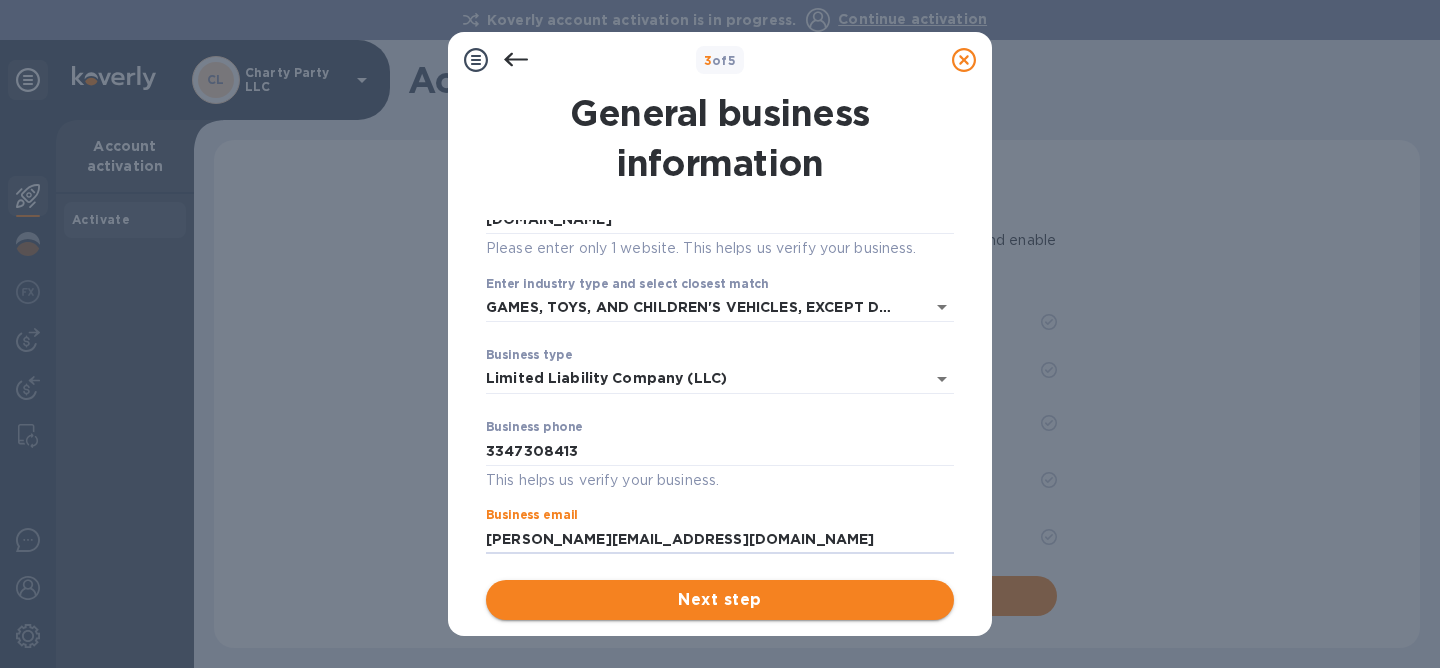 click on "Next step" at bounding box center [720, 600] 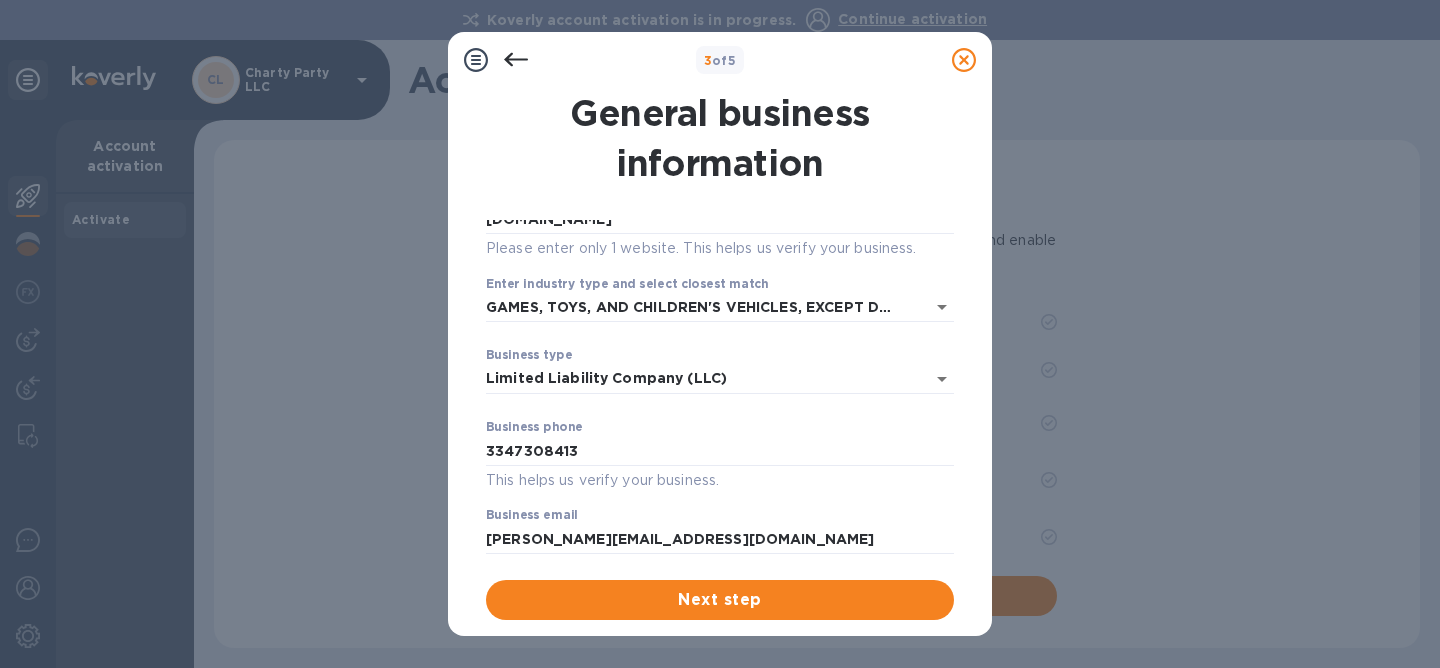scroll, scrollTop: 249, scrollLeft: 0, axis: vertical 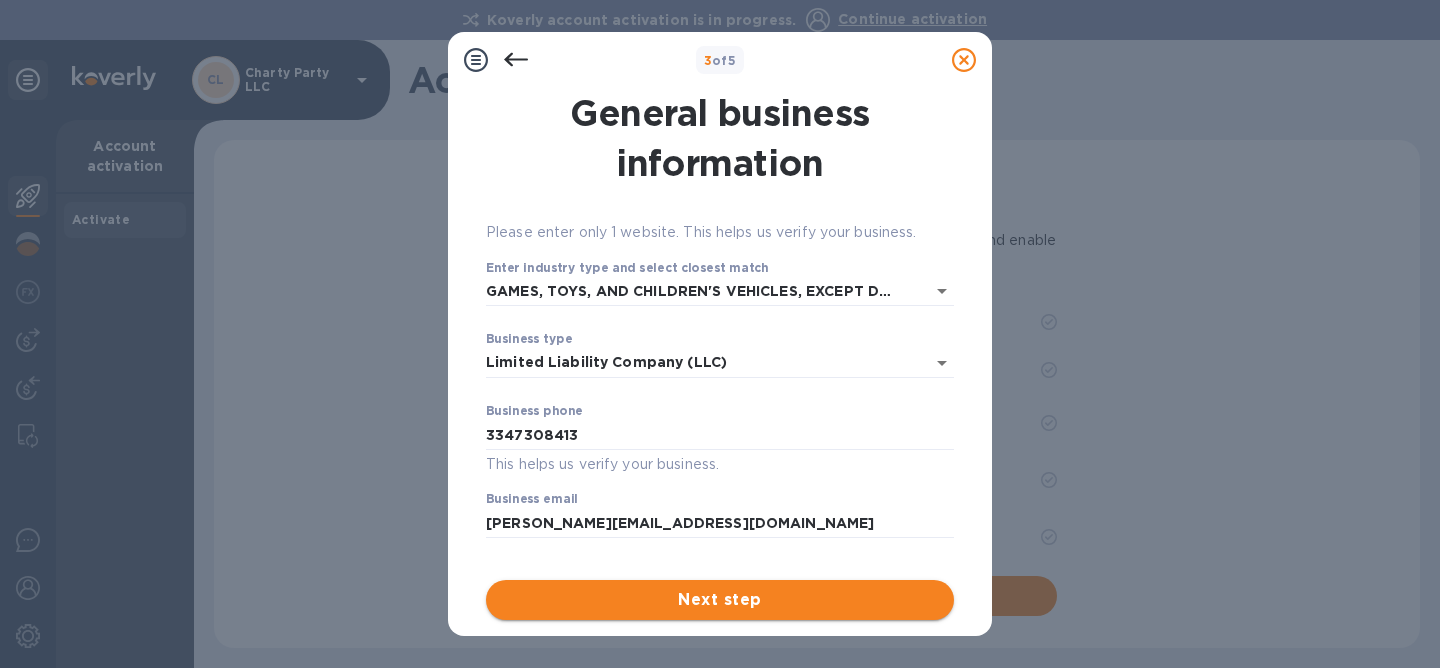 click on "Next step" at bounding box center (720, 600) 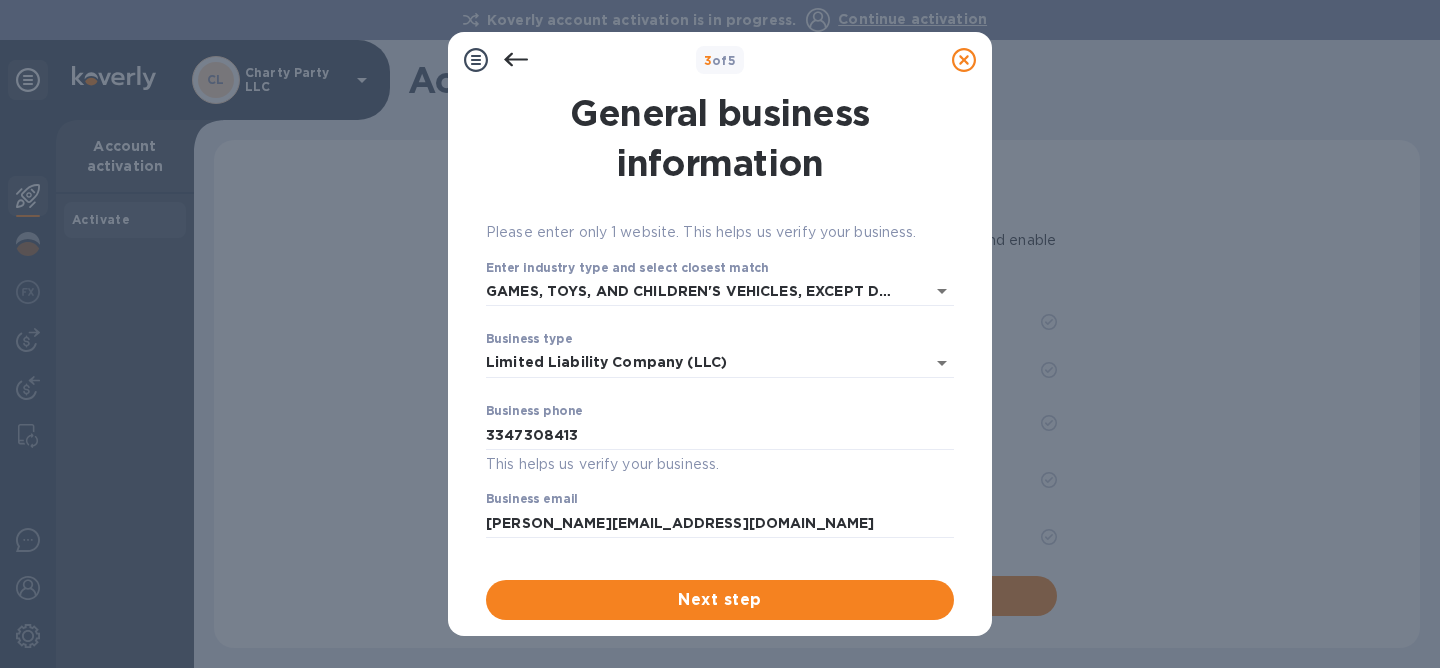 scroll, scrollTop: 0, scrollLeft: 0, axis: both 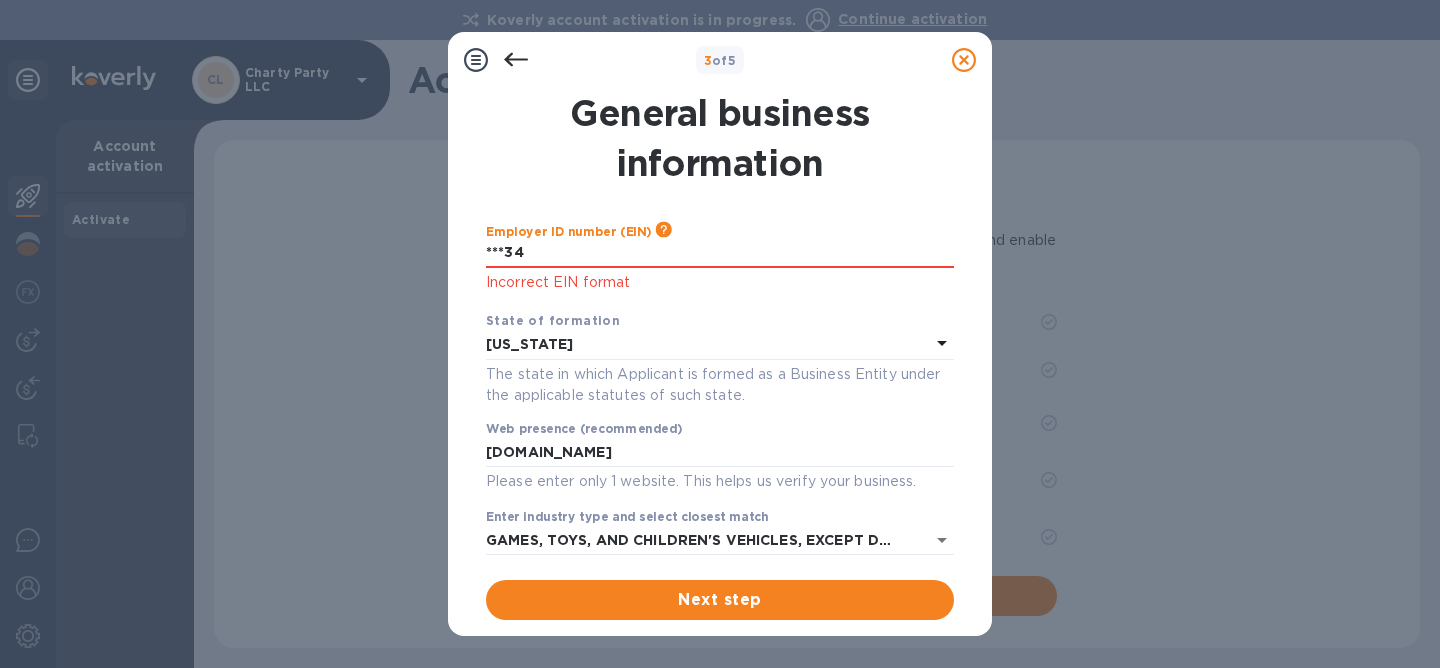 drag, startPoint x: 538, startPoint y: 254, endPoint x: 284, endPoint y: 252, distance: 254.00787 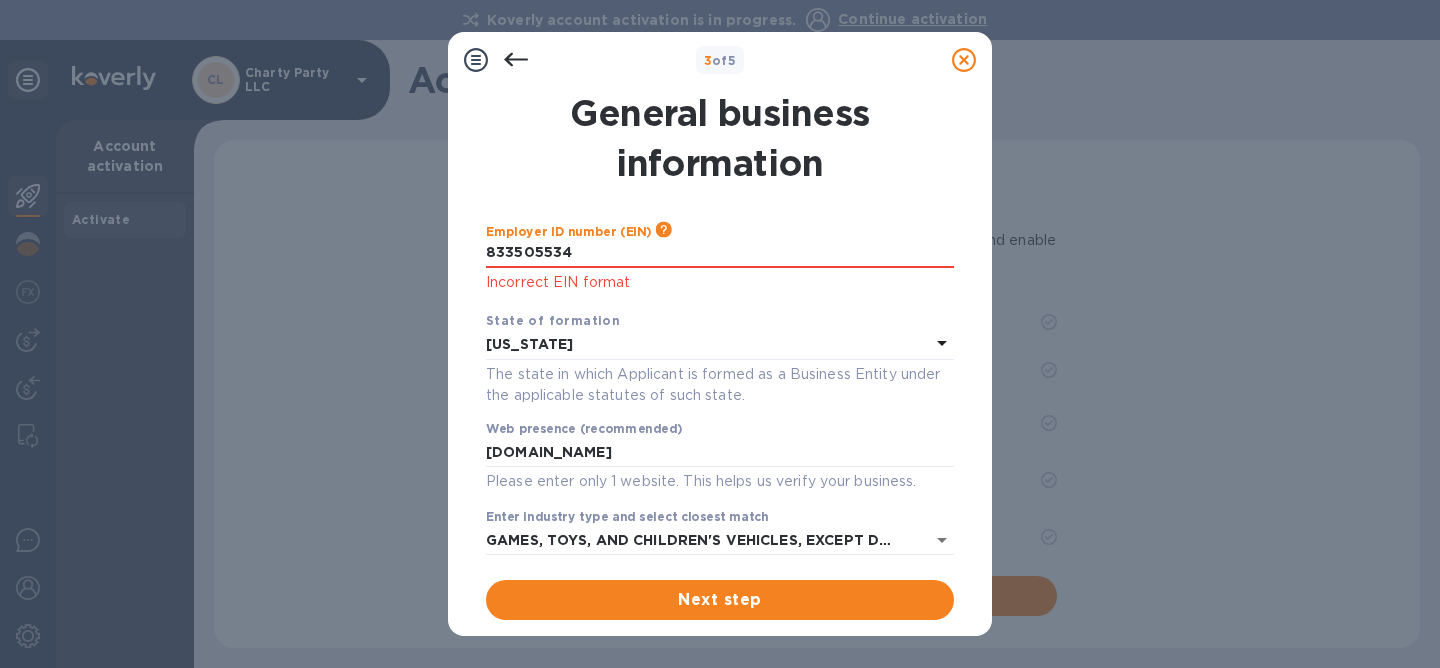 scroll, scrollTop: 249, scrollLeft: 0, axis: vertical 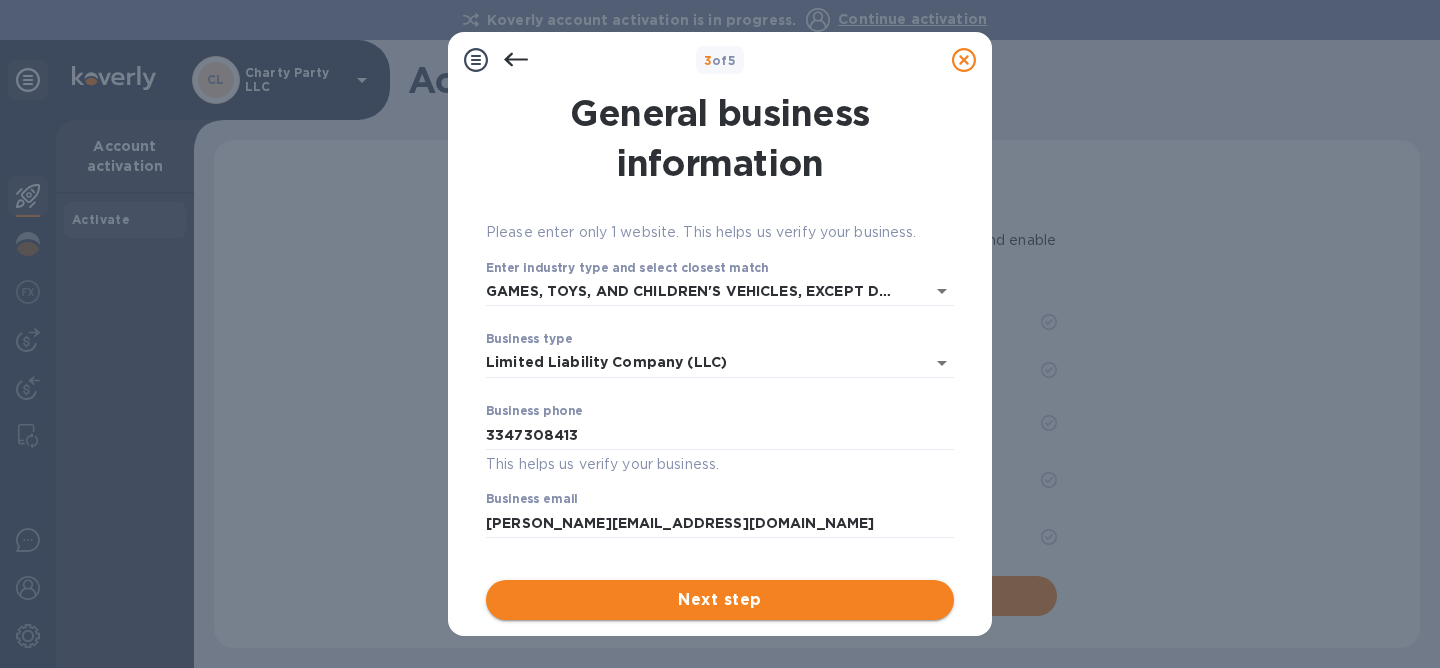 type on "***34" 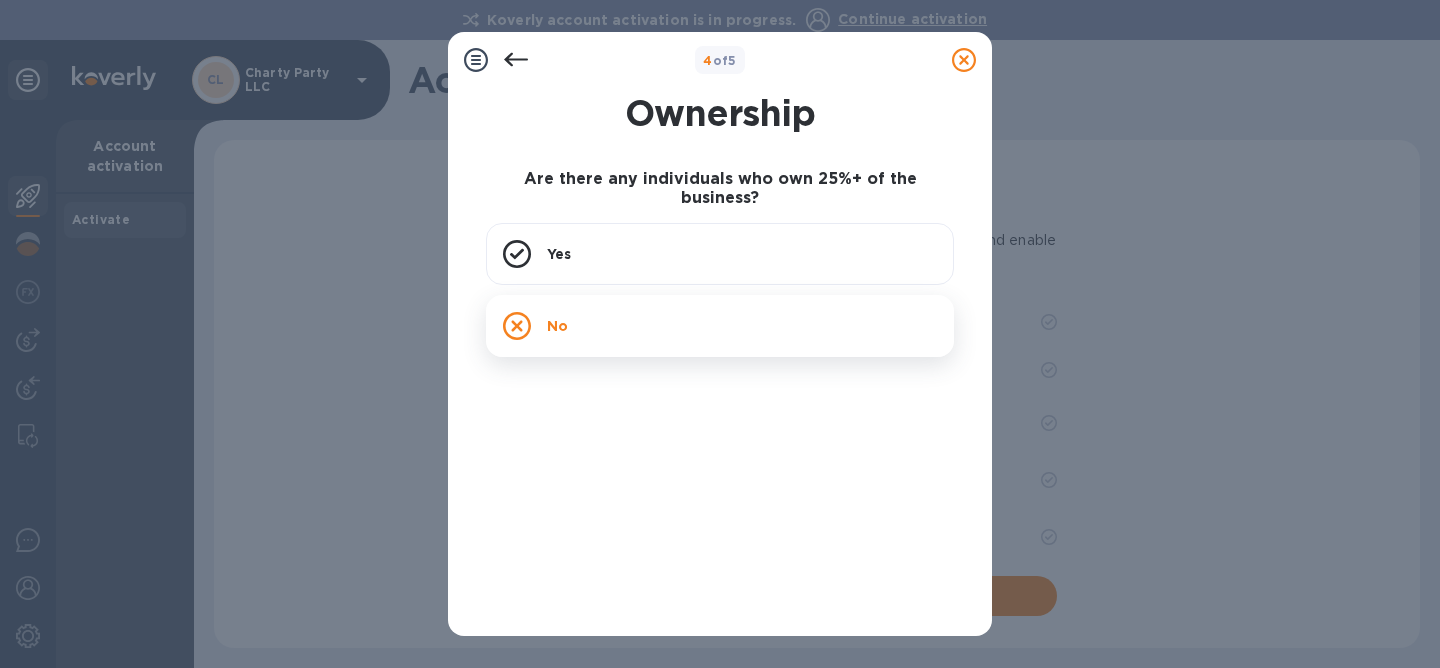 click on "No" at bounding box center (720, 326) 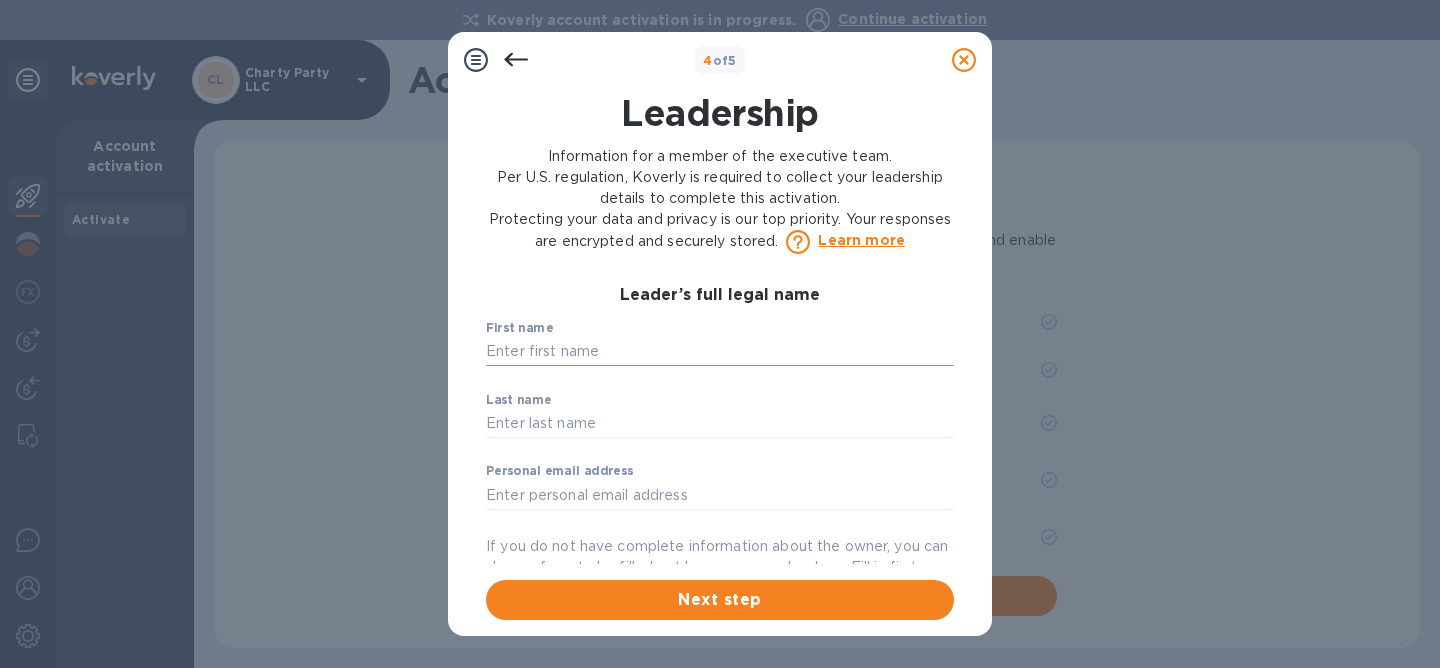 click at bounding box center [720, 352] 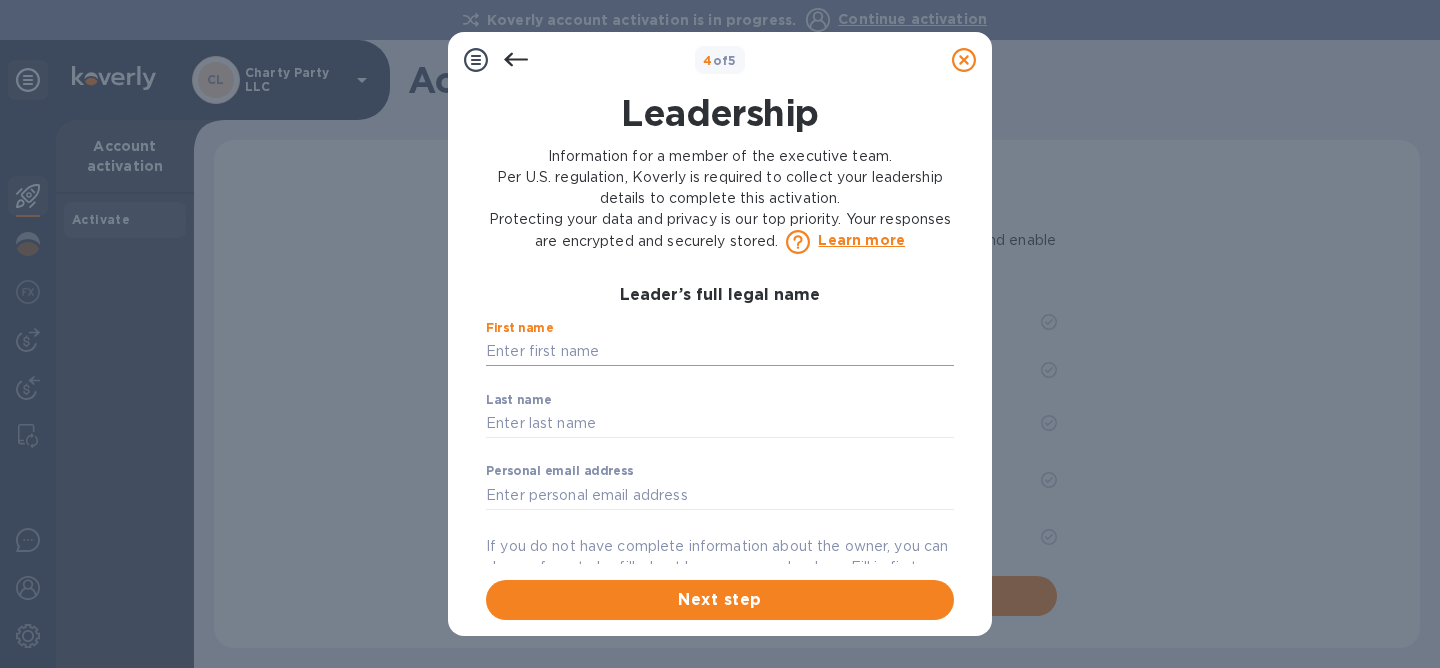 type on "j" 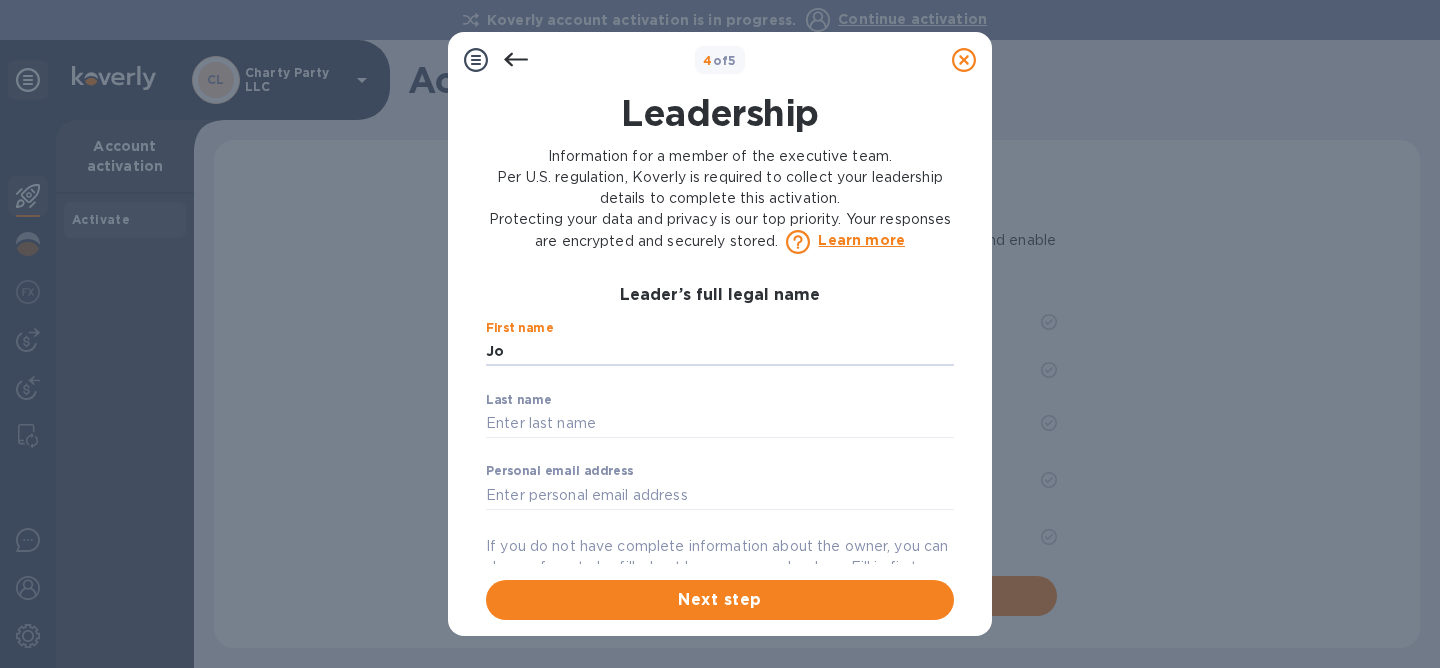 type on "[PERSON_NAME]" 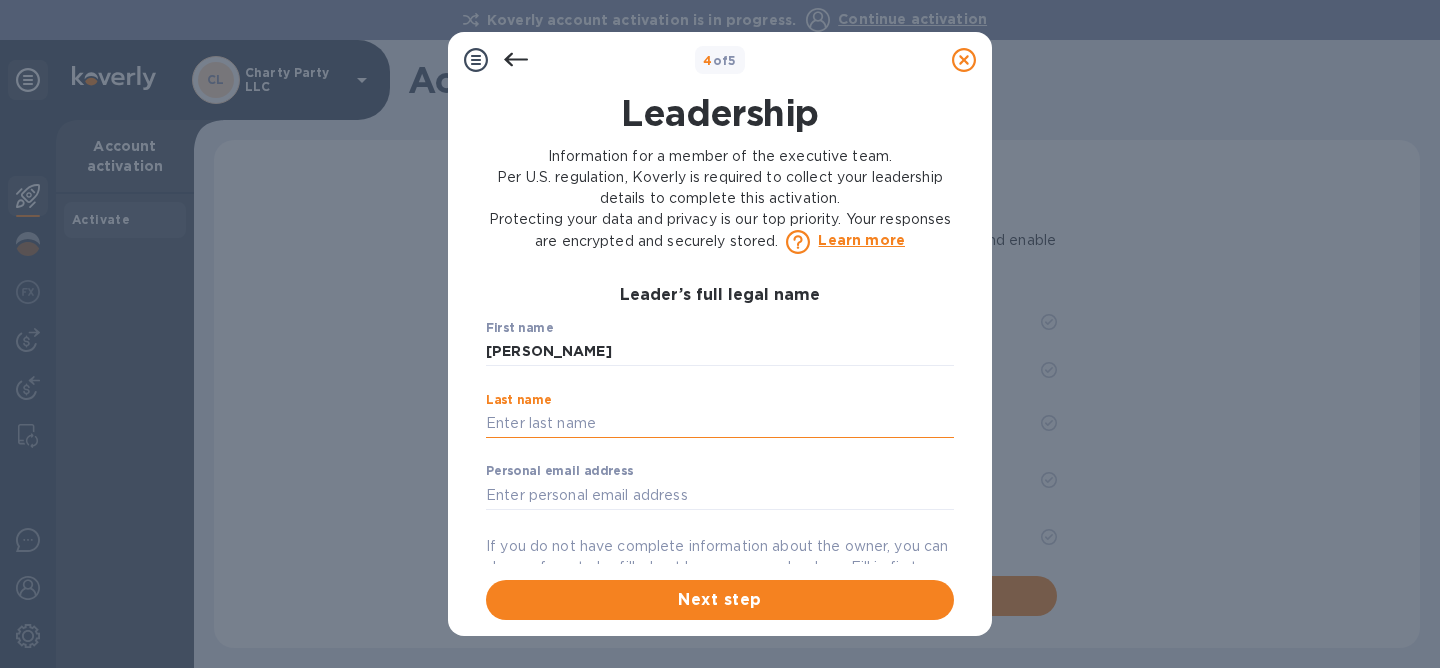 click at bounding box center [720, 424] 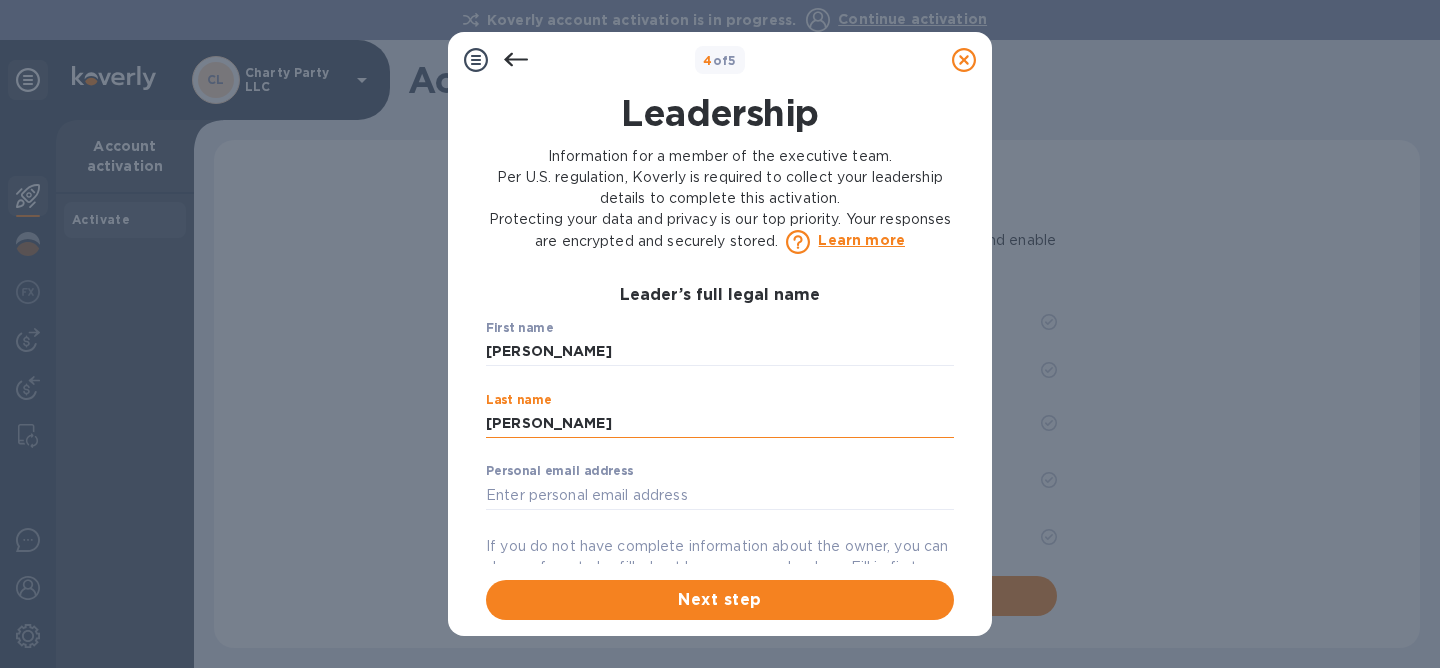 type on "[PERSON_NAME]" 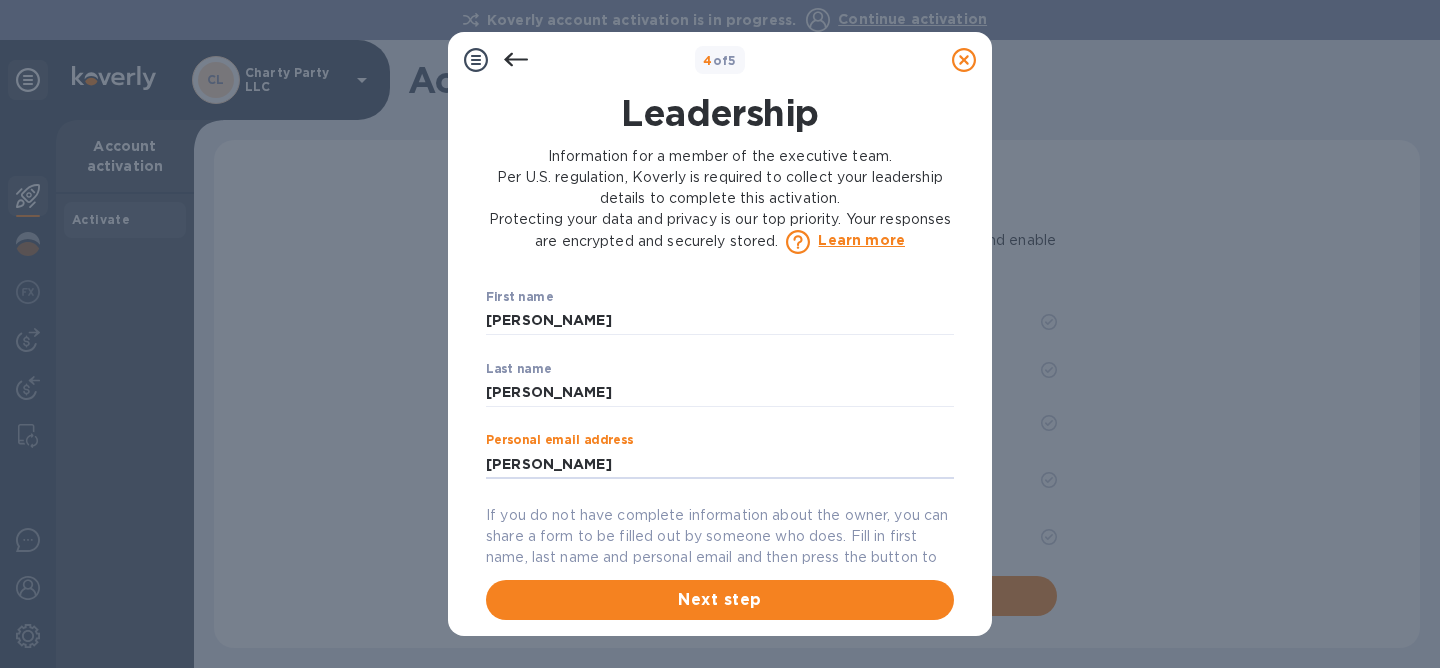 scroll, scrollTop: 0, scrollLeft: 0, axis: both 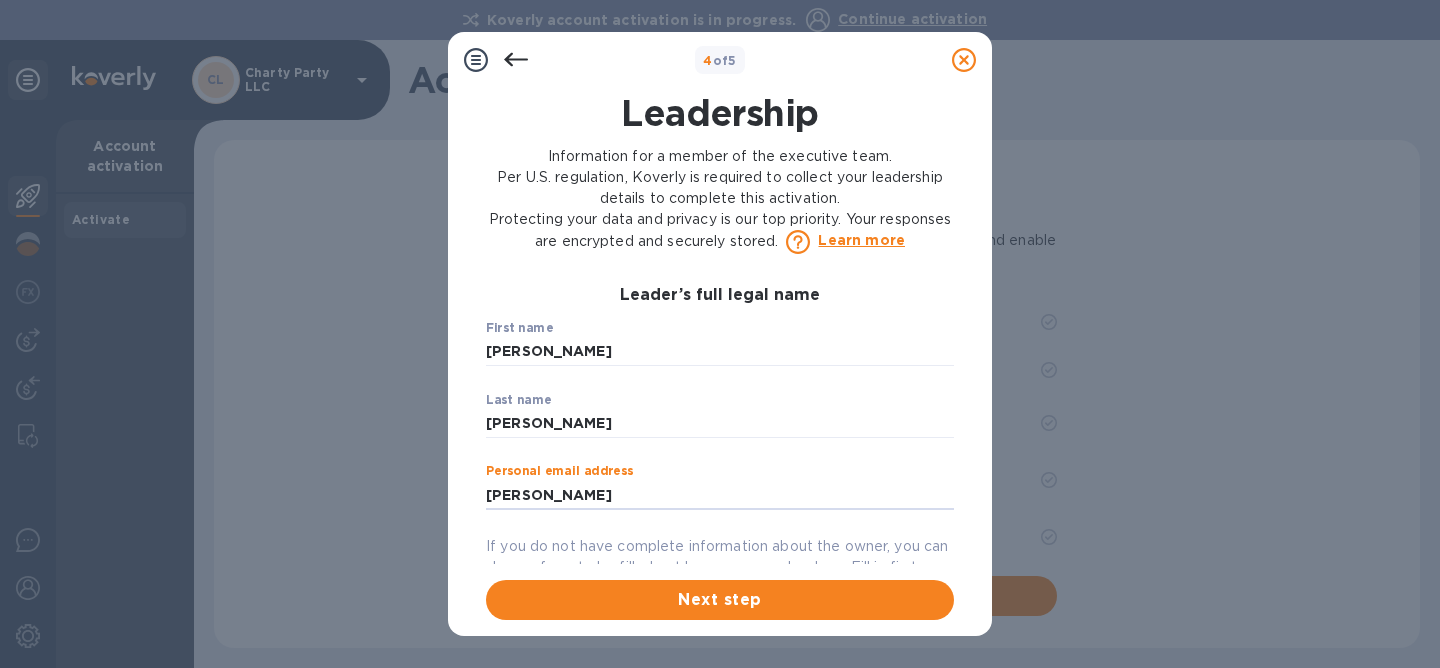 type on "[PERSON_NAME]" 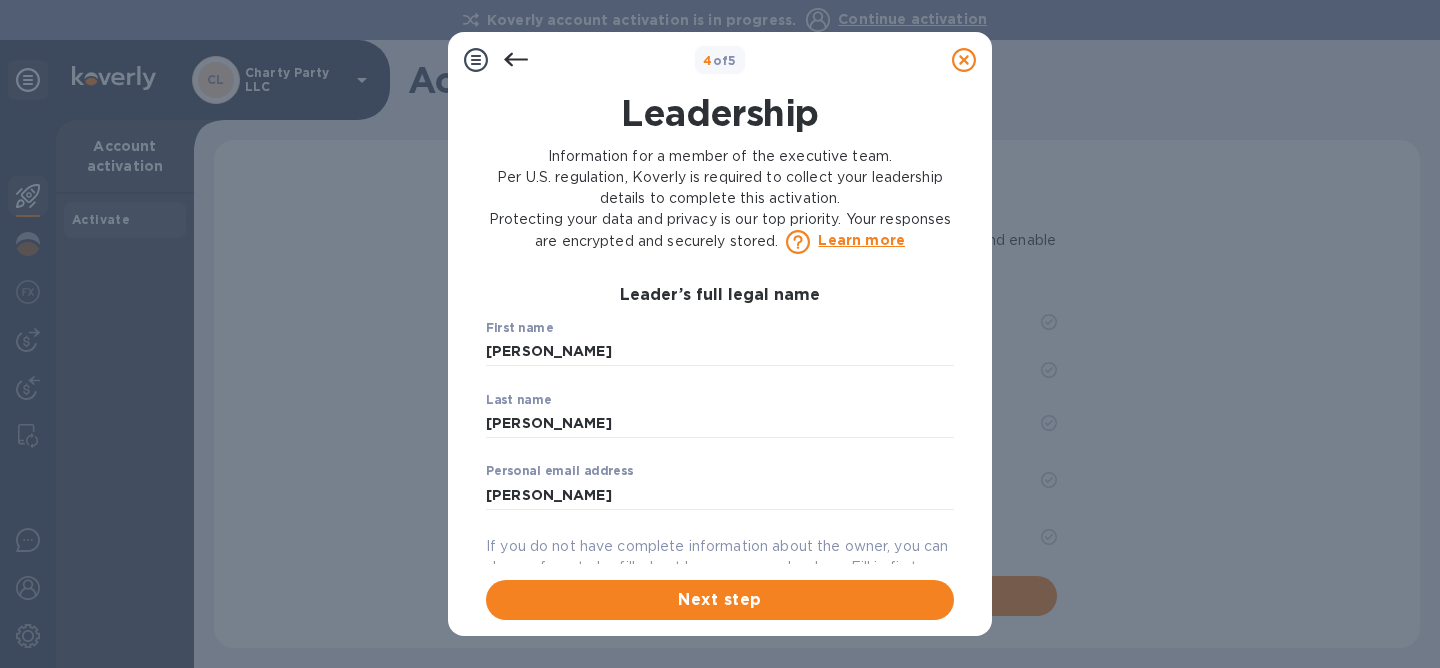 click 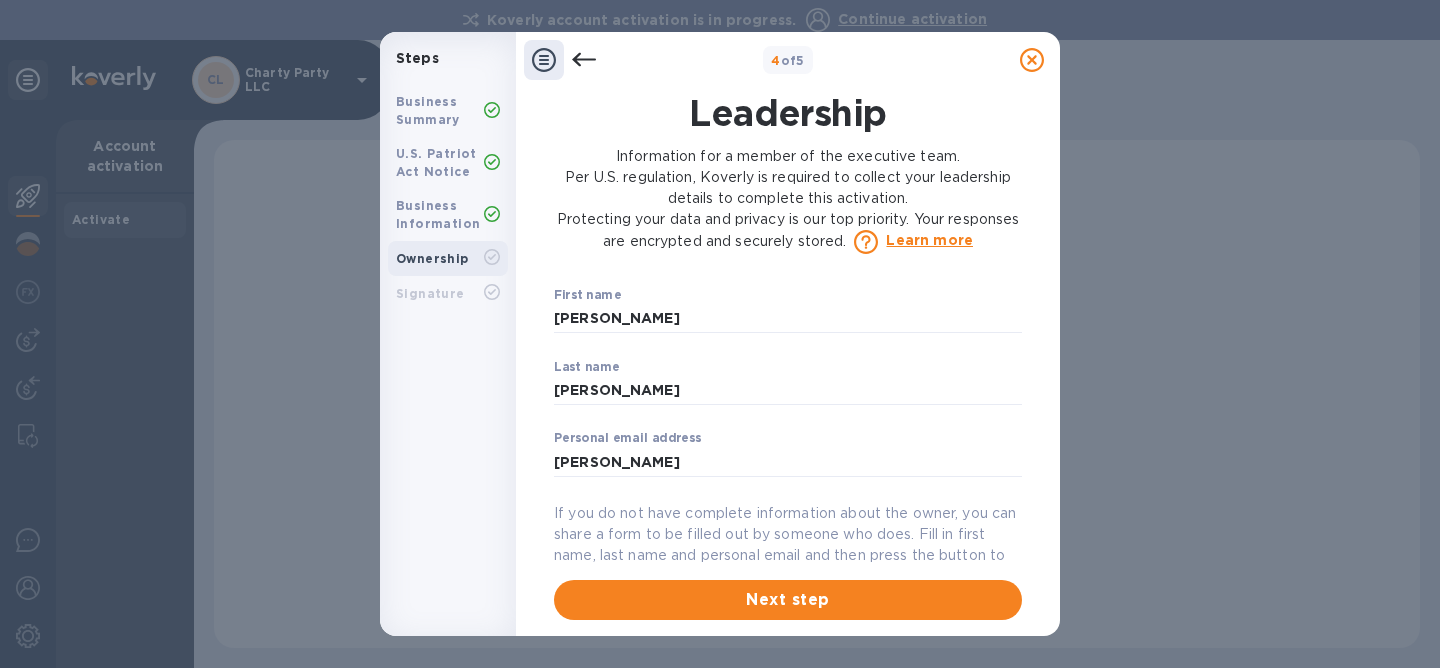scroll, scrollTop: 0, scrollLeft: 0, axis: both 